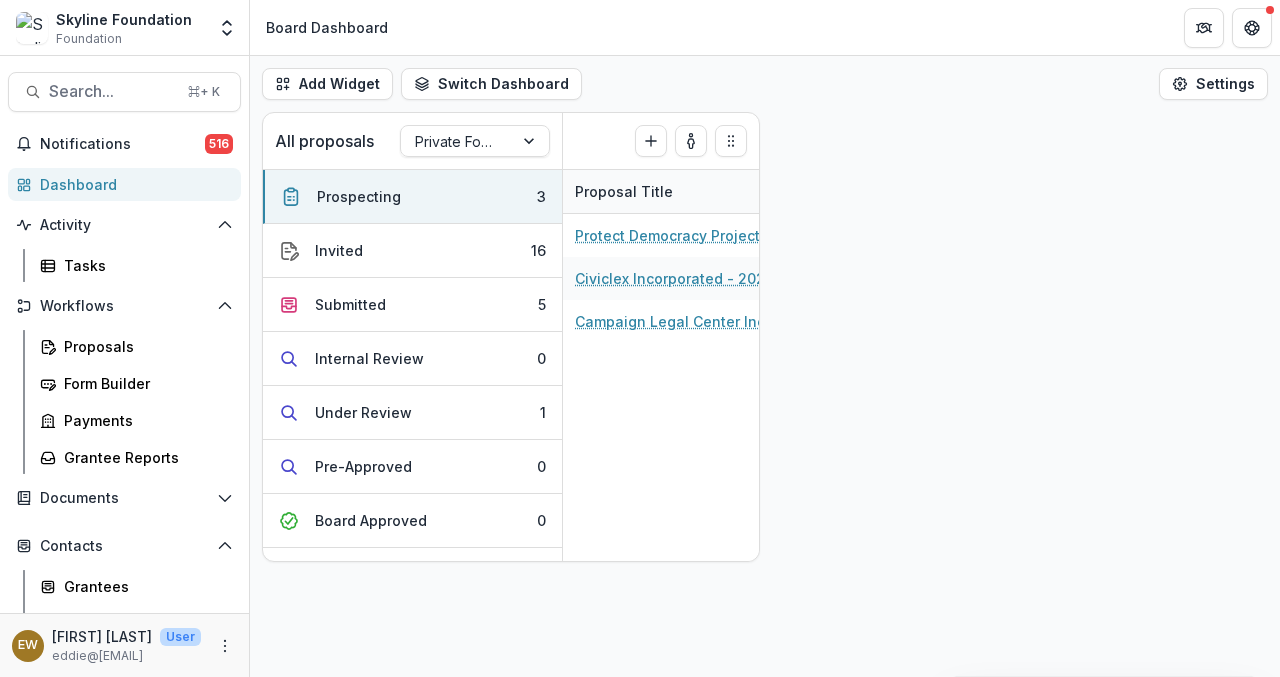 scroll, scrollTop: 0, scrollLeft: 0, axis: both 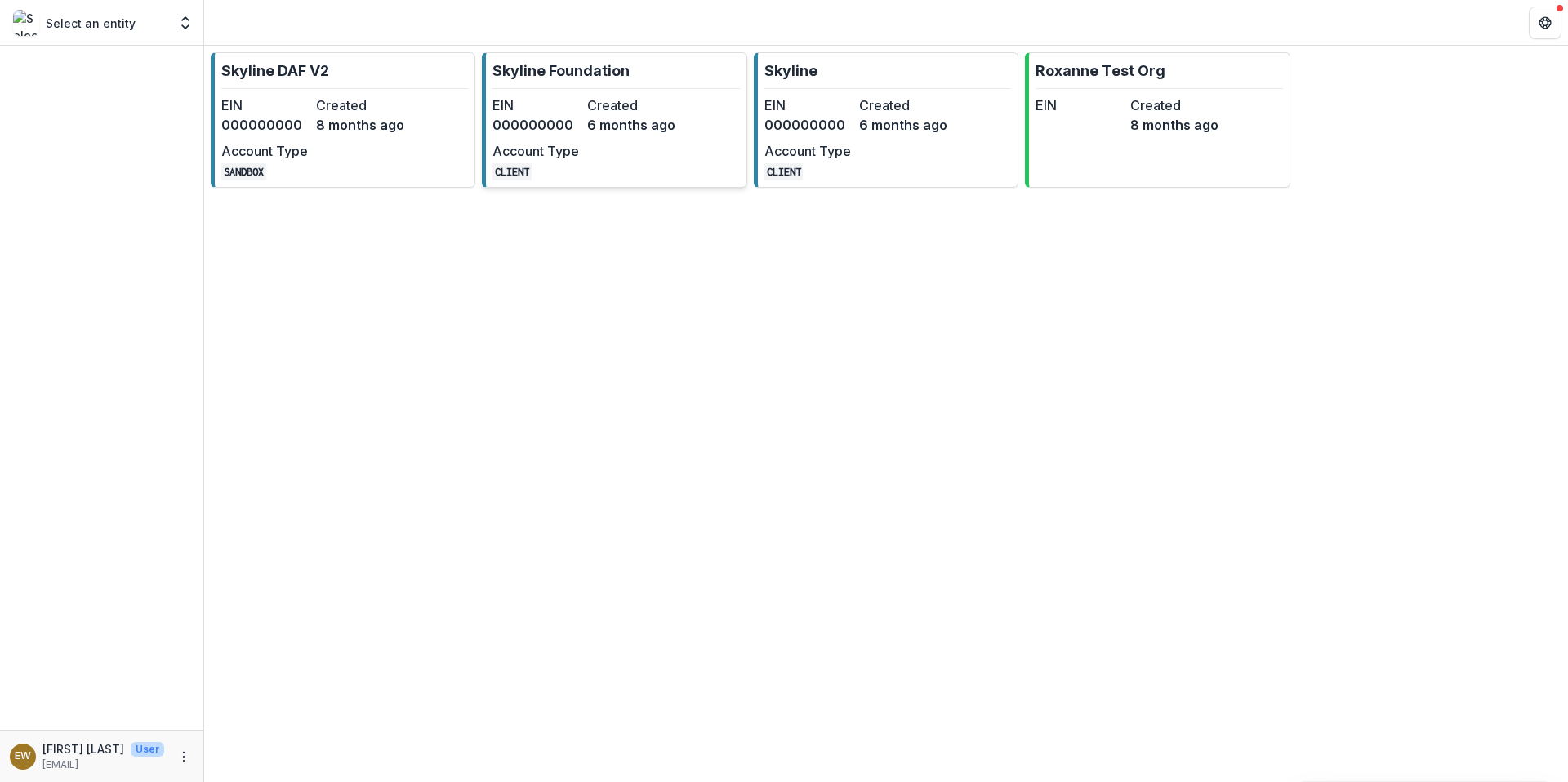 click on "Skyline Foundation" at bounding box center (561, 70) 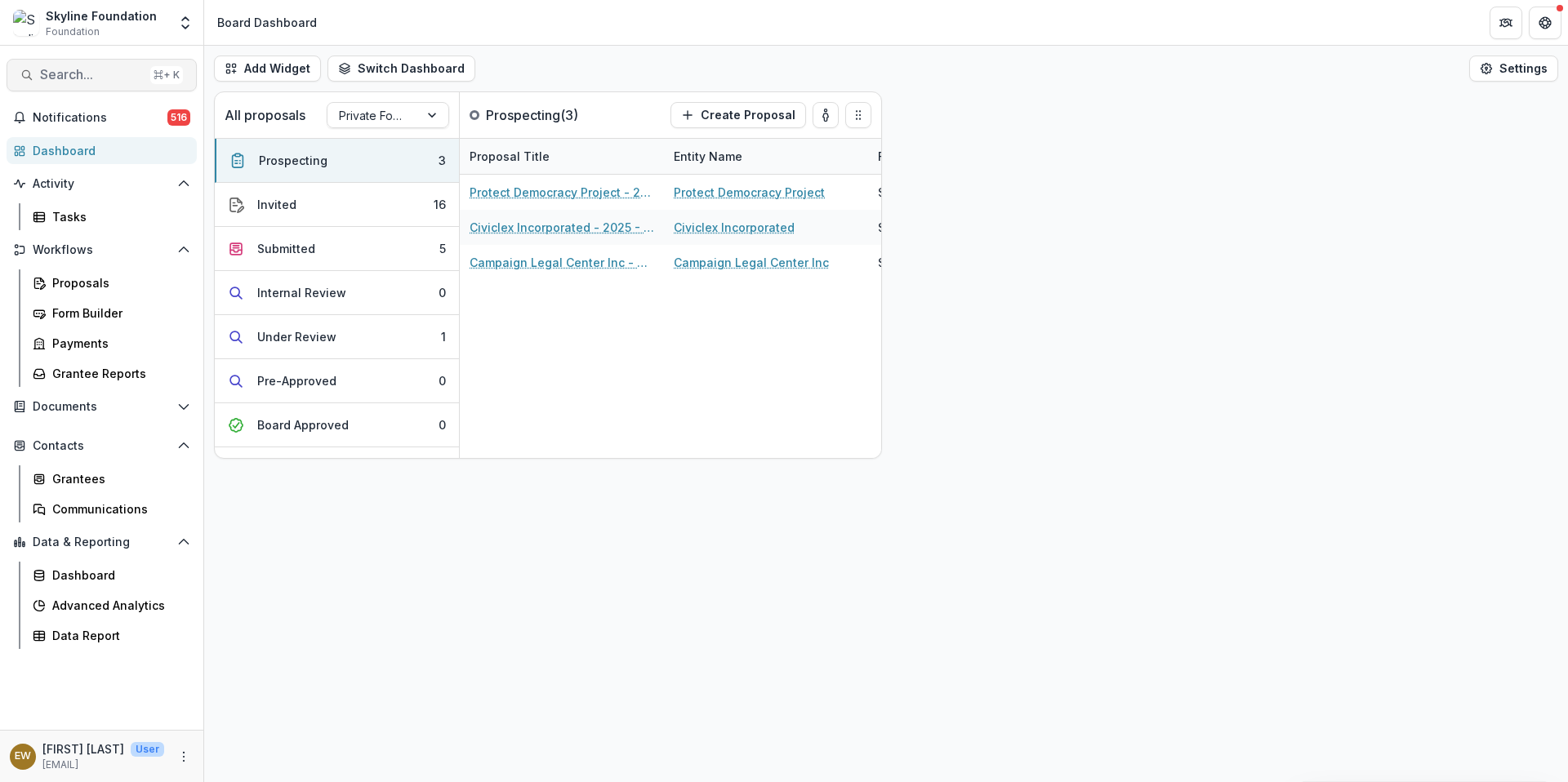 click on "Search... ⌘  + K" at bounding box center (101, 75) 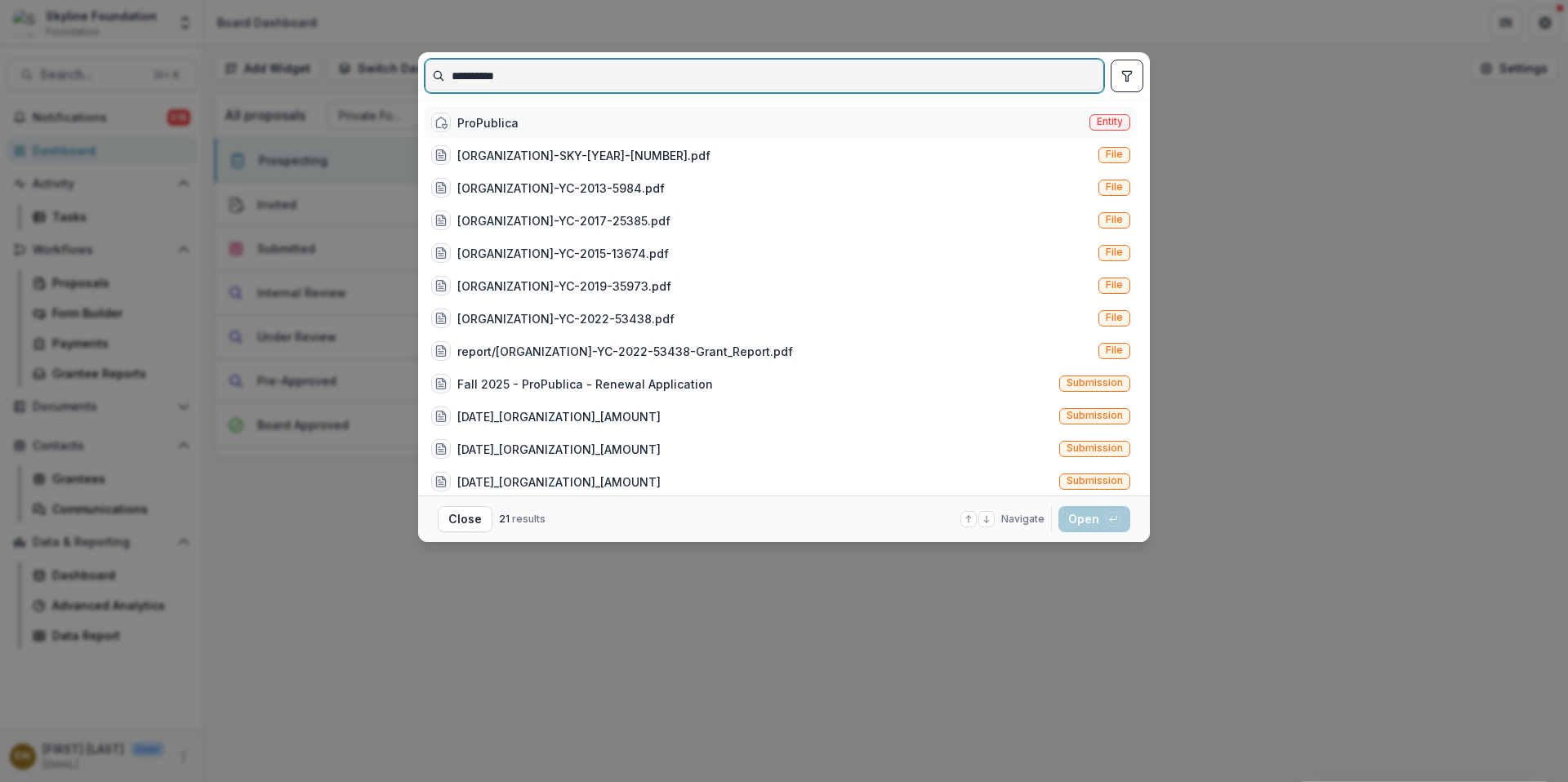 type on "**********" 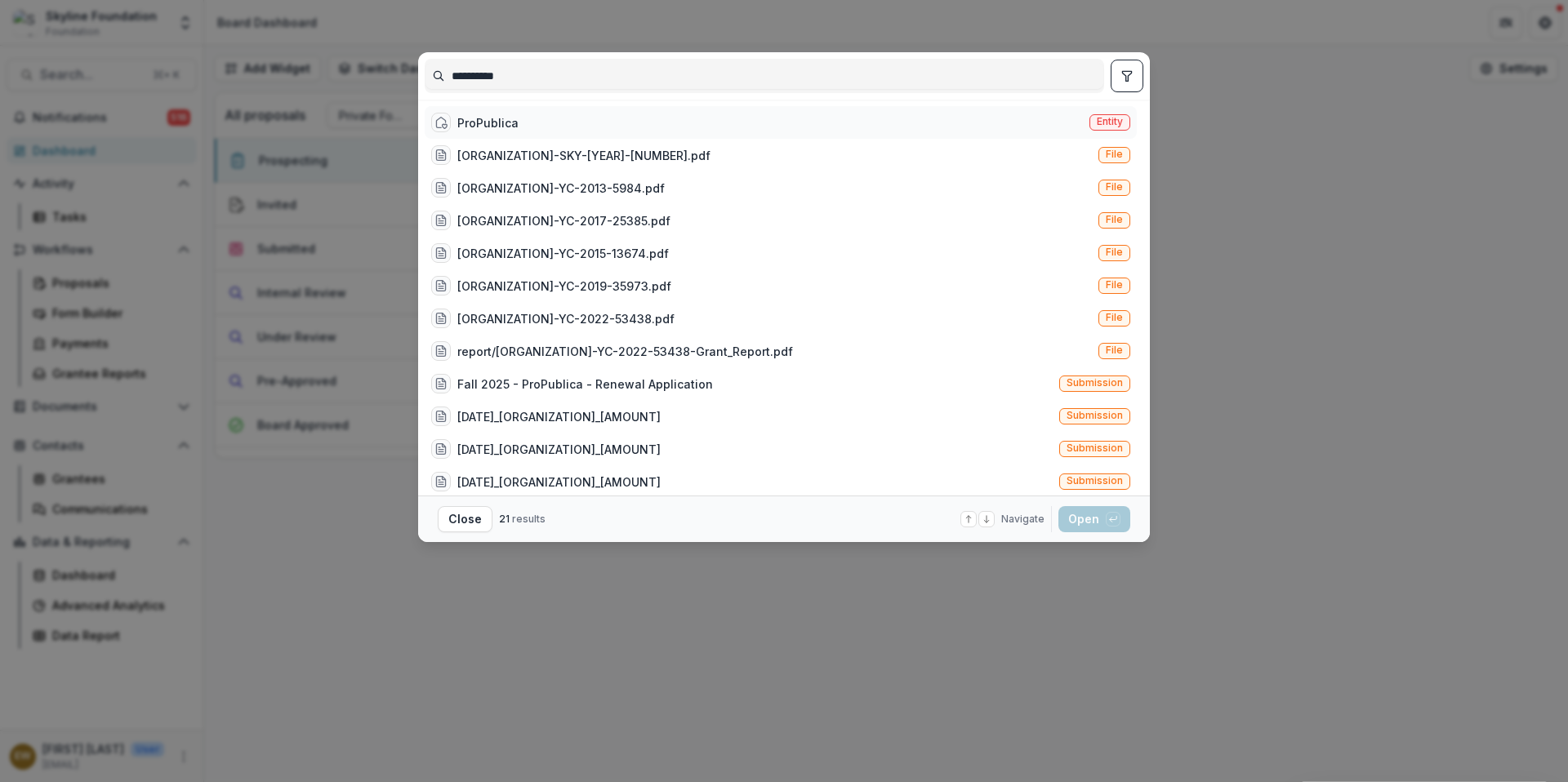 click on "ProPublica Entity" at bounding box center [781, 122] 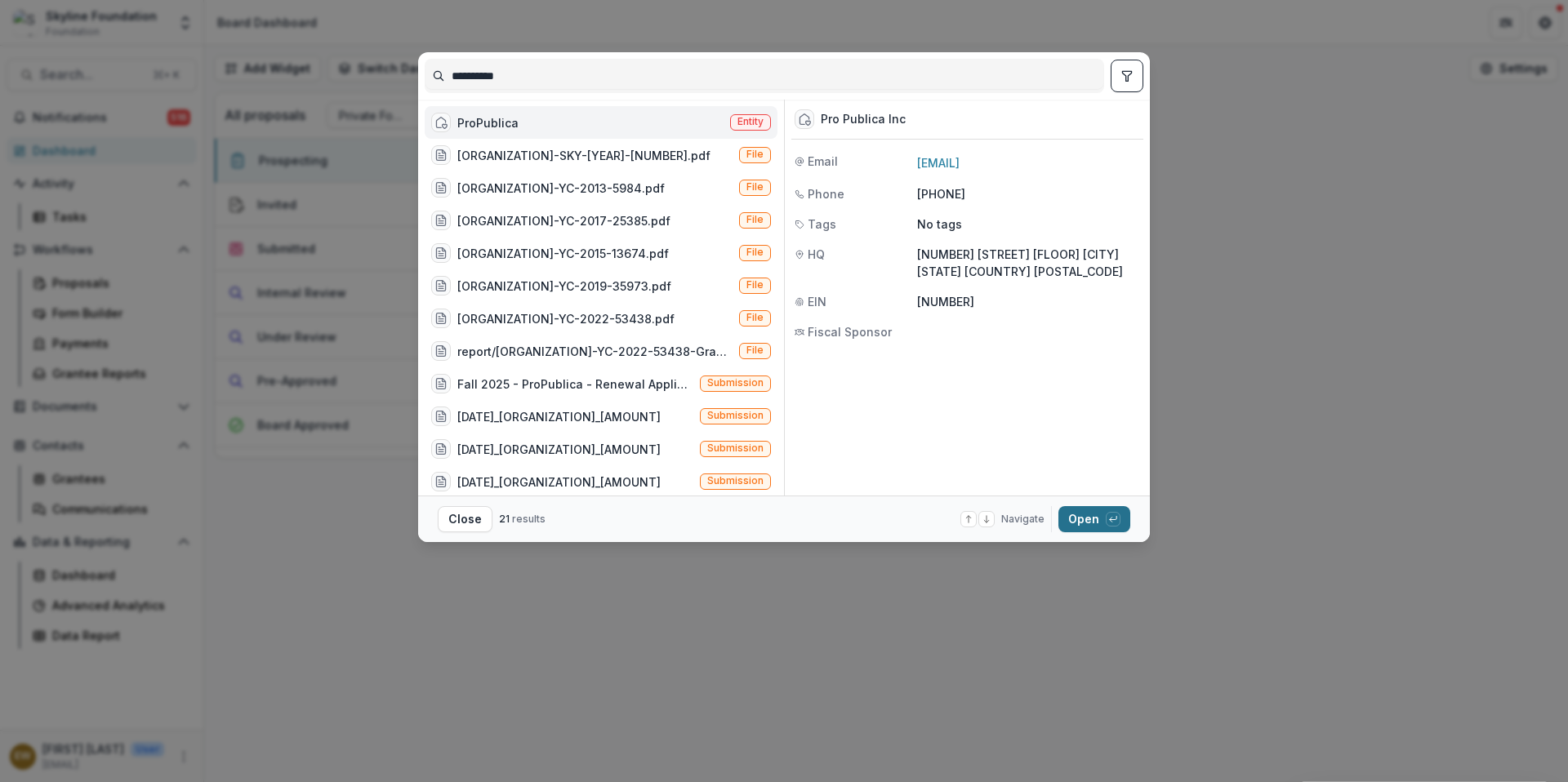 click on "Open with enter key" at bounding box center [1094, 519] 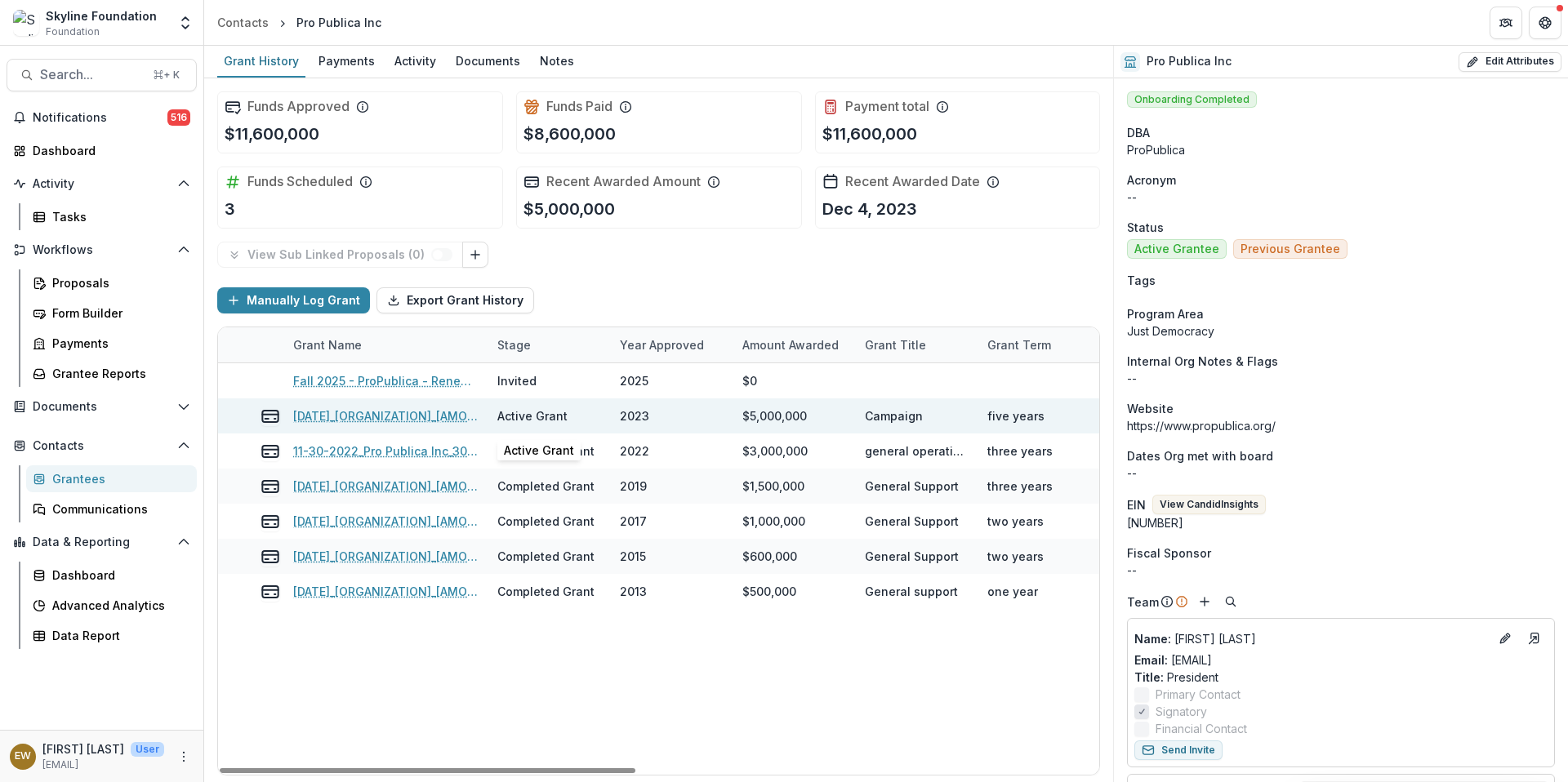 click on "Active Grant" at bounding box center [532, 415] 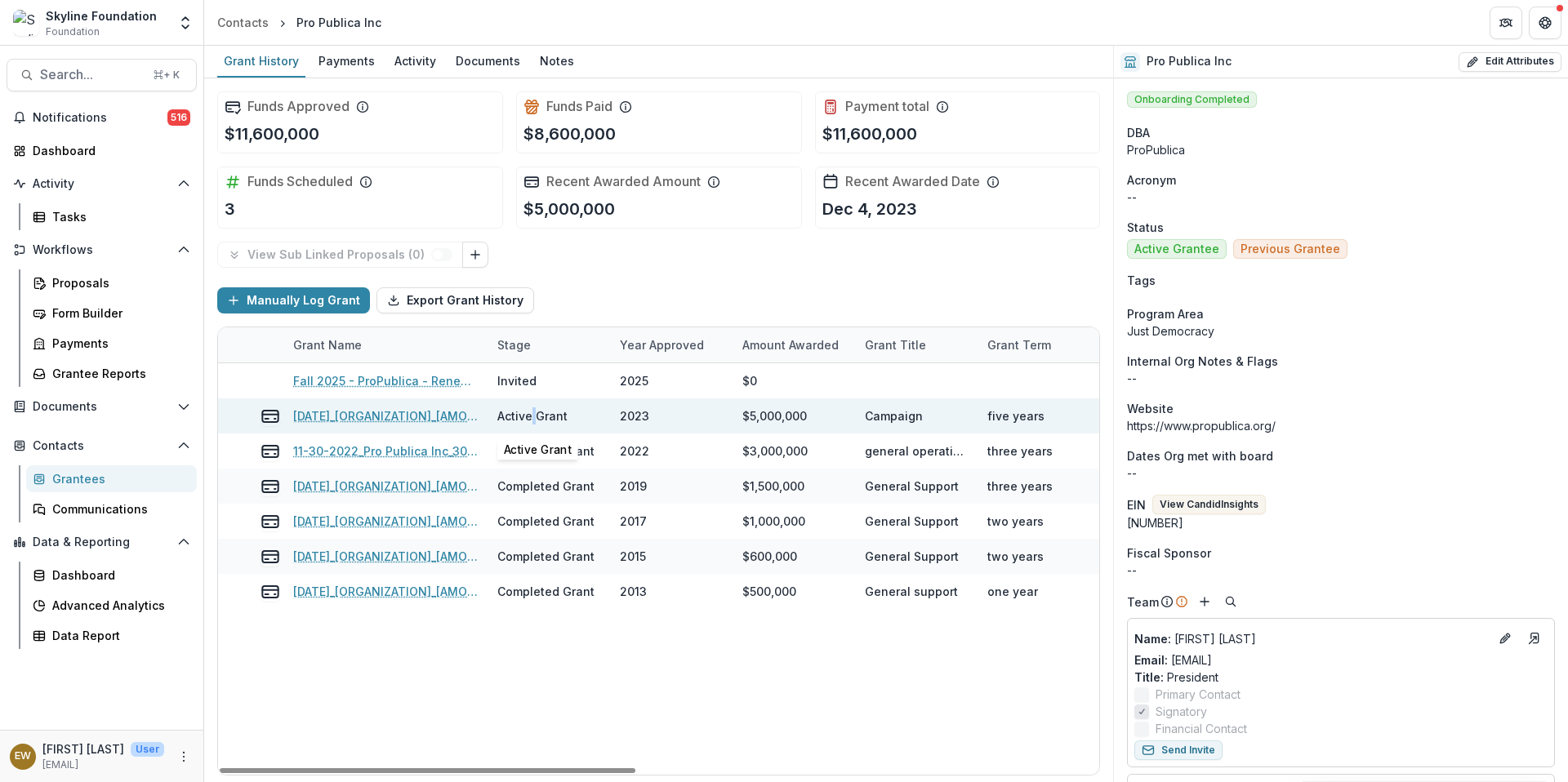 click on "Active Grant" at bounding box center (532, 415) 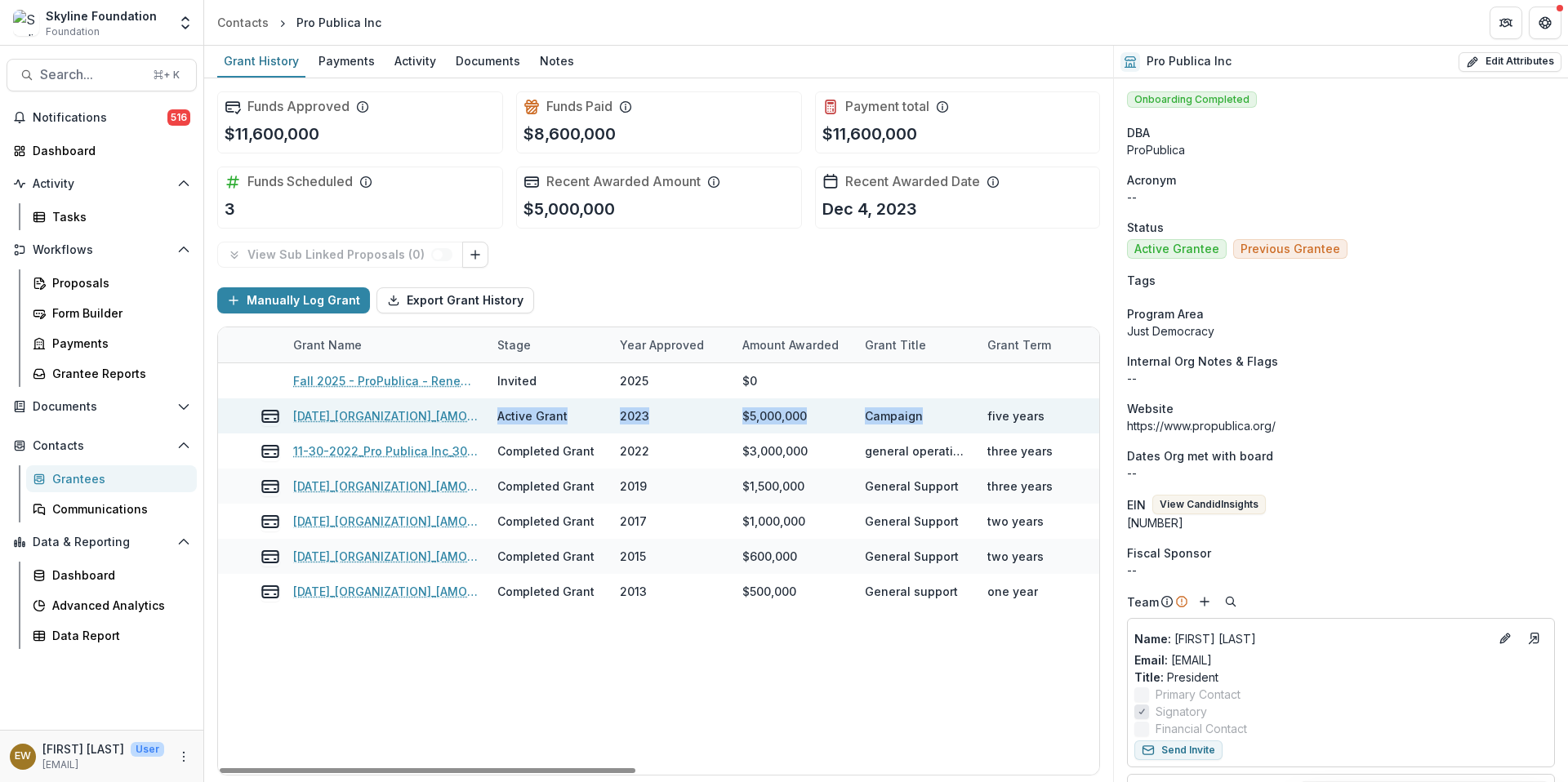 drag, startPoint x: 530, startPoint y: 414, endPoint x: 860, endPoint y: 421, distance: 330.07423 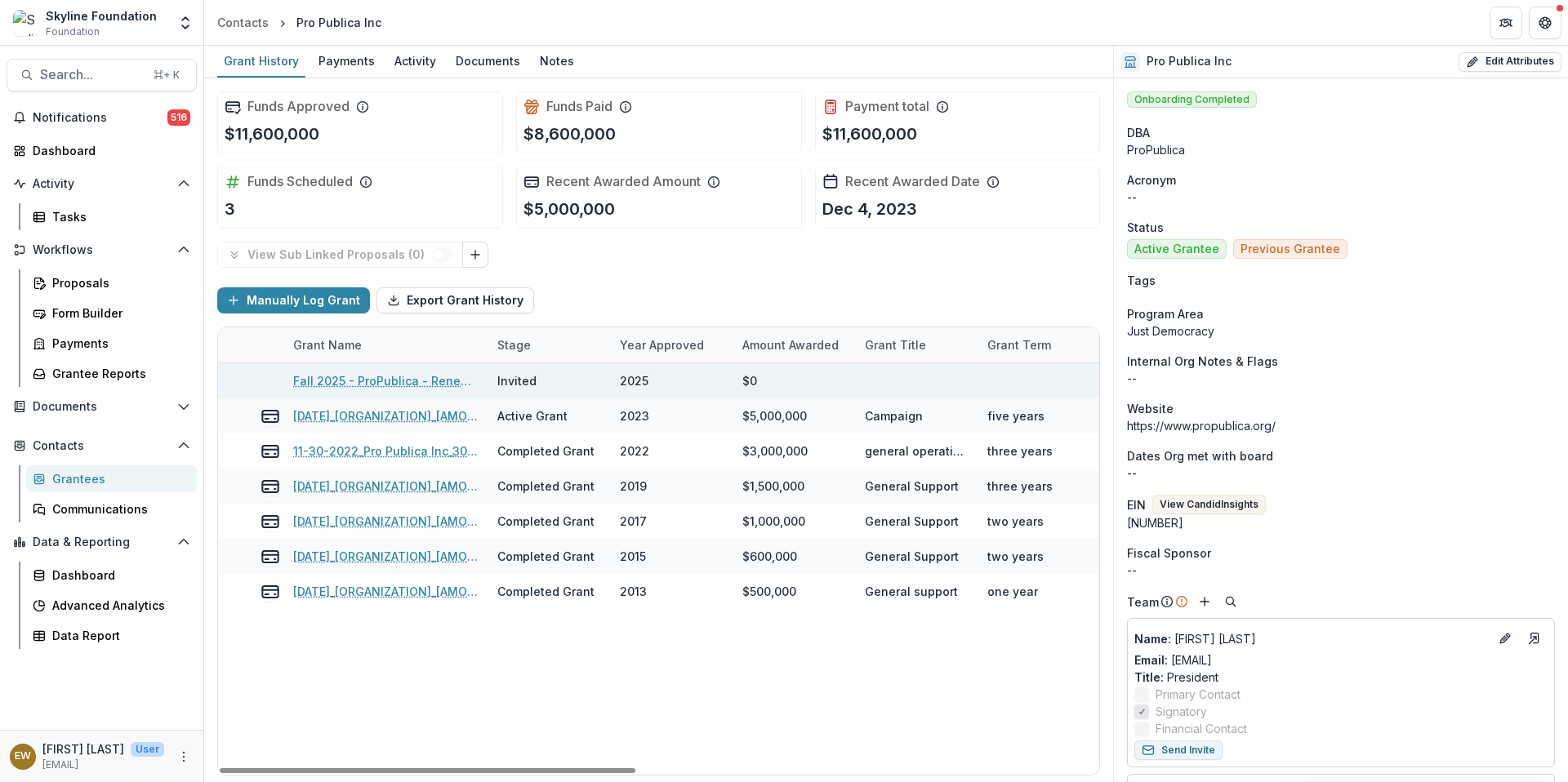 click on "Fall 2025 - ProPublica - Renewal Application" at bounding box center [385, 380] 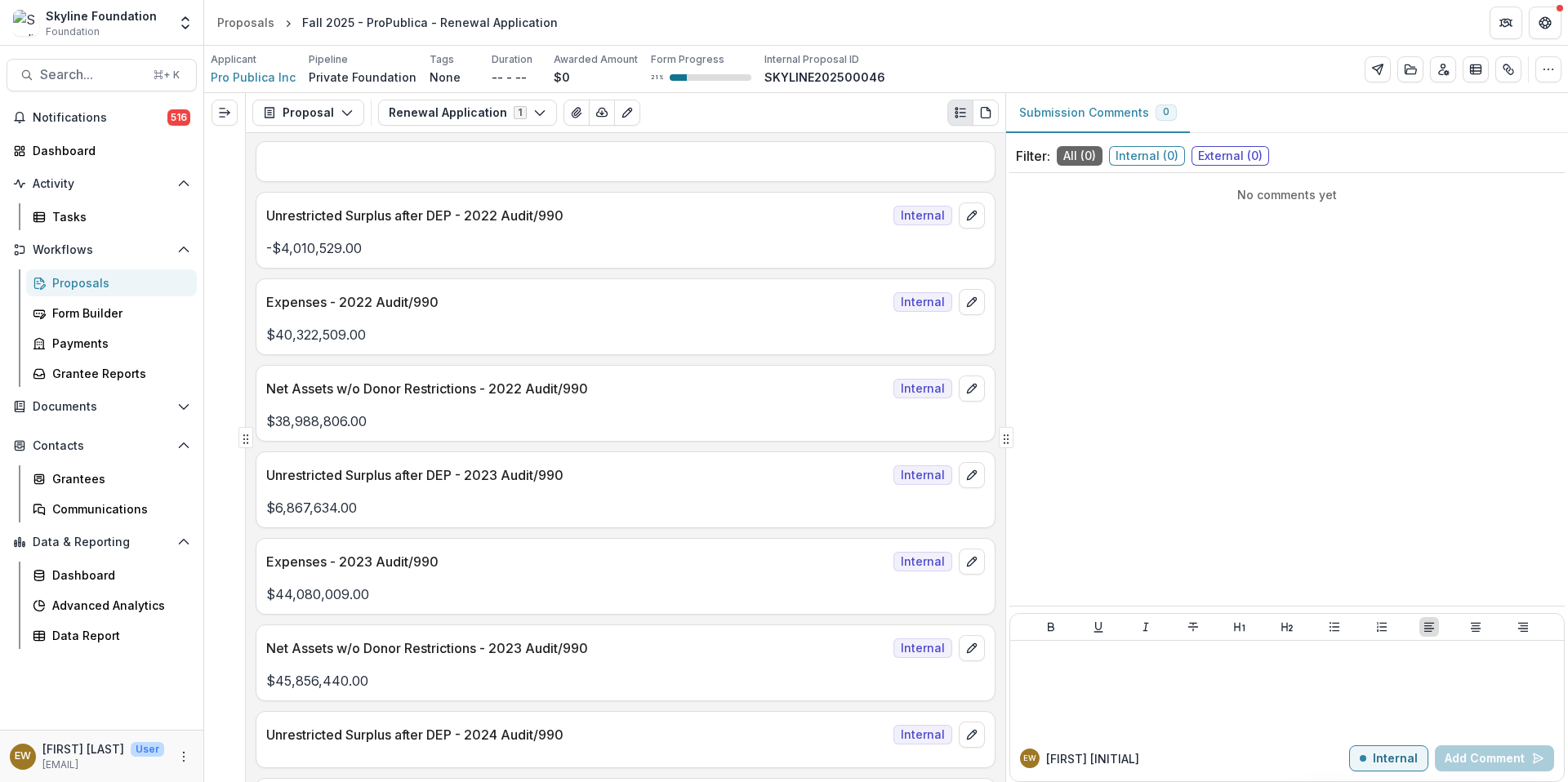 scroll, scrollTop: 1661, scrollLeft: 0, axis: vertical 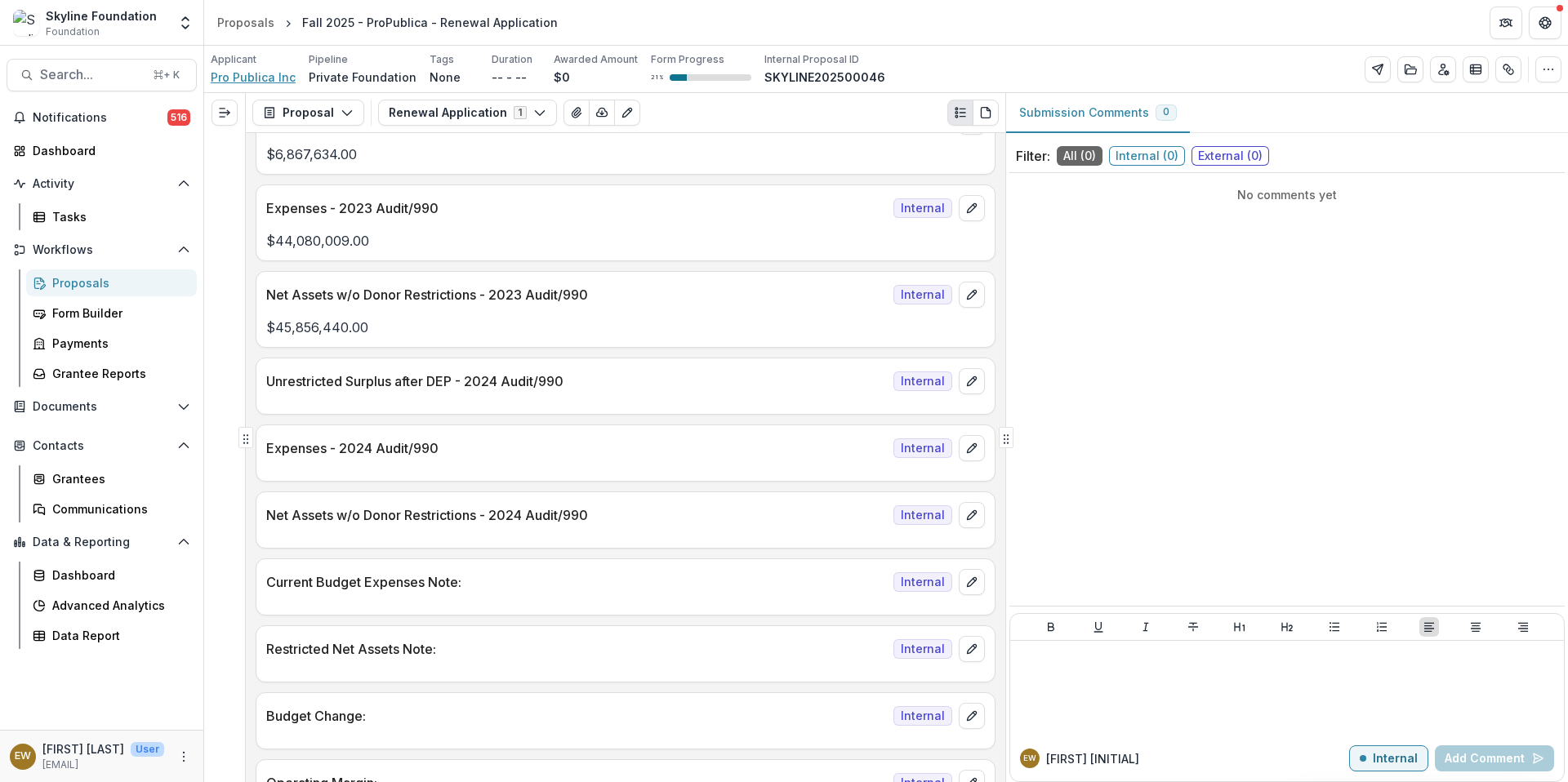 click on "Pro Publica Inc" at bounding box center [253, 77] 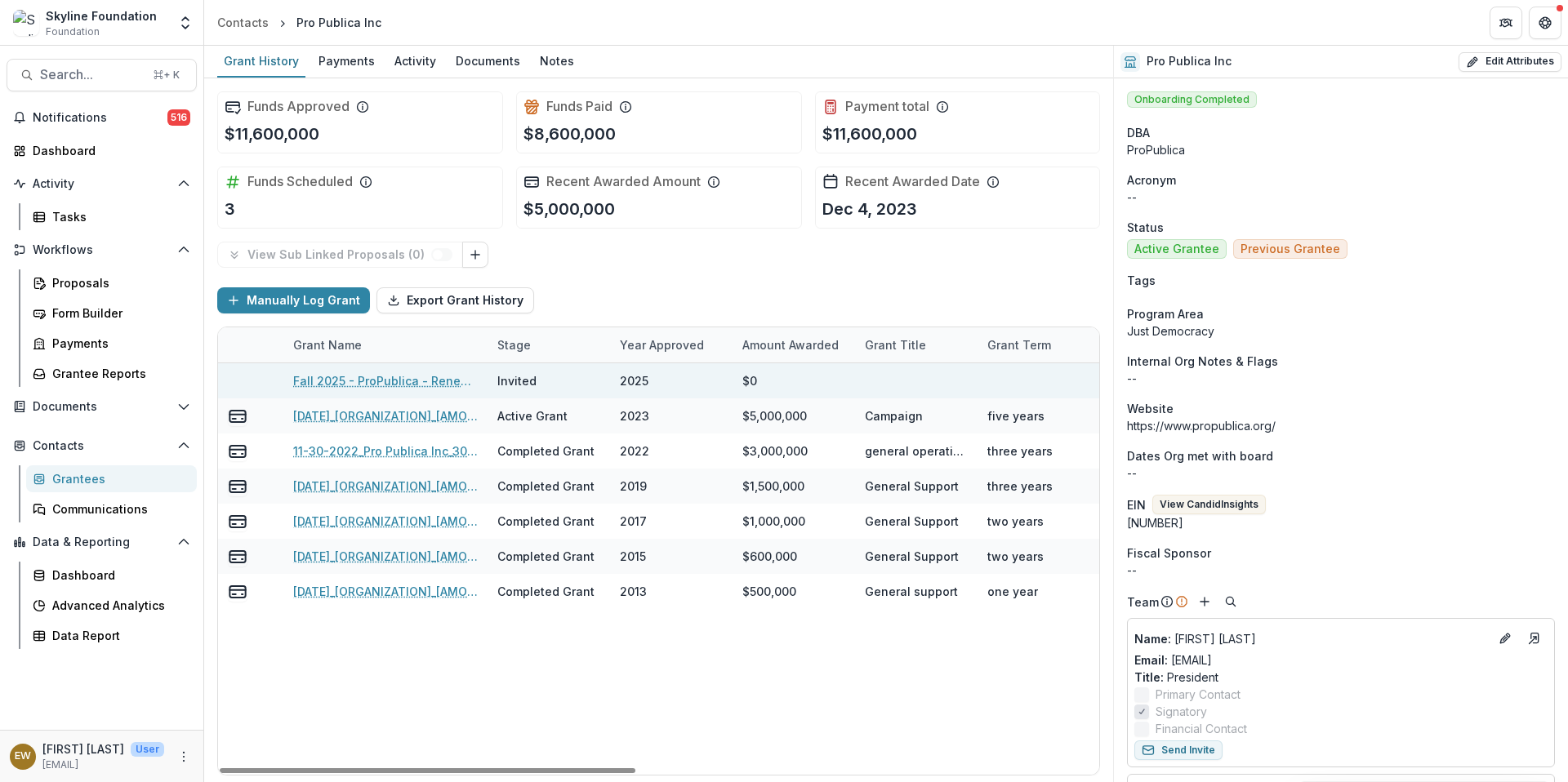 click at bounding box center (267, 380) 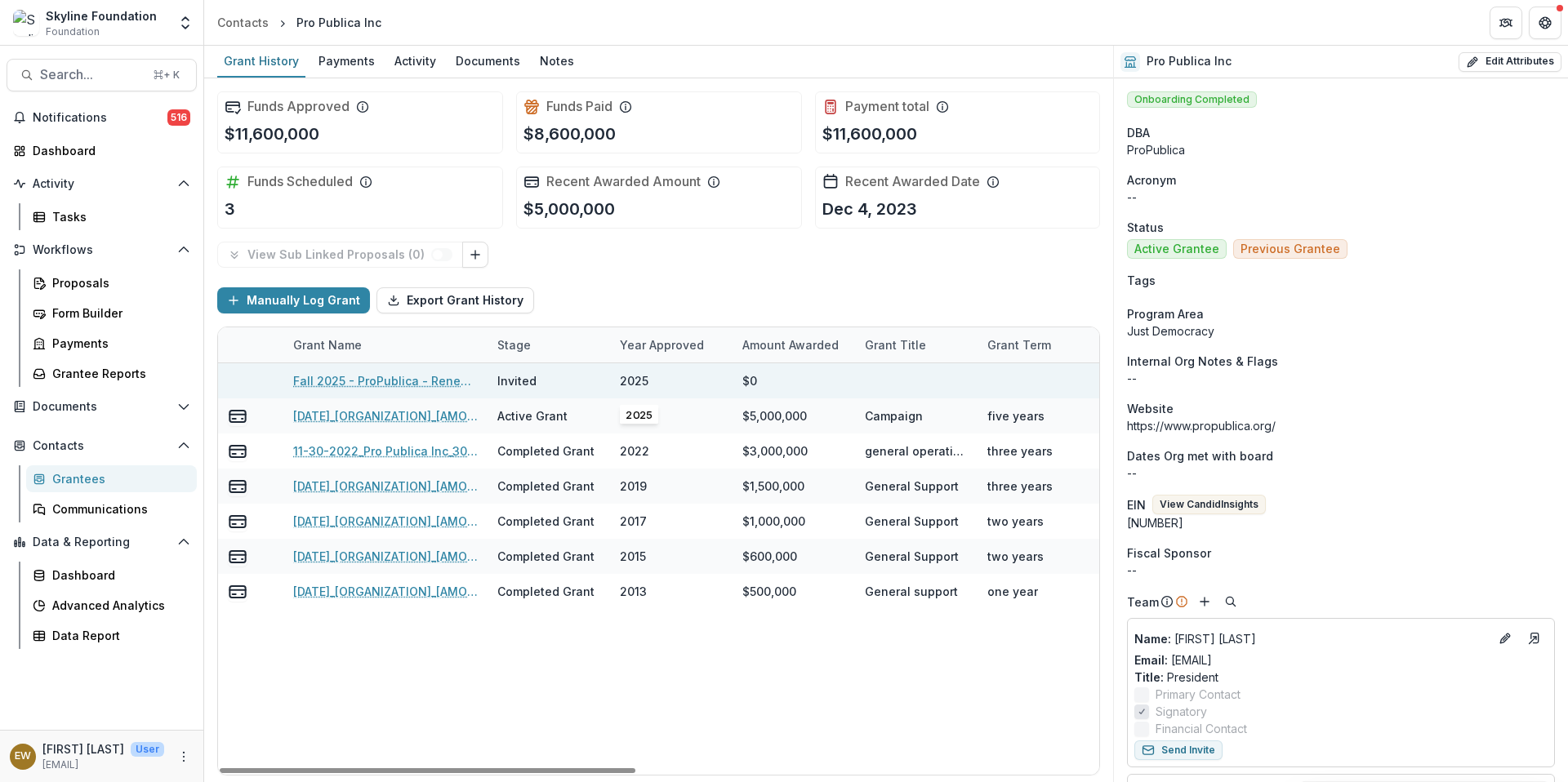 click on "2025" at bounding box center (671, 380) 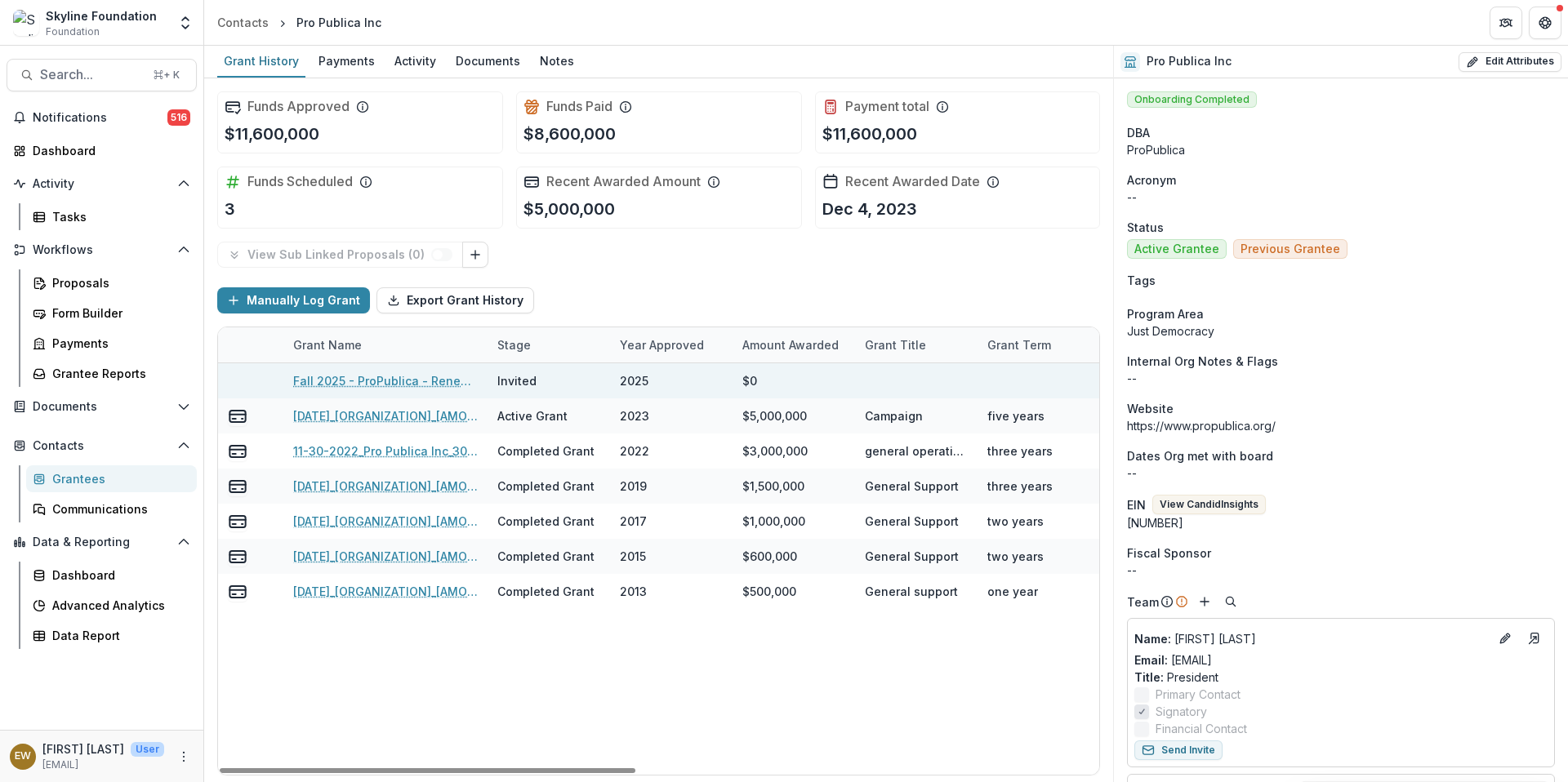 click at bounding box center (916, 380) 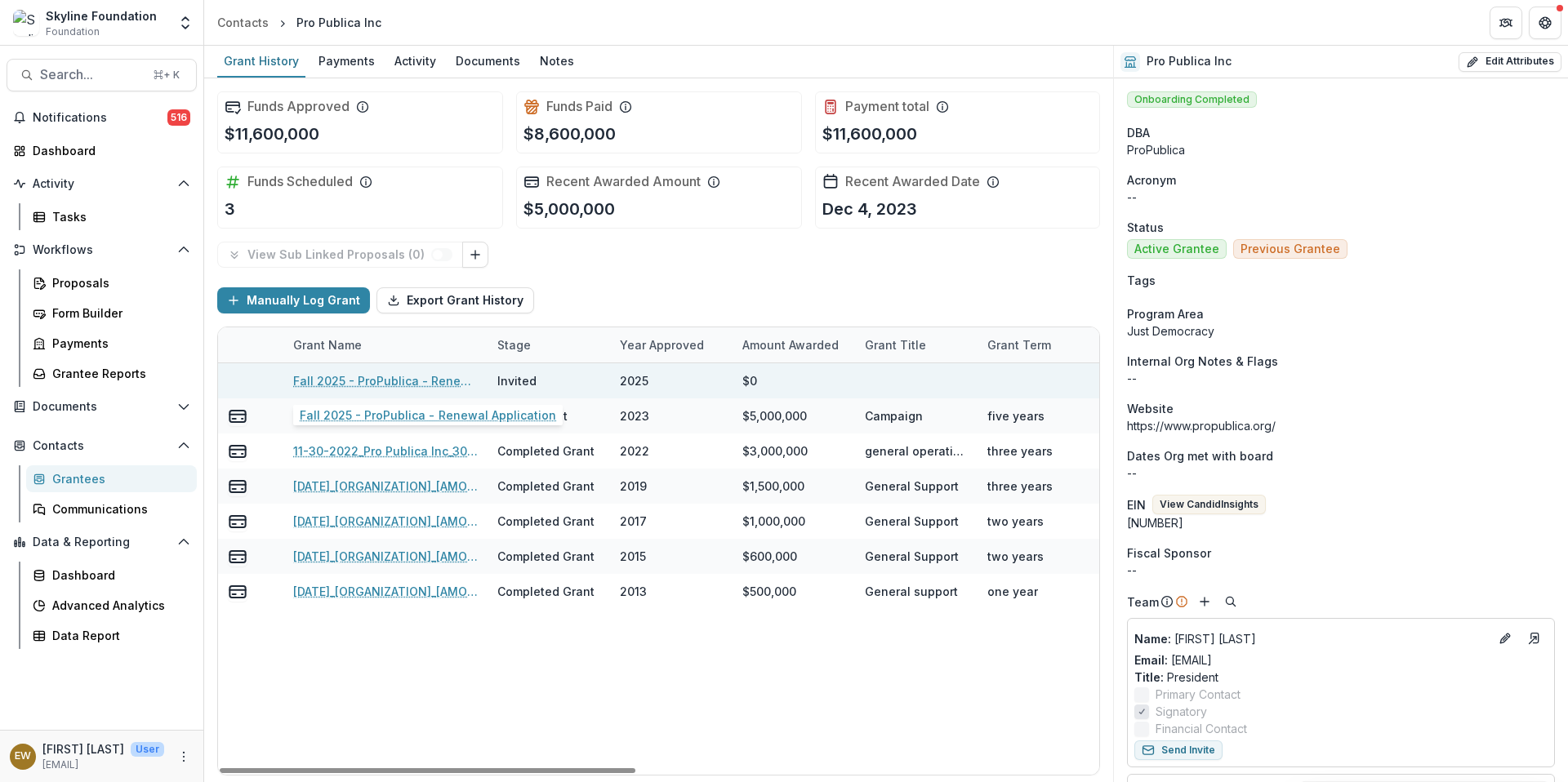 click on "Fall 2025 - ProPublica - Renewal Application" at bounding box center (385, 380) 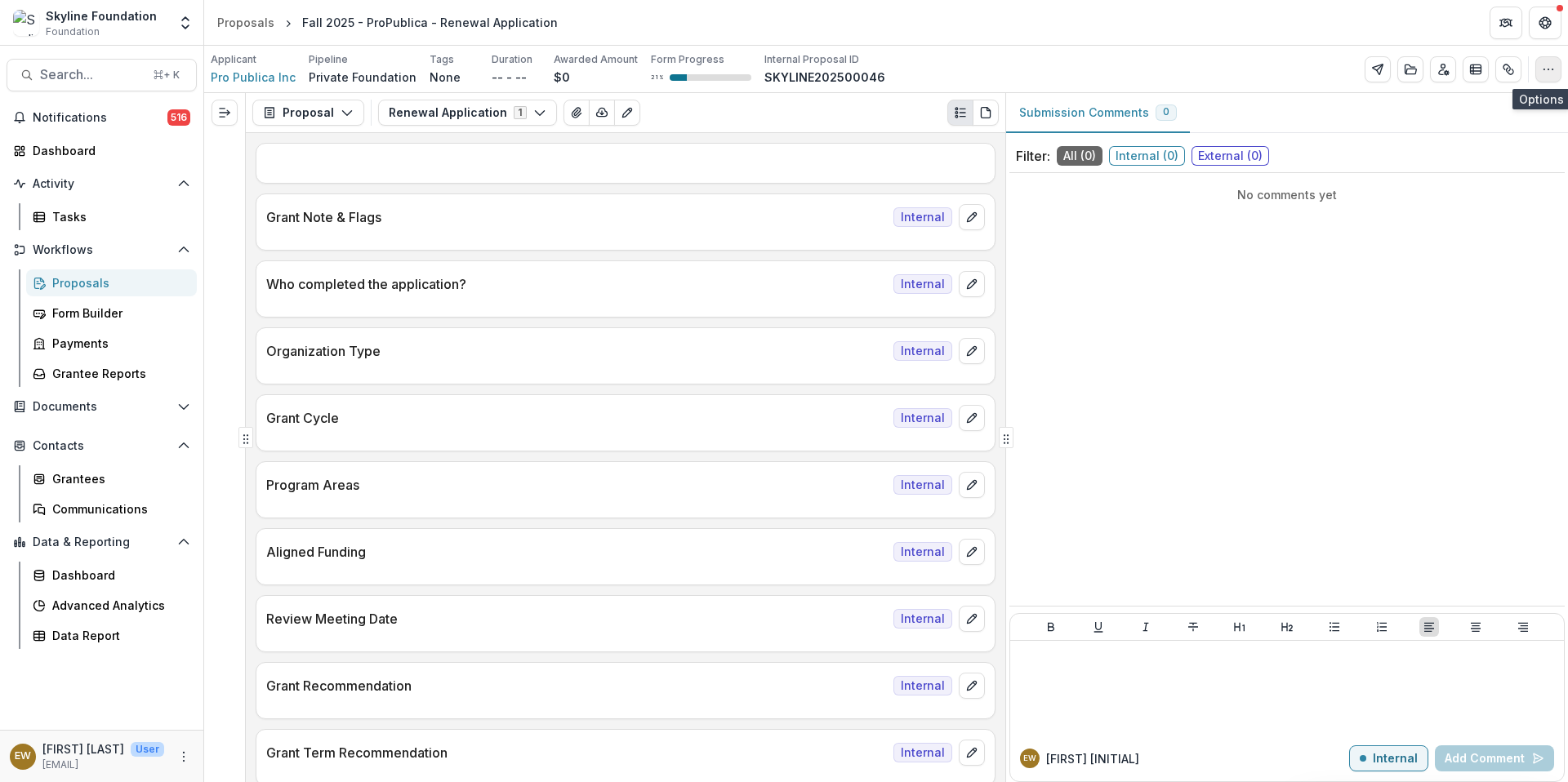 click 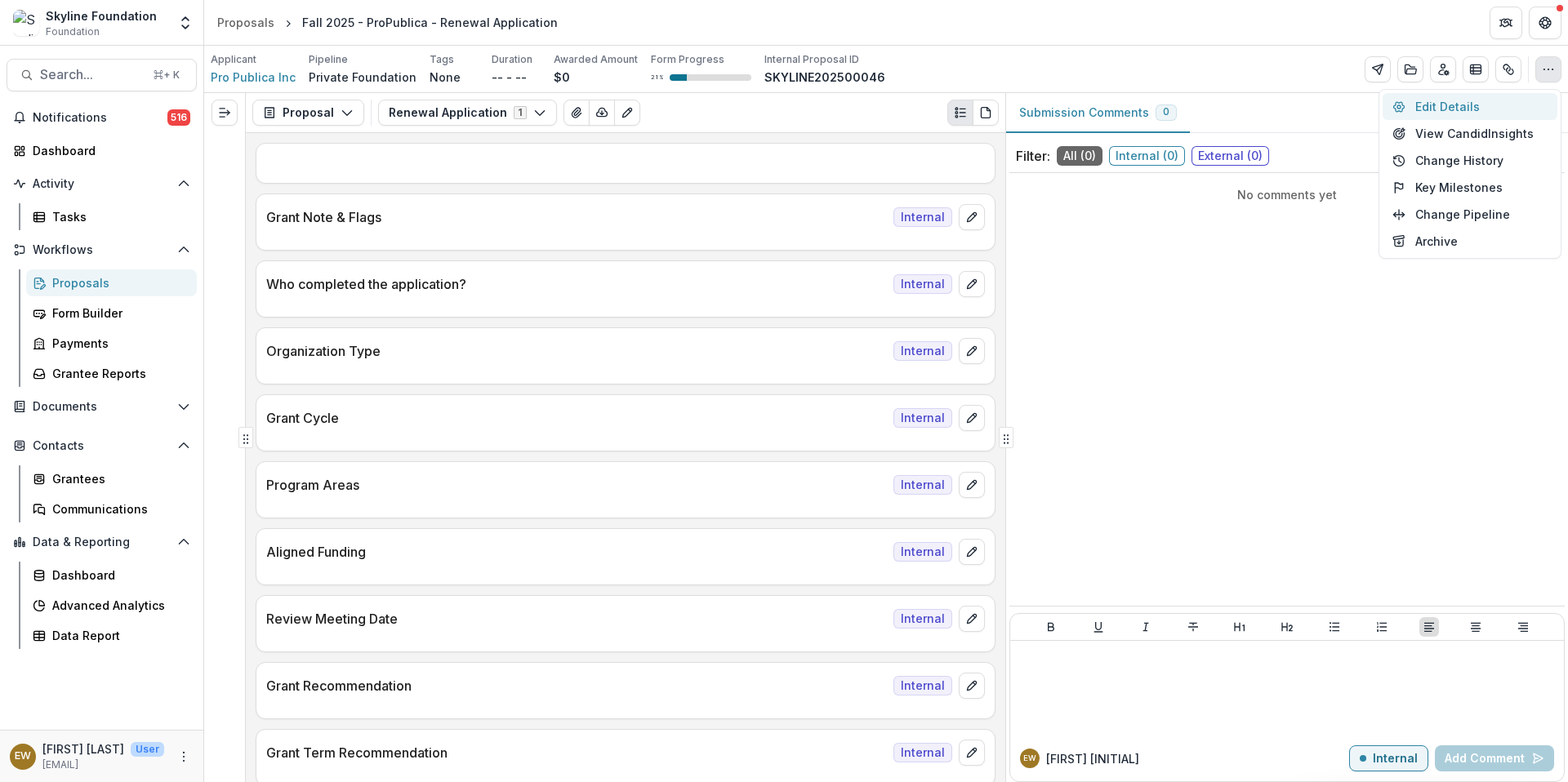 click on "Edit Details" at bounding box center (1470, 106) 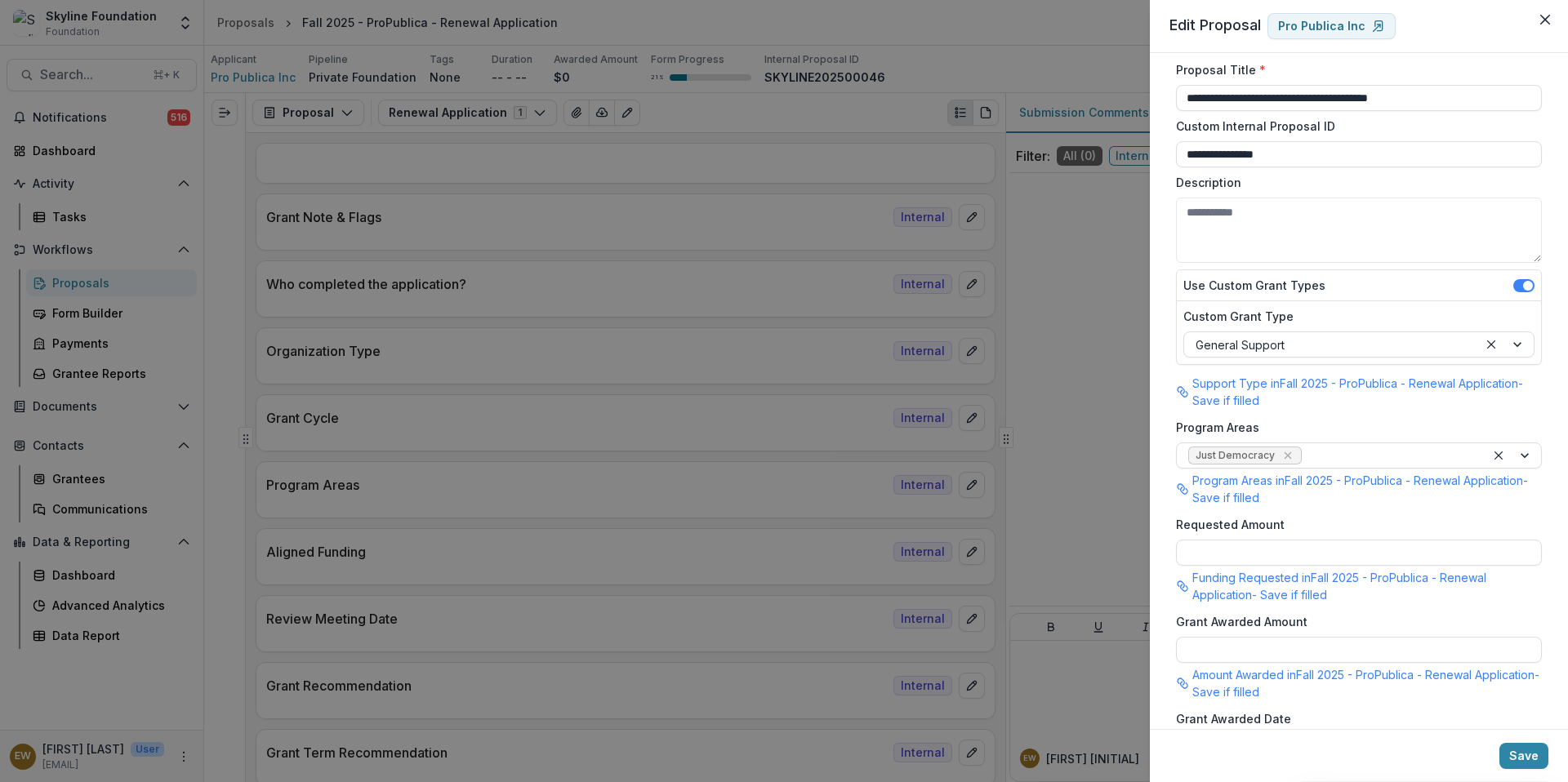scroll, scrollTop: 0, scrollLeft: 0, axis: both 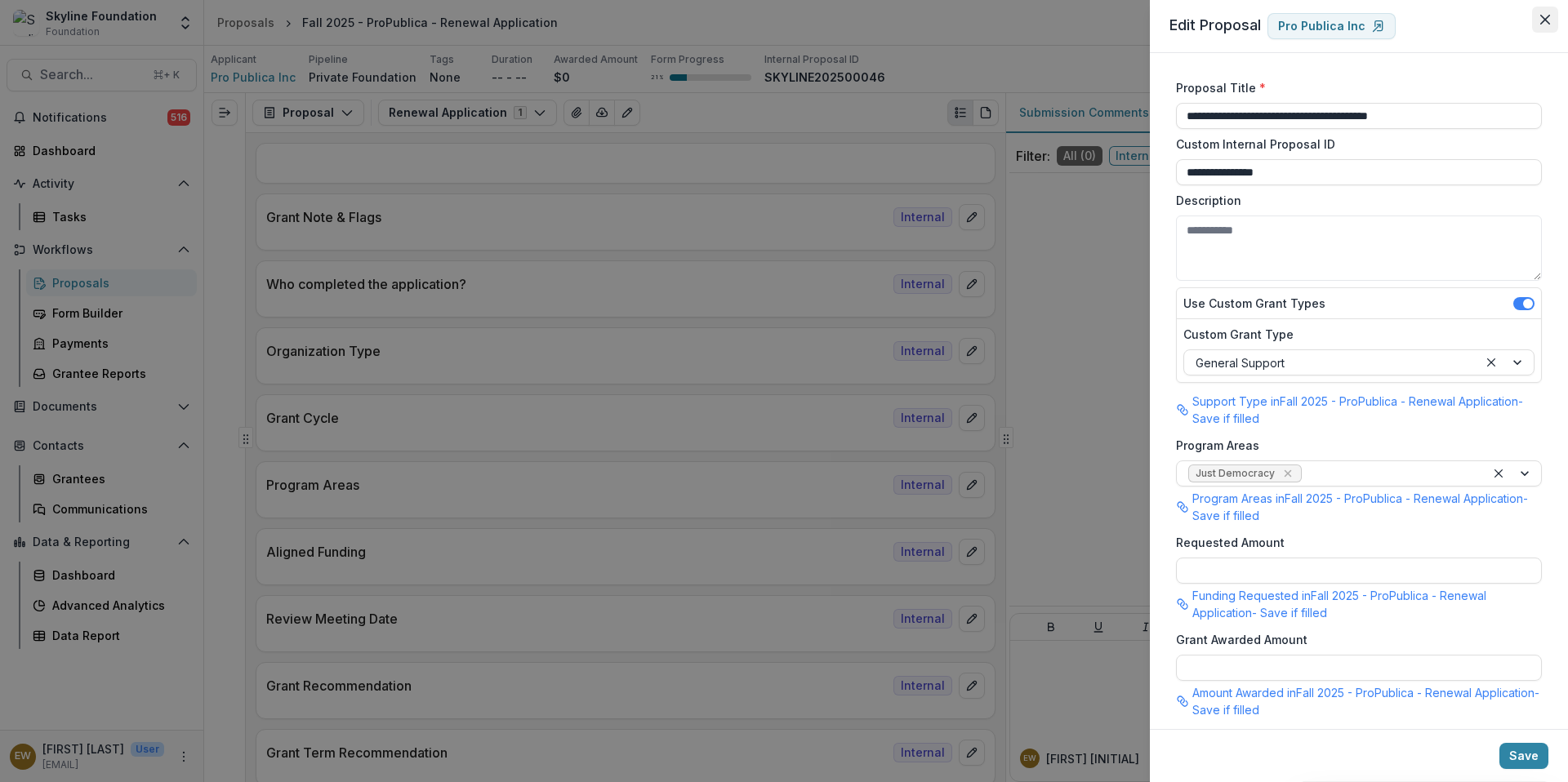 click 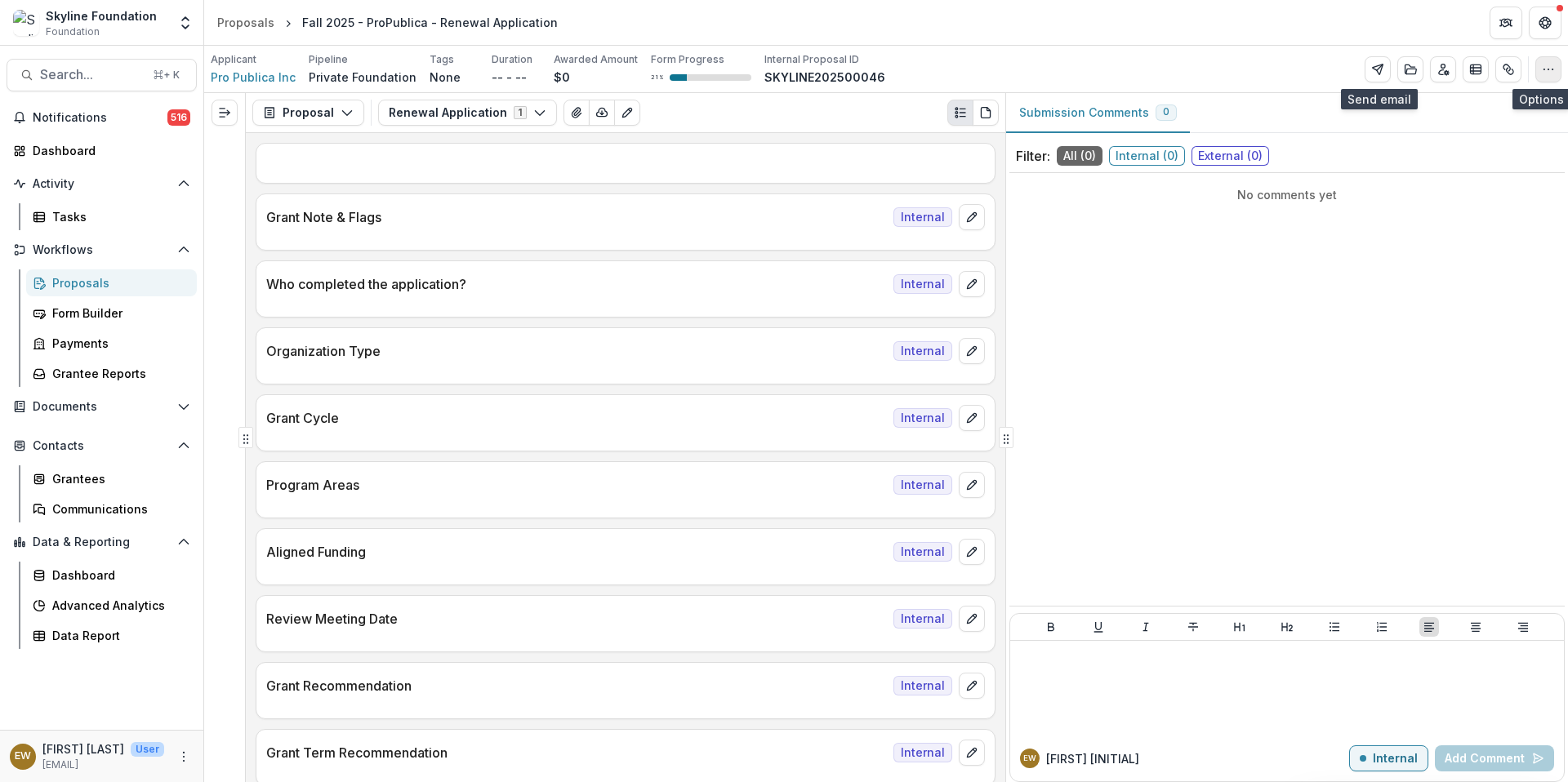 click at bounding box center [1548, 69] 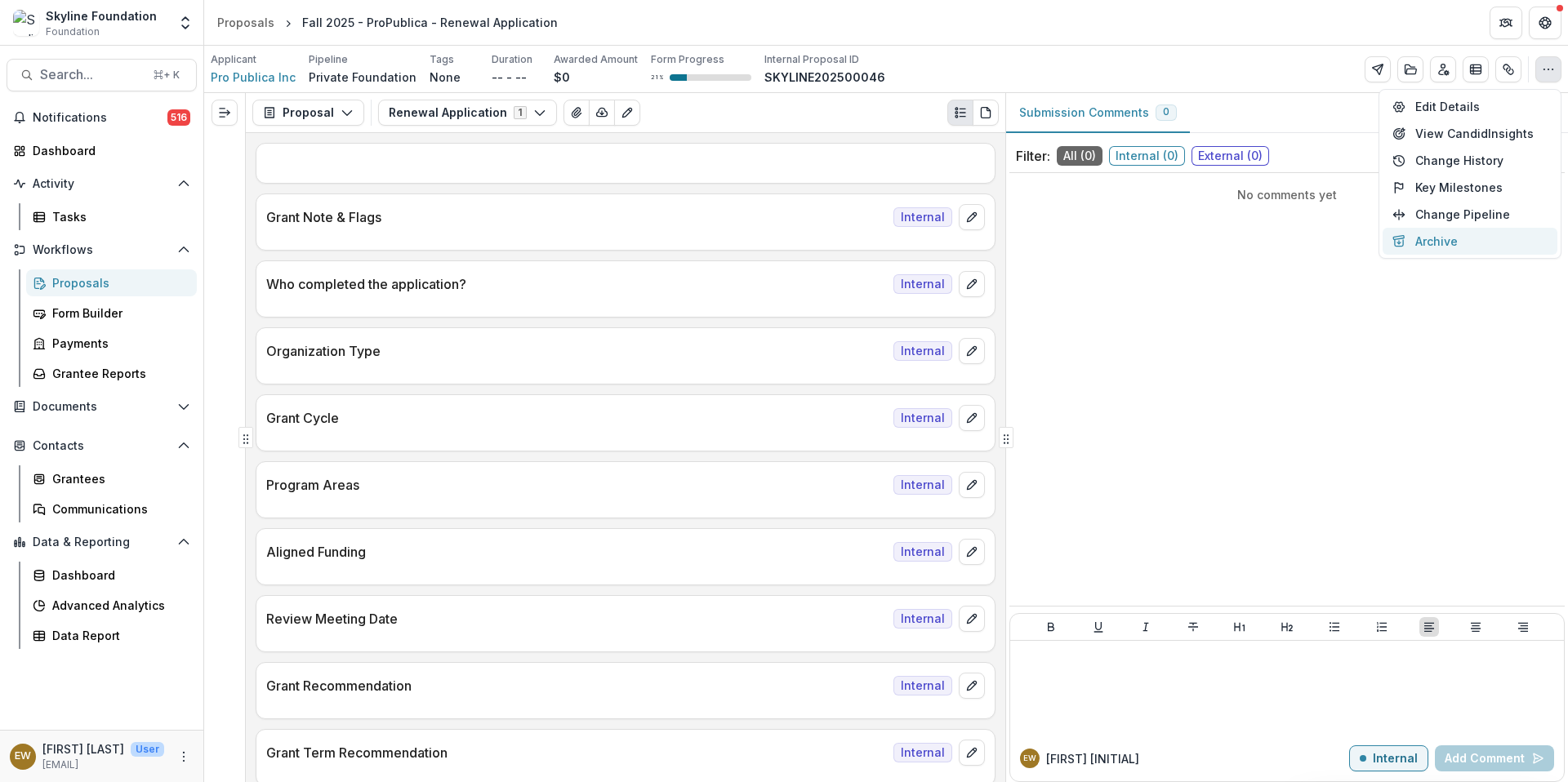 click on "Archive" at bounding box center (1470, 241) 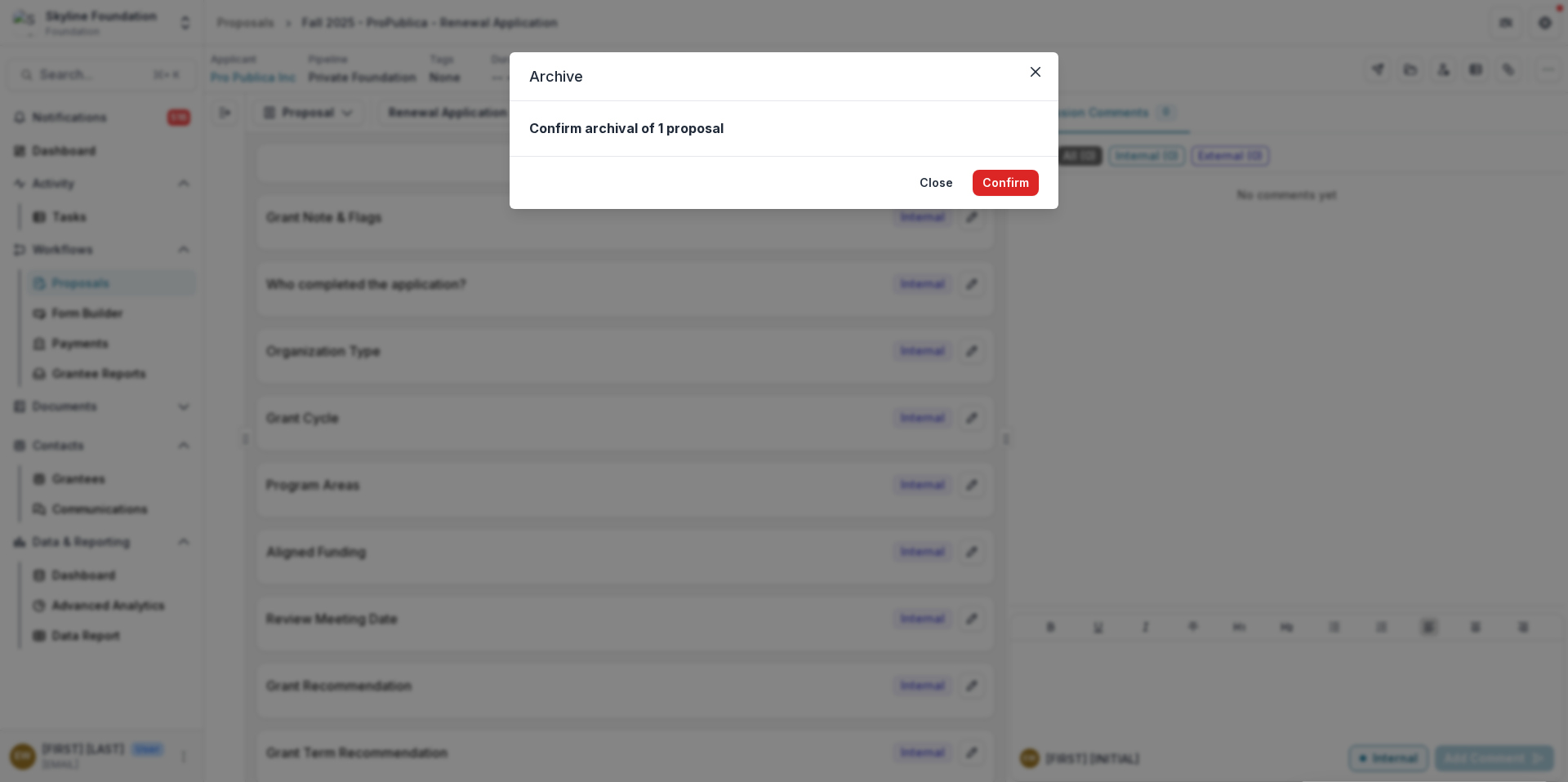 click on "Confirm" at bounding box center (1005, 183) 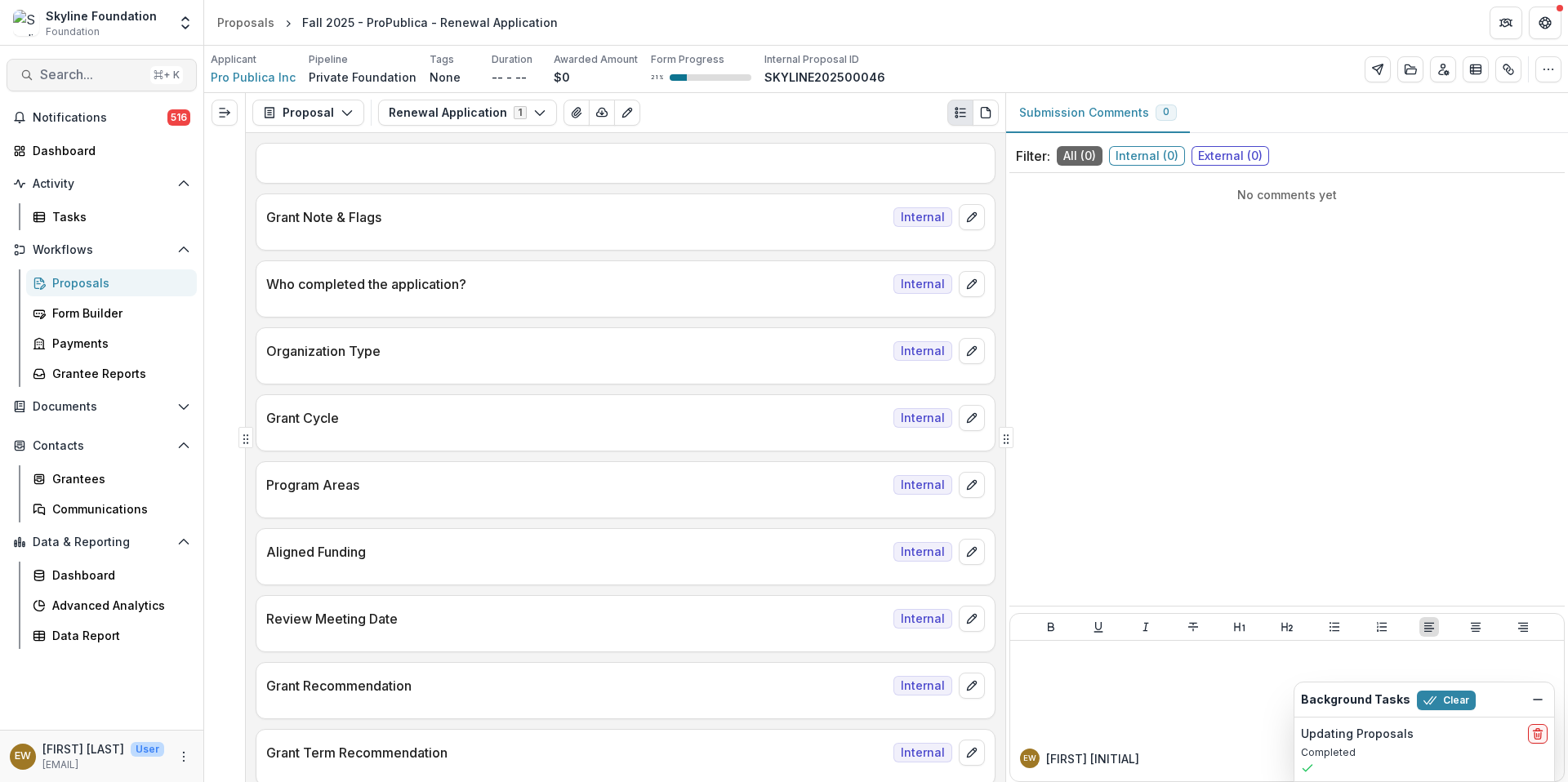 click on "Search..." at bounding box center [91, 74] 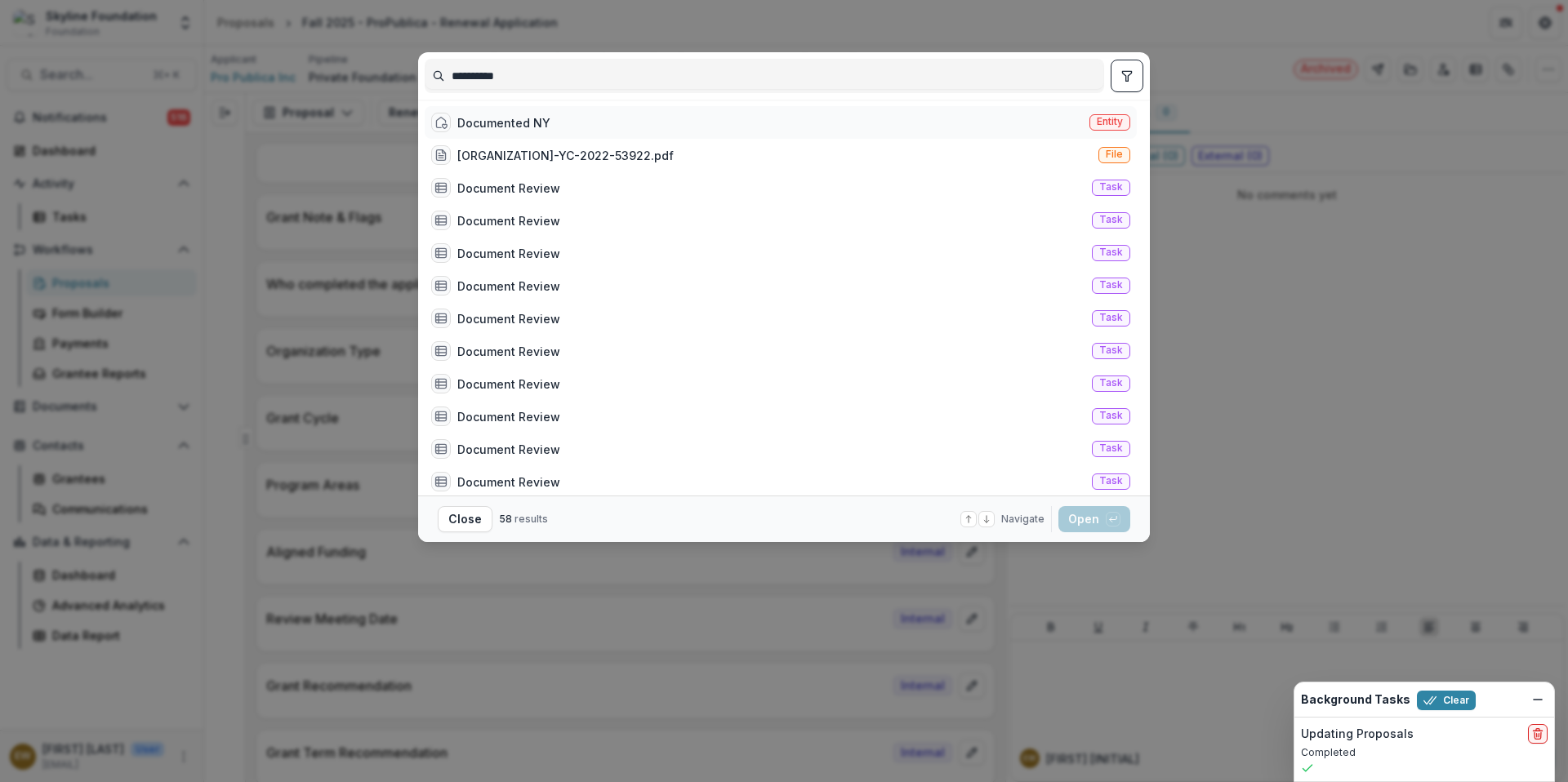 type on "**********" 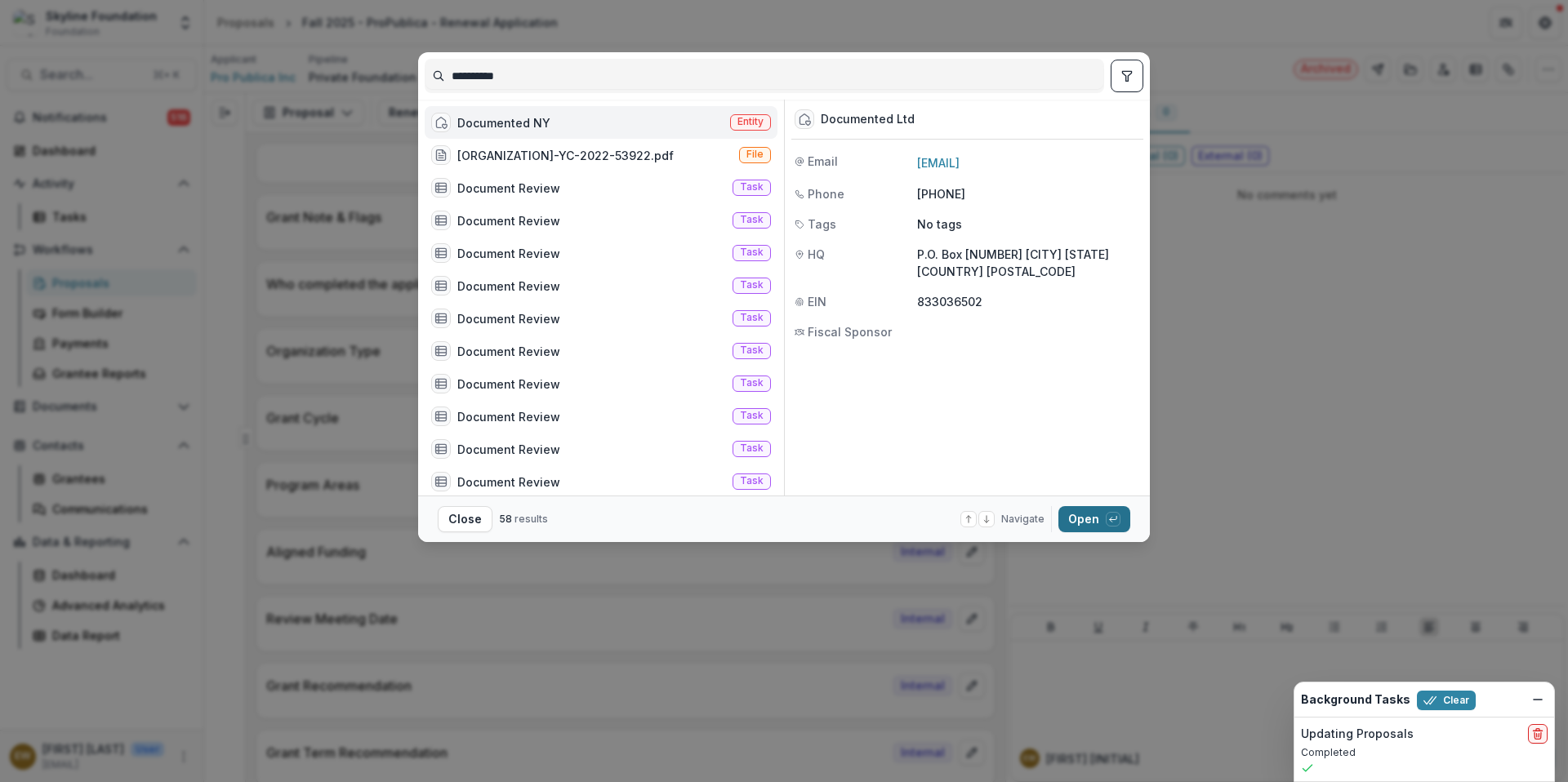 click on "Open with enter key" at bounding box center [1094, 519] 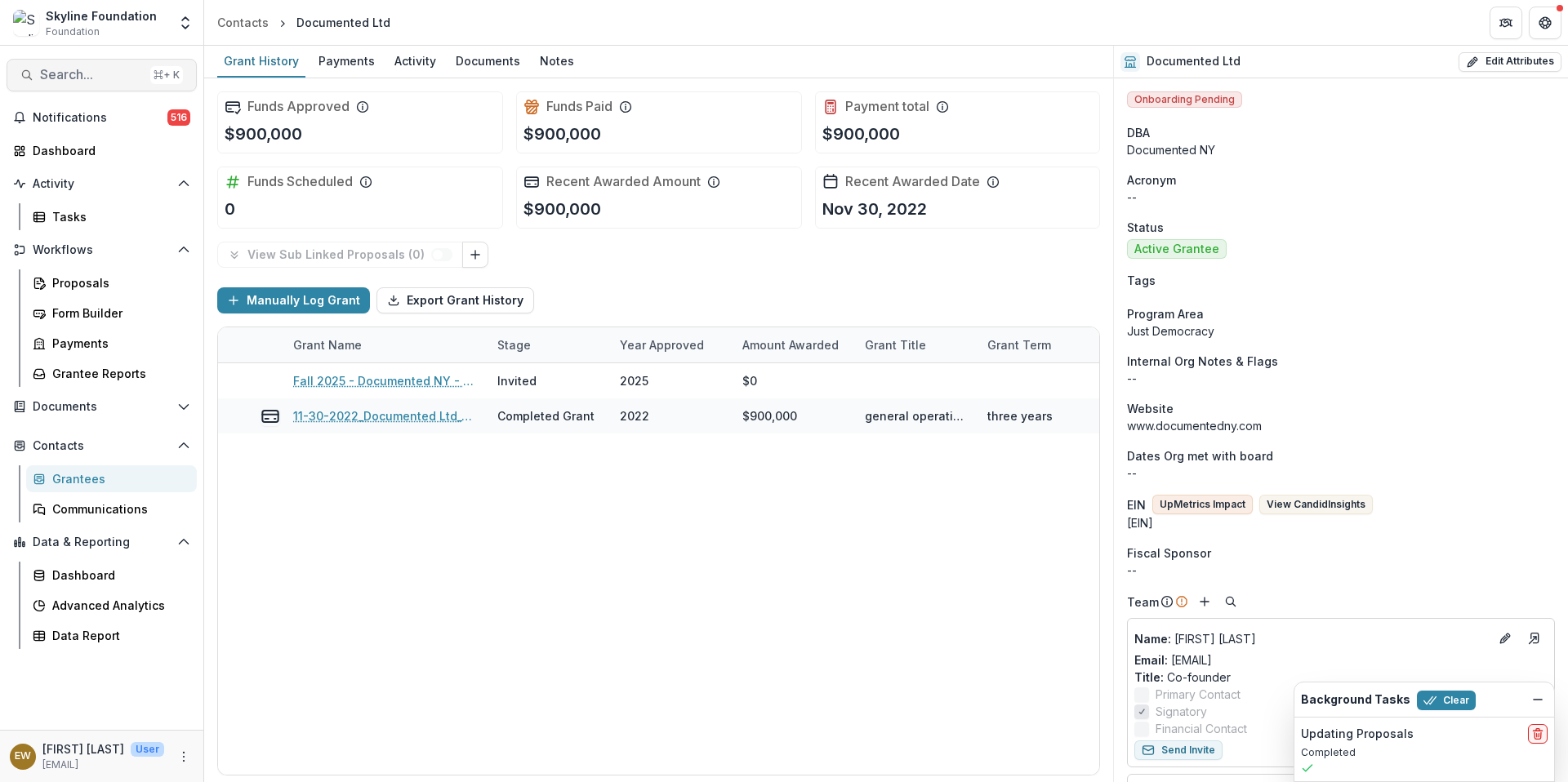 click on "Search..." at bounding box center (91, 74) 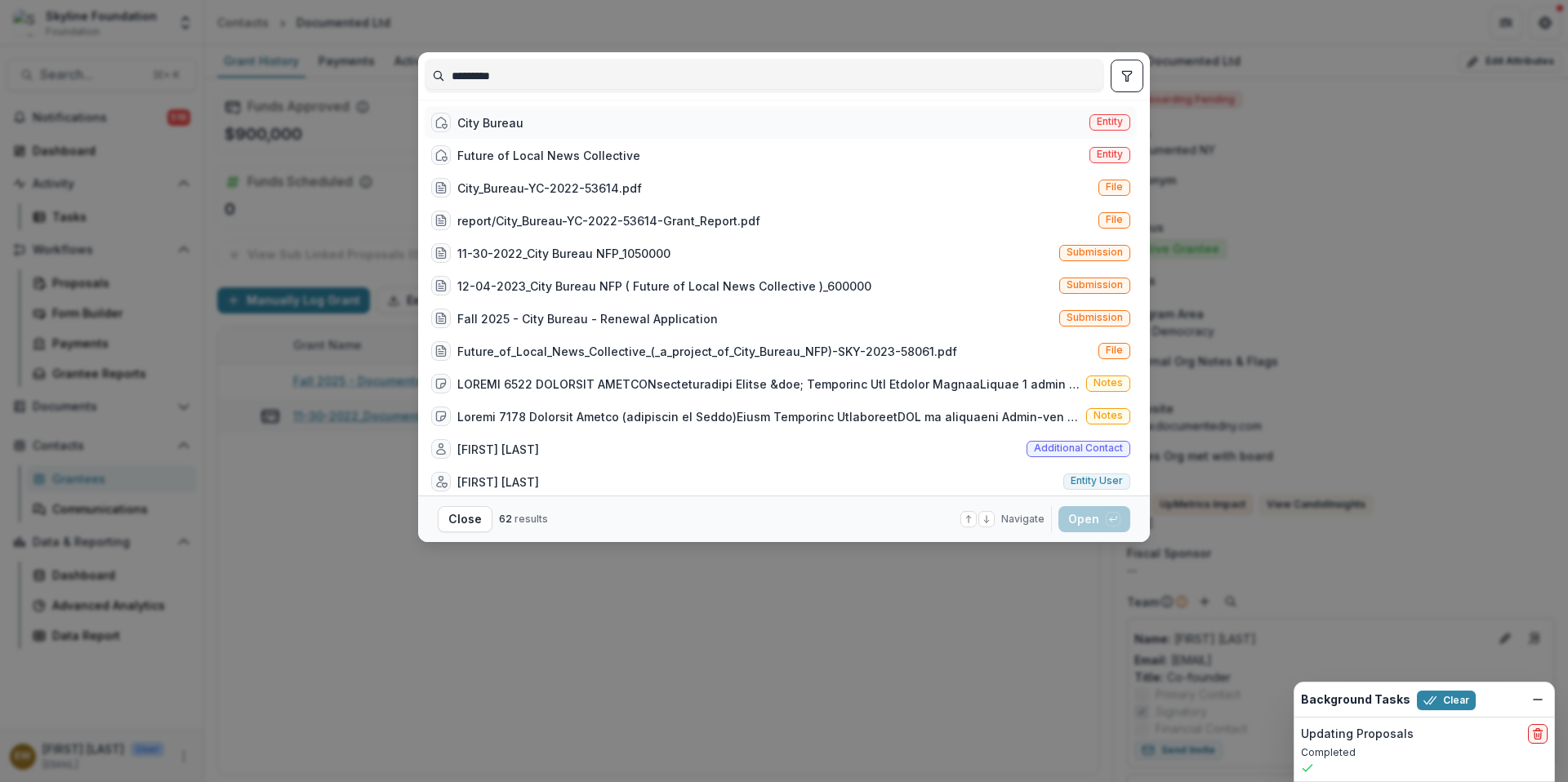 type on "*********" 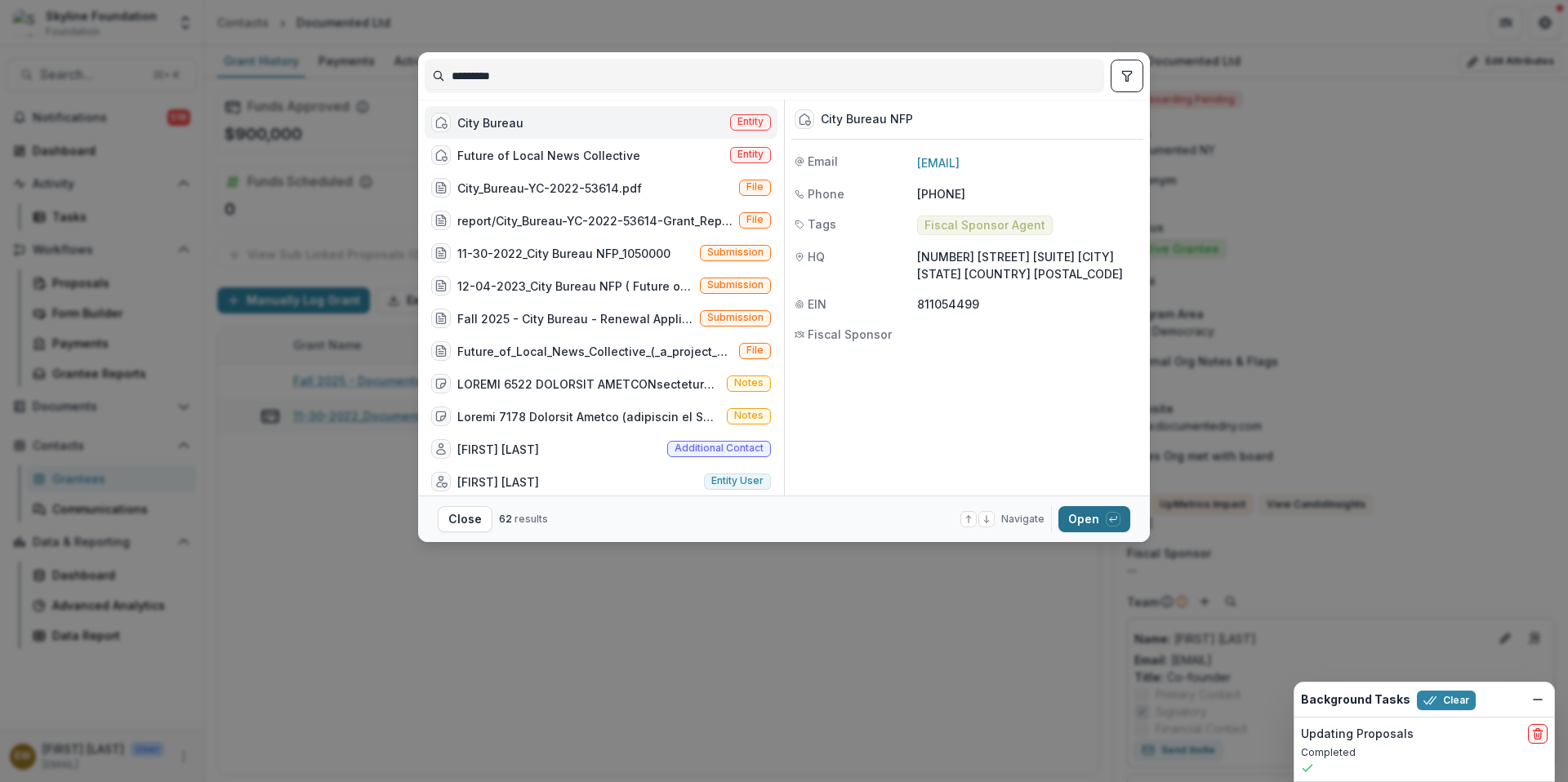 click on "Open with enter key" at bounding box center [1094, 519] 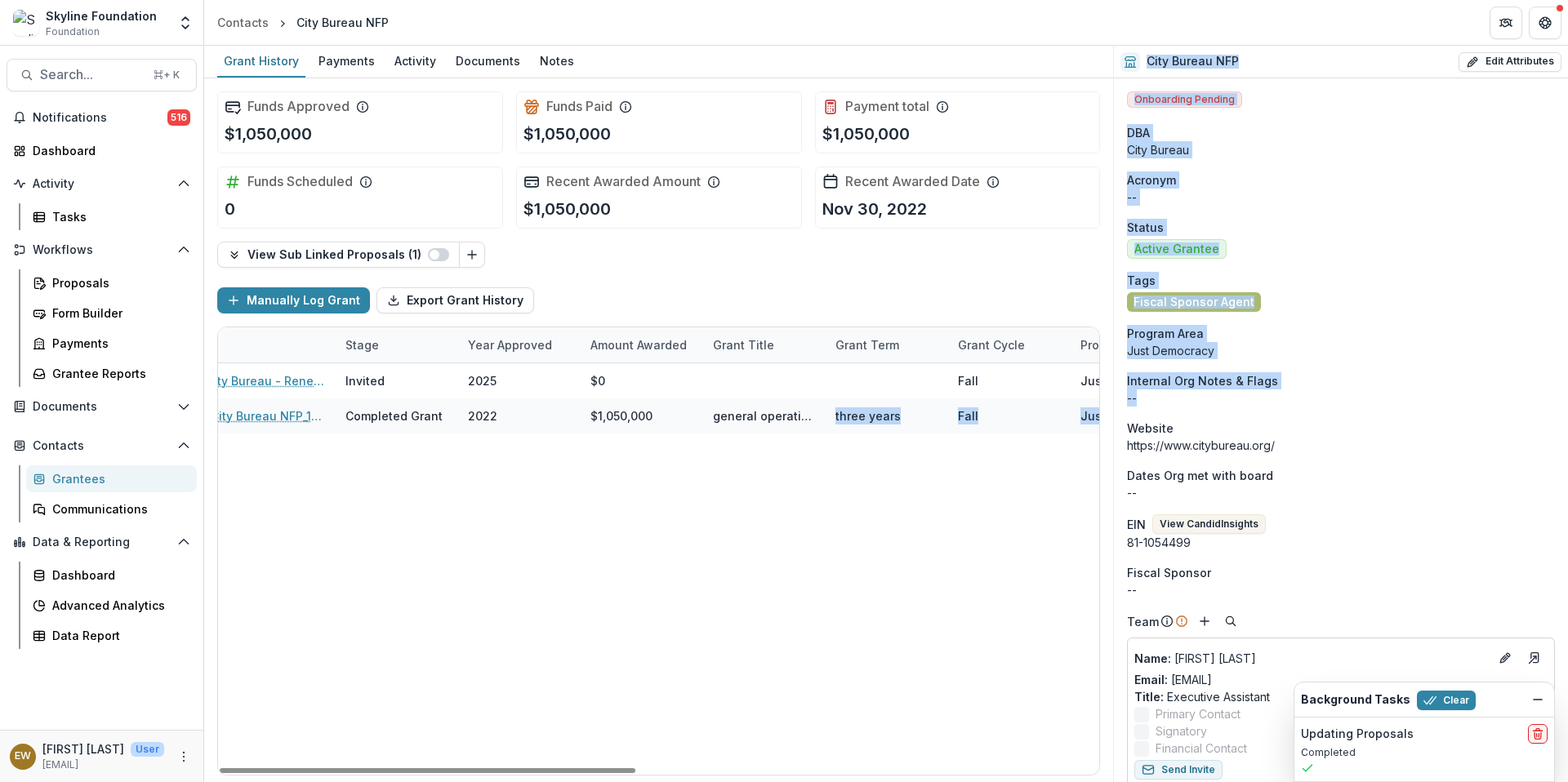 scroll, scrollTop: 0, scrollLeft: 981, axis: horizontal 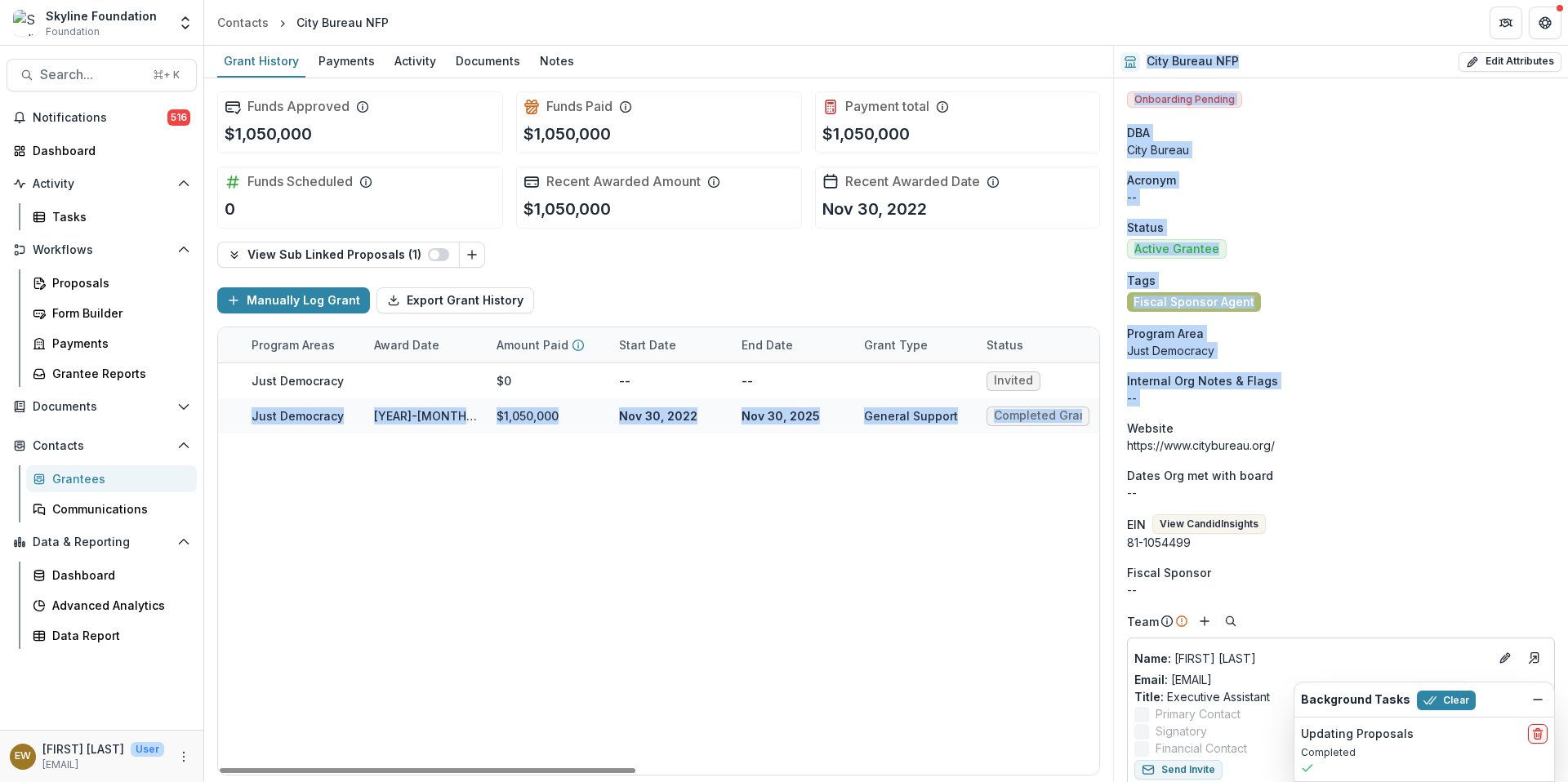 drag, startPoint x: 980, startPoint y: 401, endPoint x: 1161, endPoint y: 414, distance: 181.46625 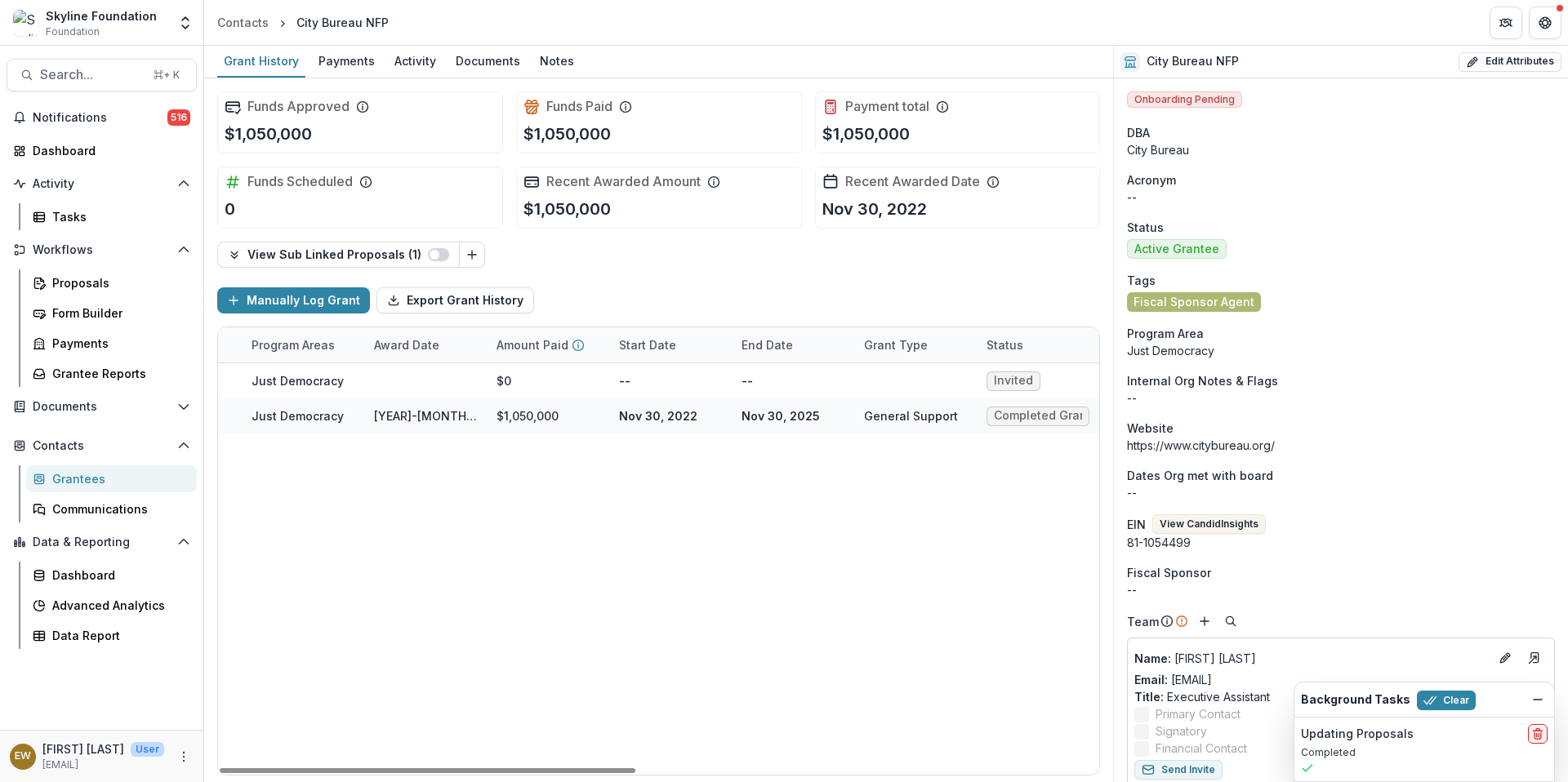 click on "Invited 2025 $0 Fall Just Democracy $0 -- -- Invited Completed Grant 2022 $1,050,000 general operations. three years Fall Just Democracy 2022-11-30 $1,050,000 Nov 30, 2022 Nov 30, 2025 General Support Completed Grant" at bounding box center [168, 569] 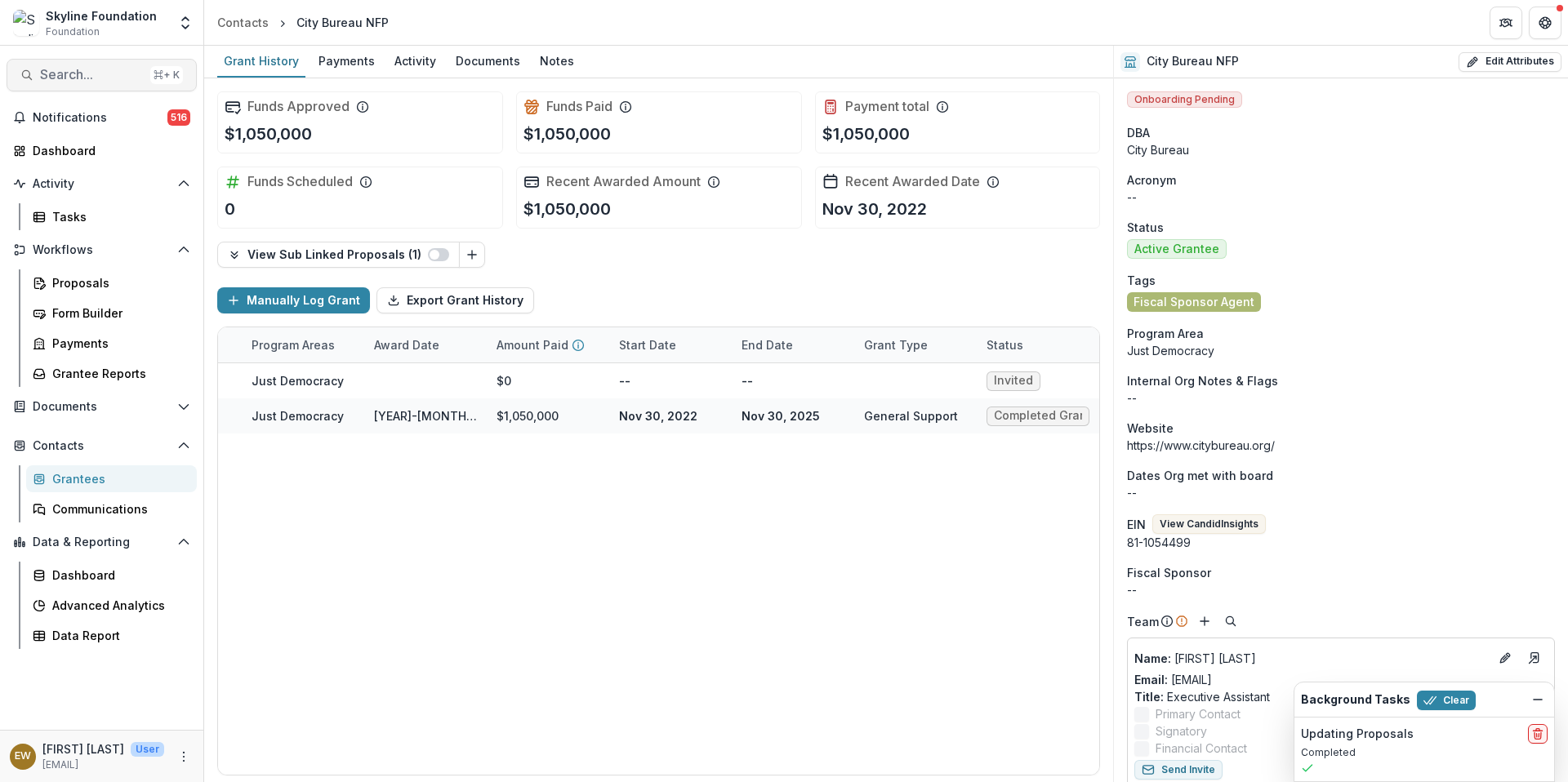 click on "Search..." at bounding box center [91, 74] 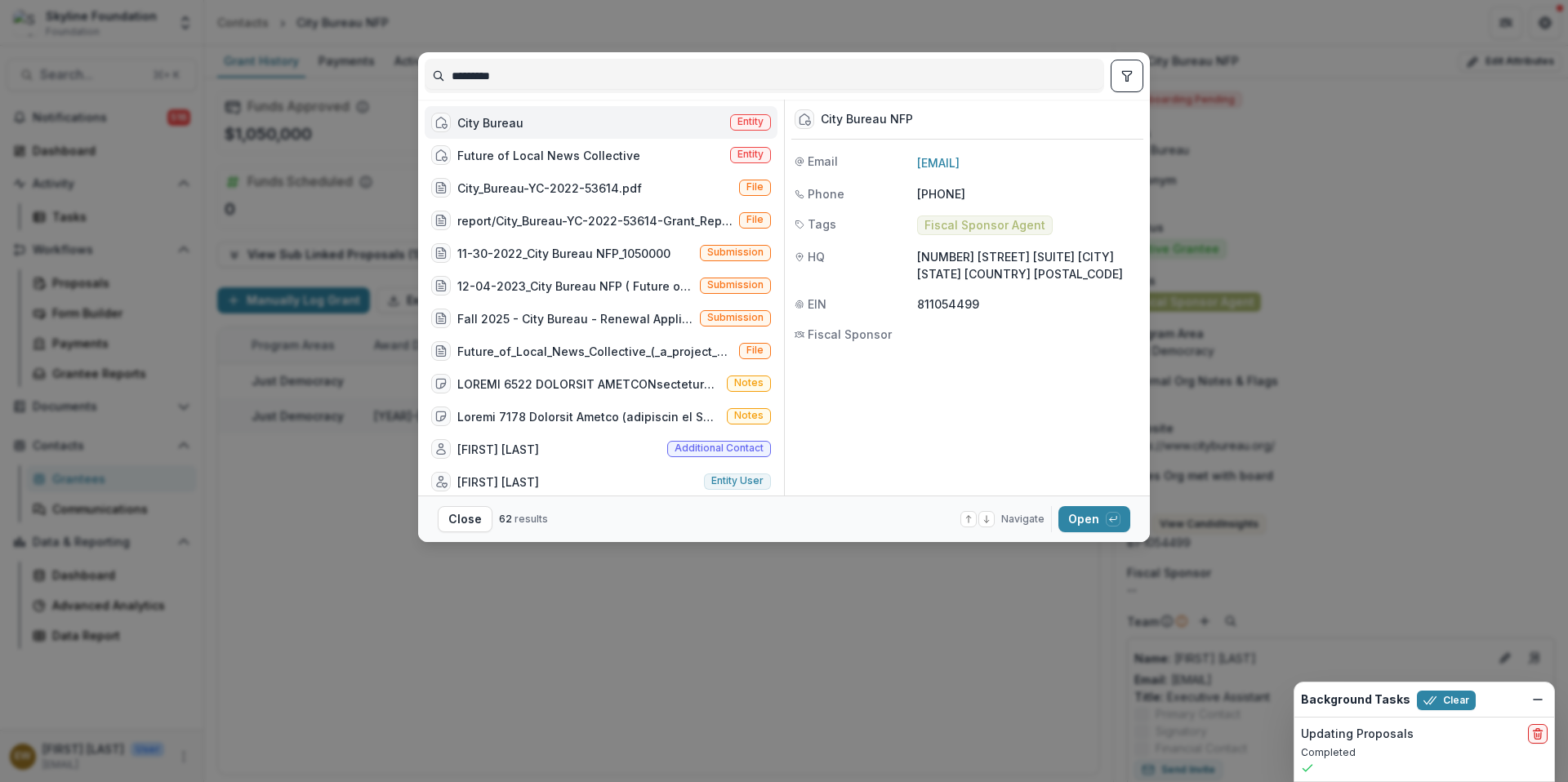 click on "*********" at bounding box center [764, 76] 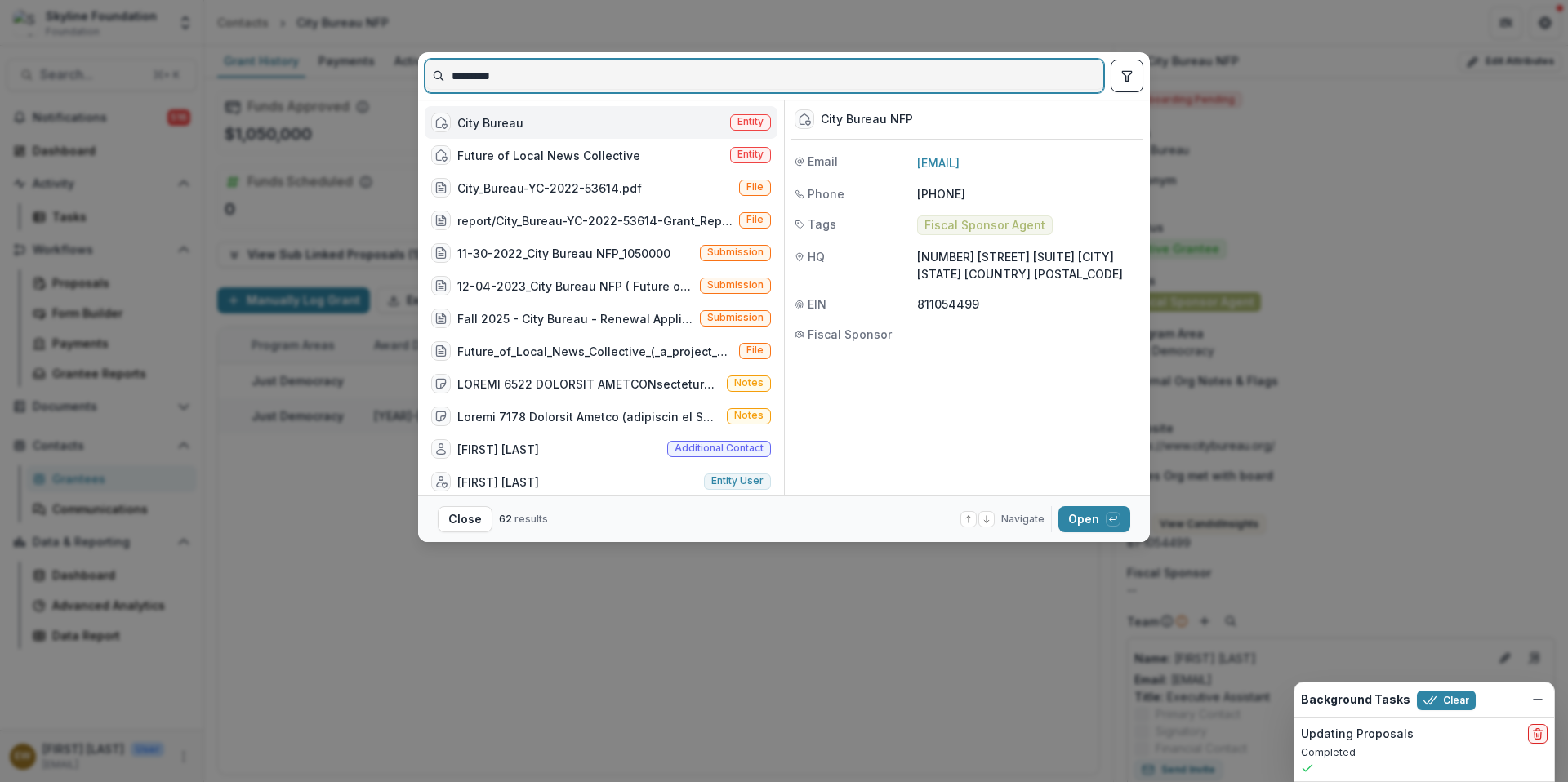 click on "*********" at bounding box center [764, 76] 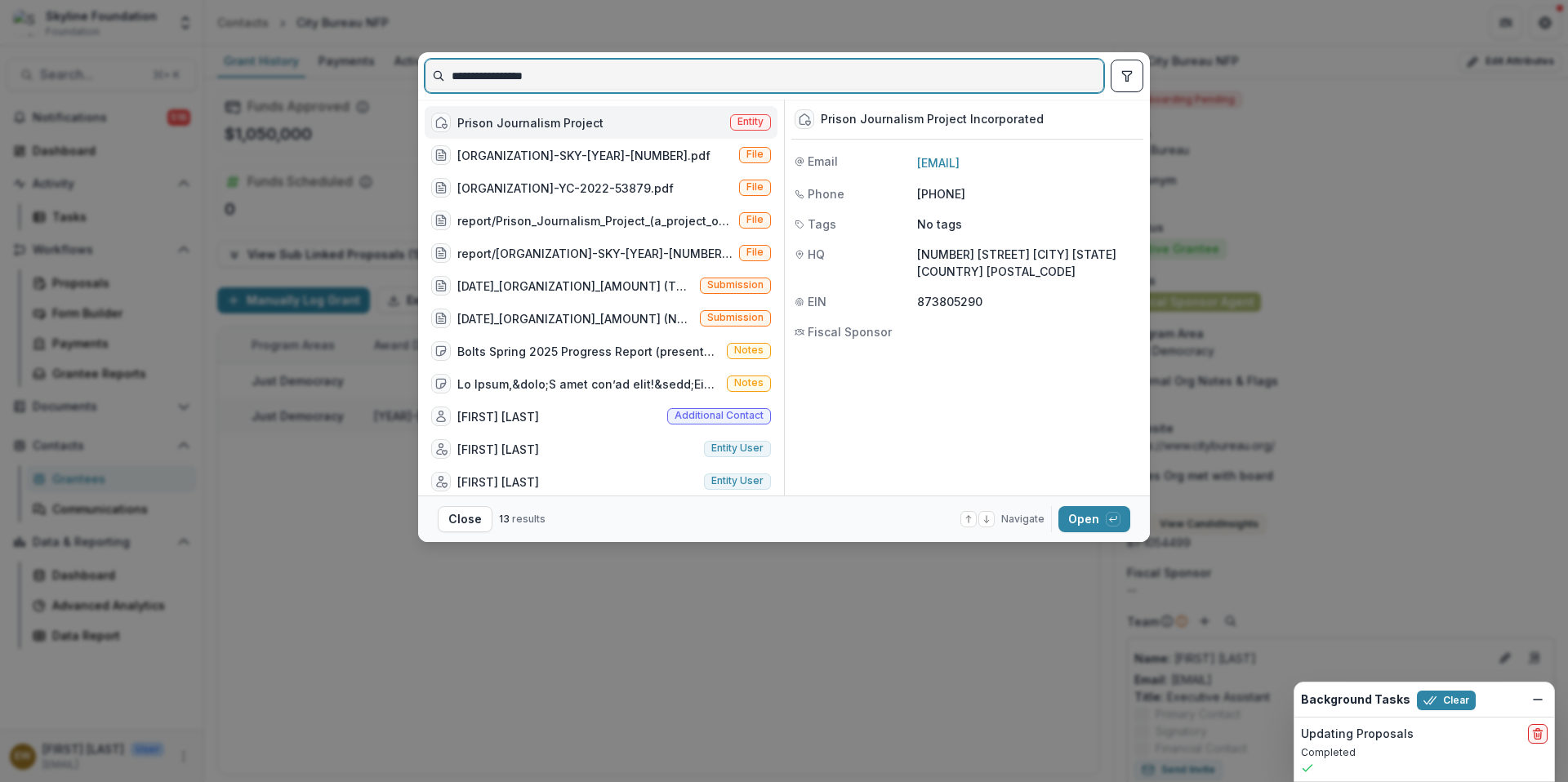 type on "**********" 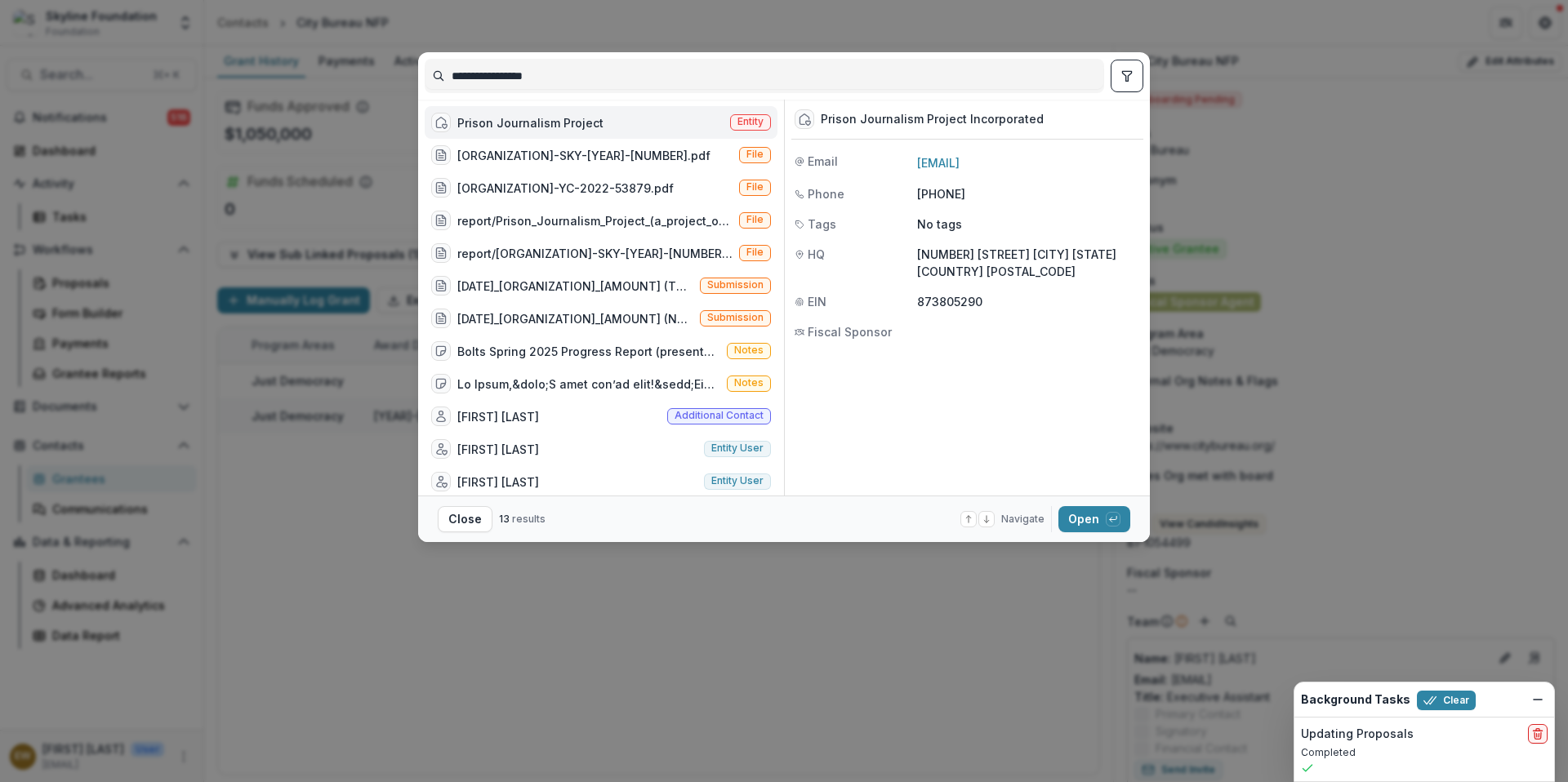 click on "Prison Journalism Project" at bounding box center (530, 122) 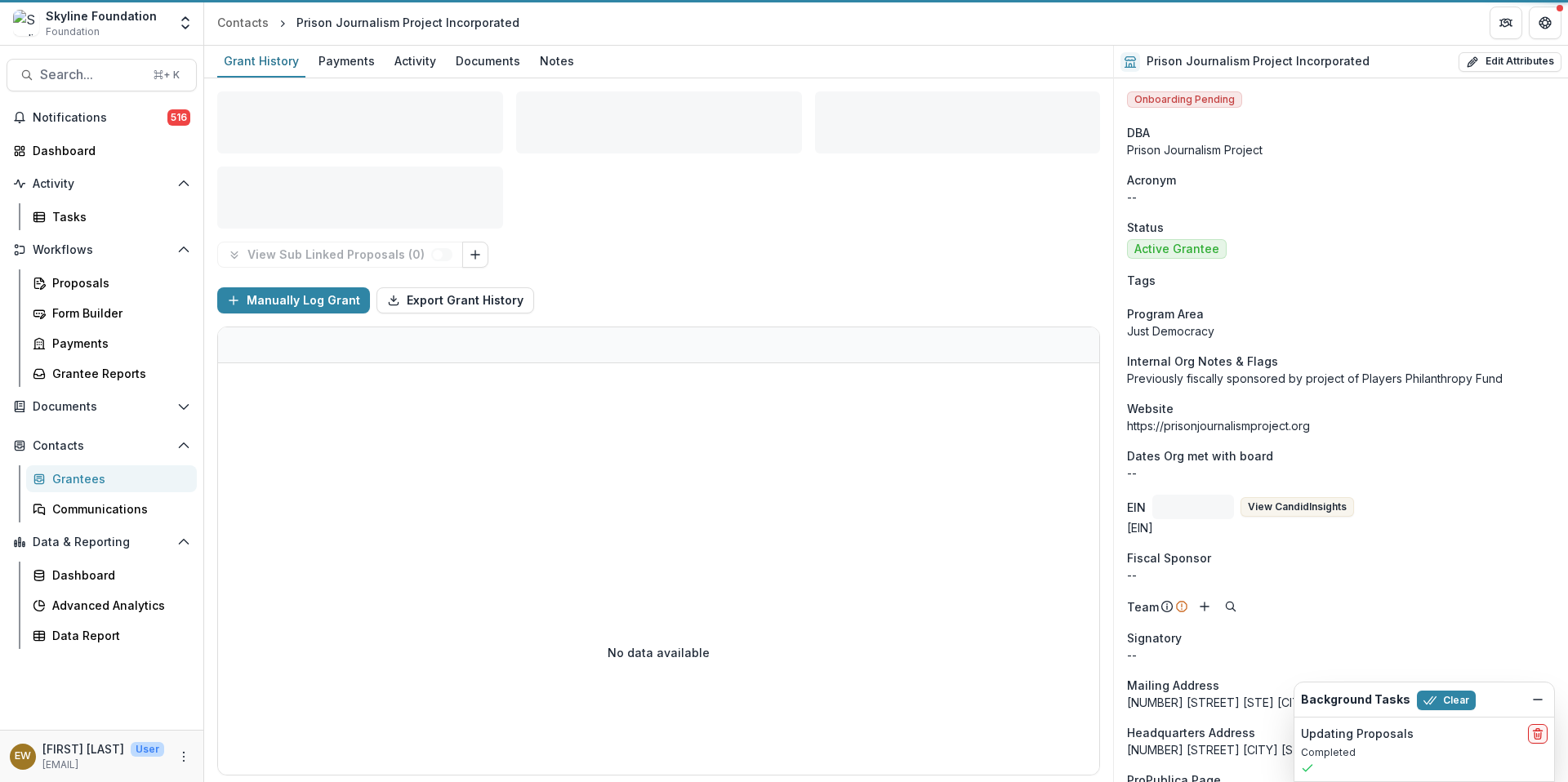 scroll, scrollTop: 0, scrollLeft: 0, axis: both 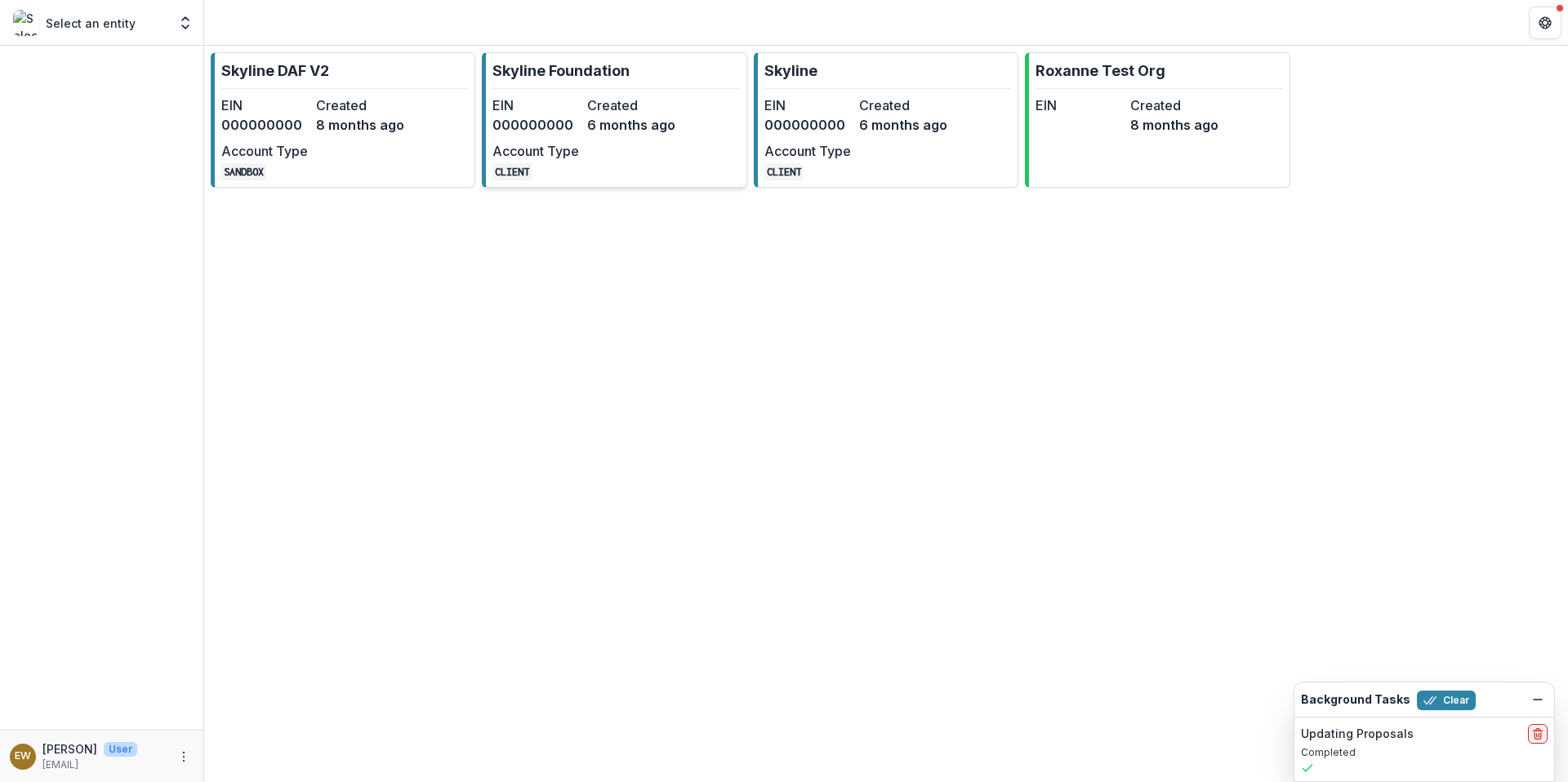 click on "EIN" at bounding box center [537, 105] 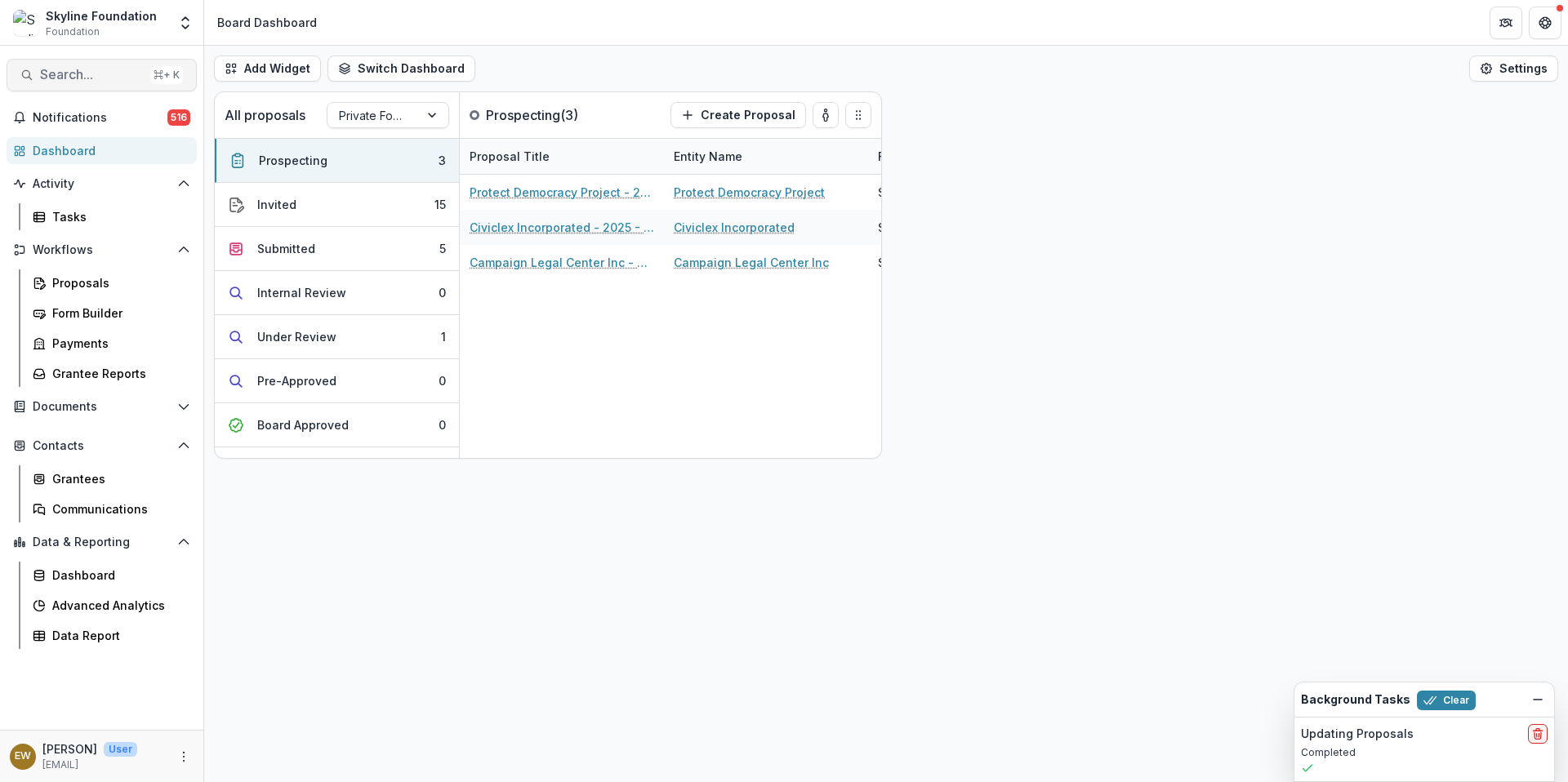 click on "Search..." at bounding box center [91, 74] 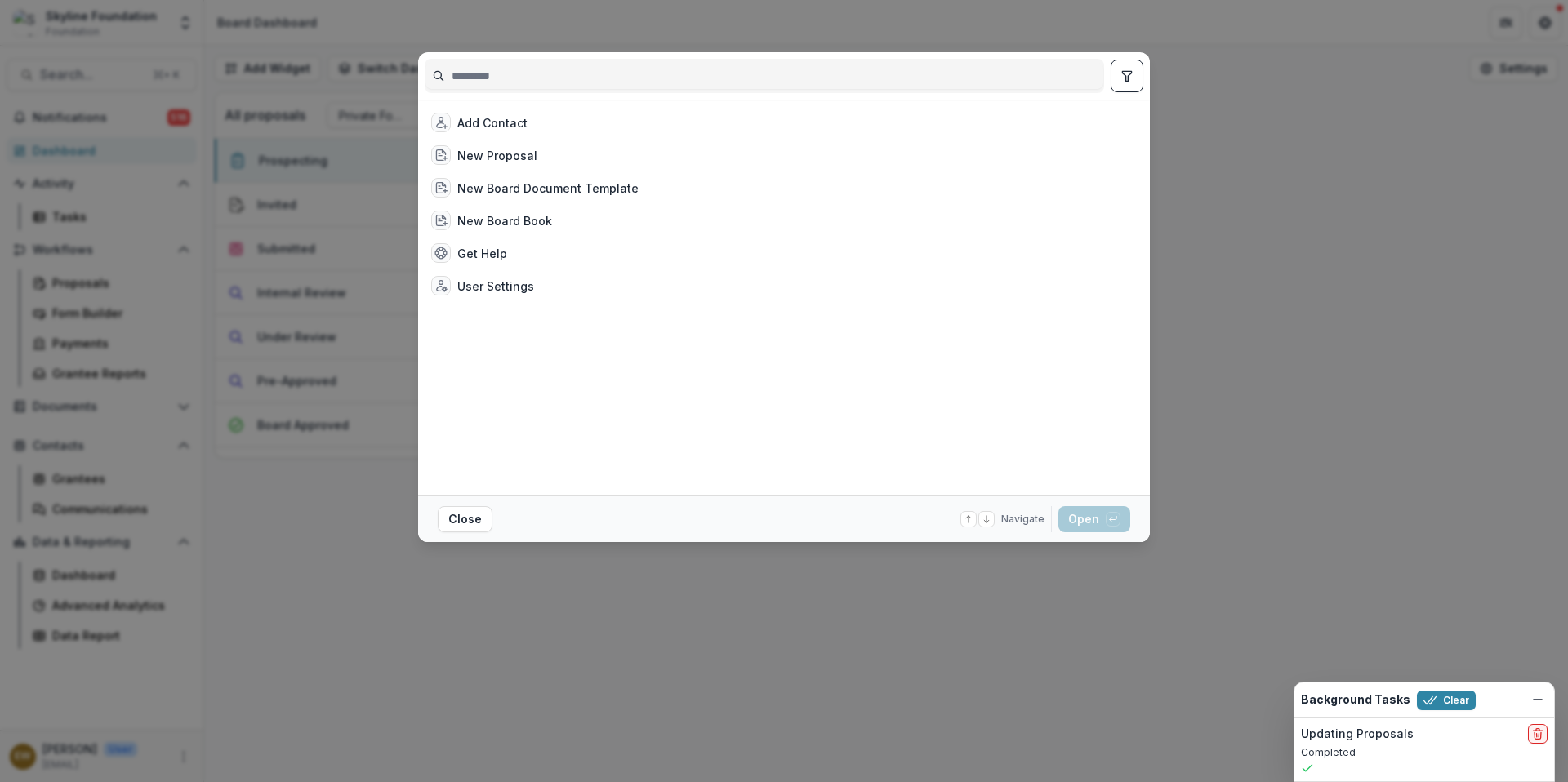 click on "Add Contact New Proposal New Board Document Template New Board Book Get Help User Settings Close Navigate up and down with arrow keys Open with enter key" at bounding box center (784, 391) 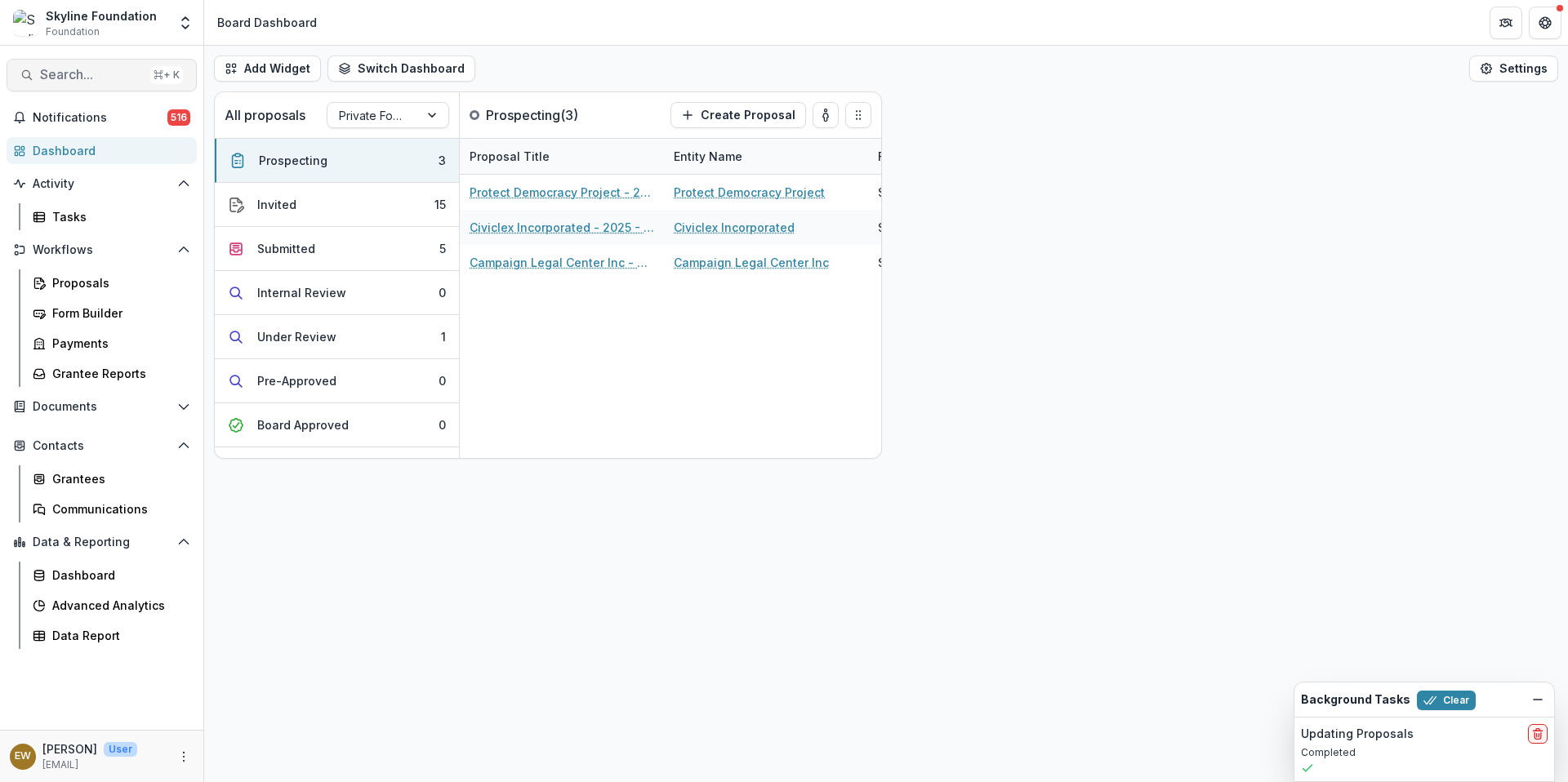 click on "Search..." at bounding box center (91, 74) 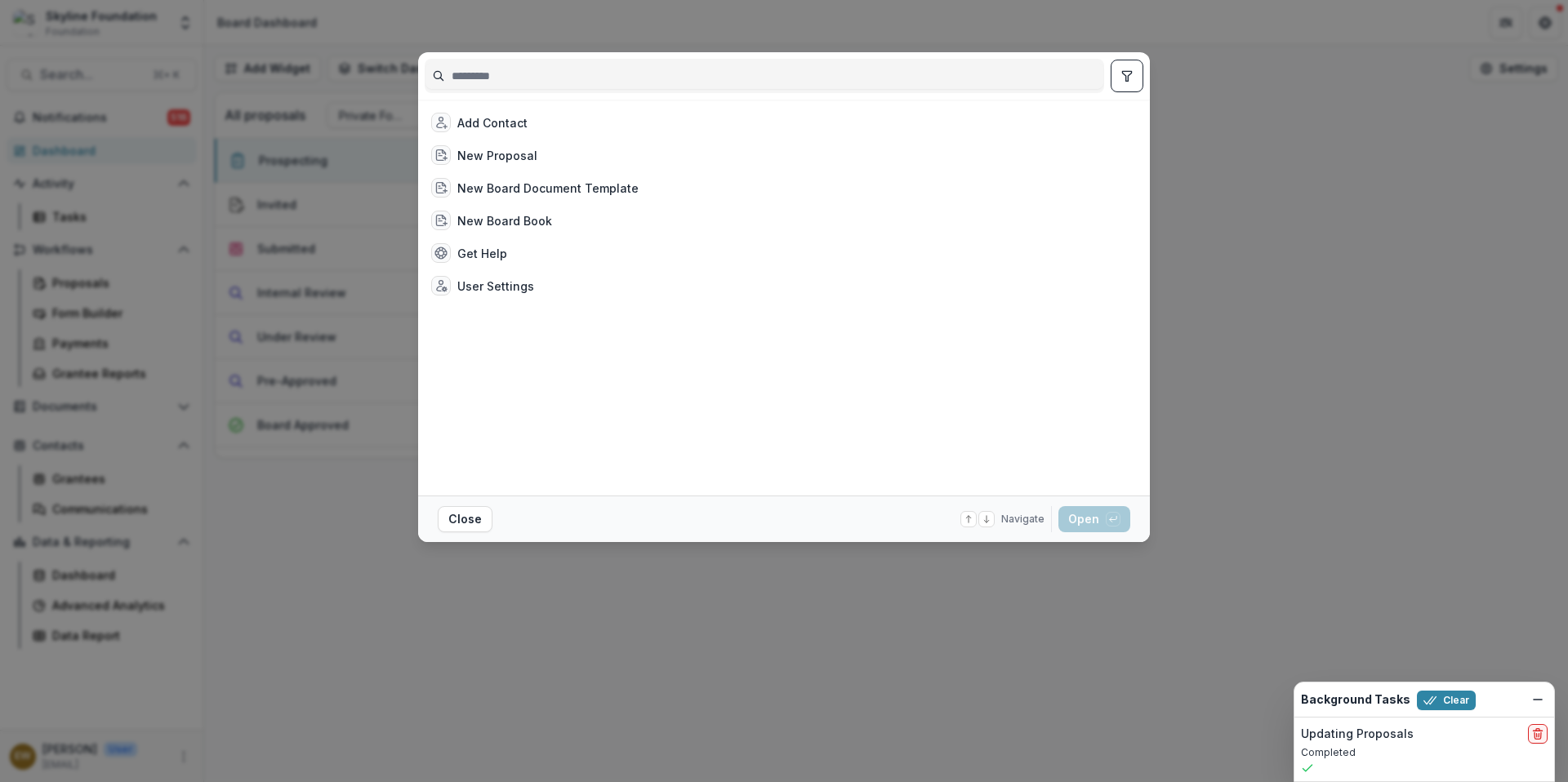 click on "Add Contact New Proposal New Board Document Template New Board Book Get Help User Settings Close Navigate up and down with arrow keys Open with enter key" at bounding box center (784, 391) 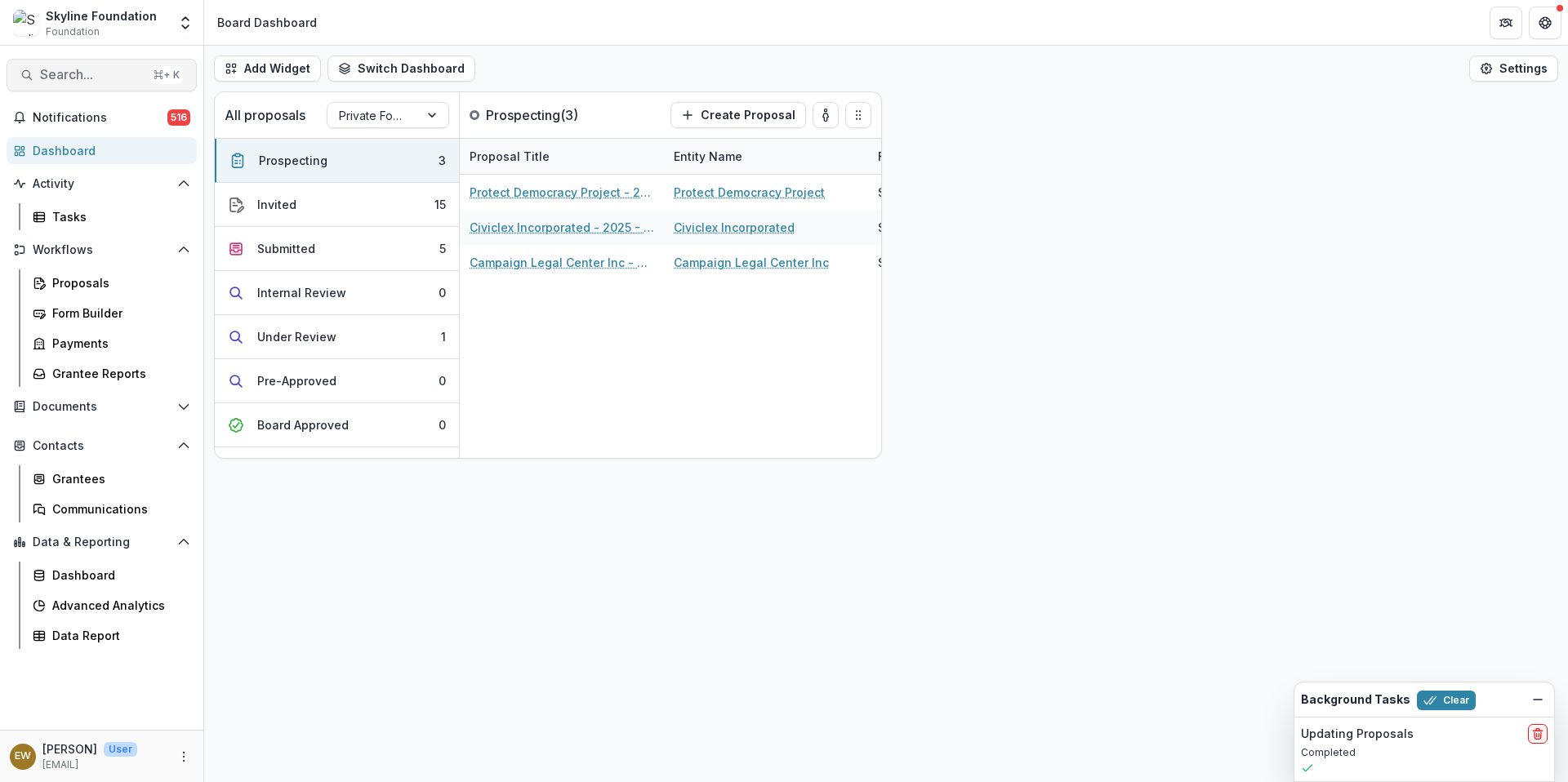 click on "Search... ⌘  + K" at bounding box center [101, 75] 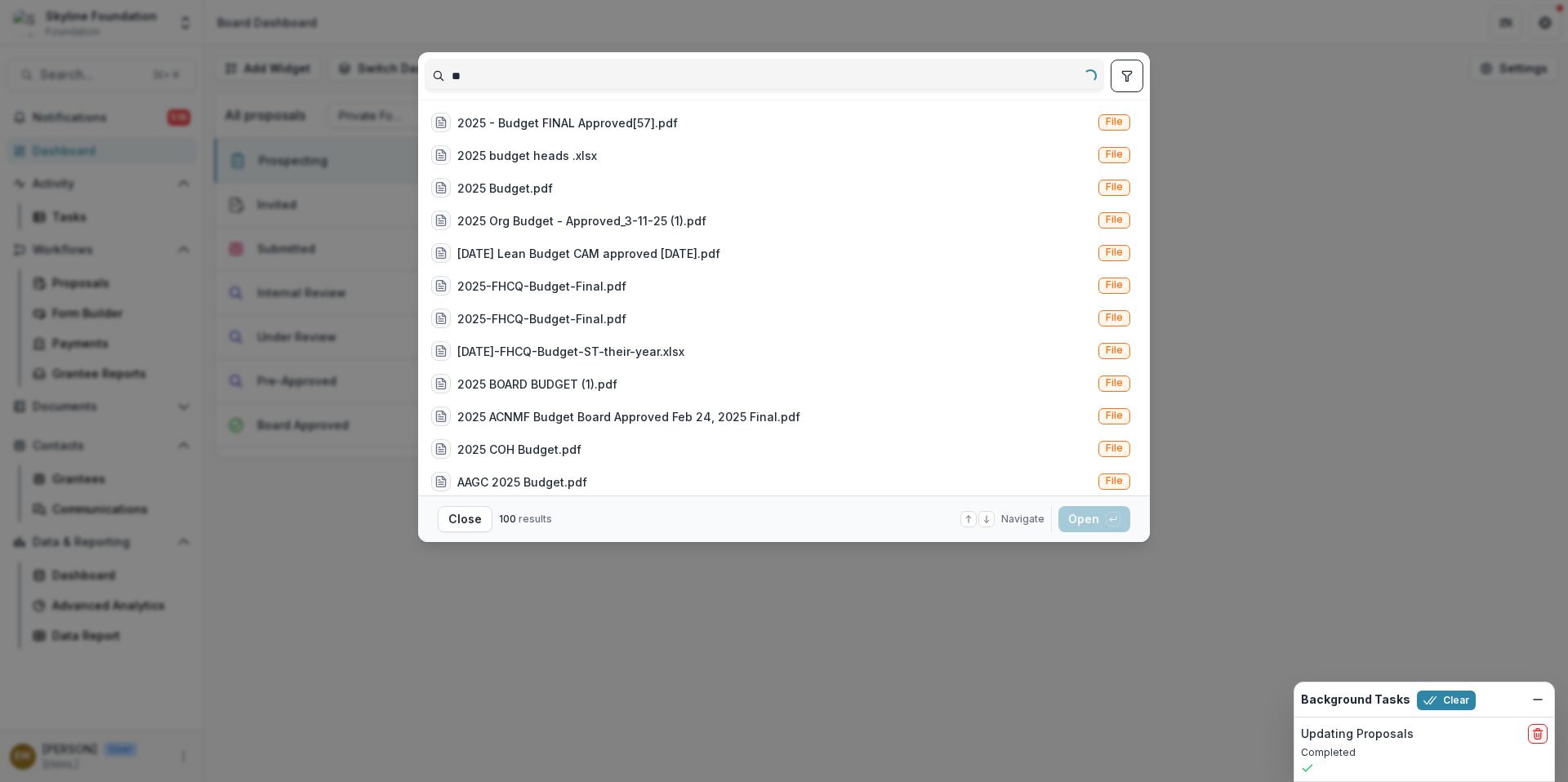 type on "*" 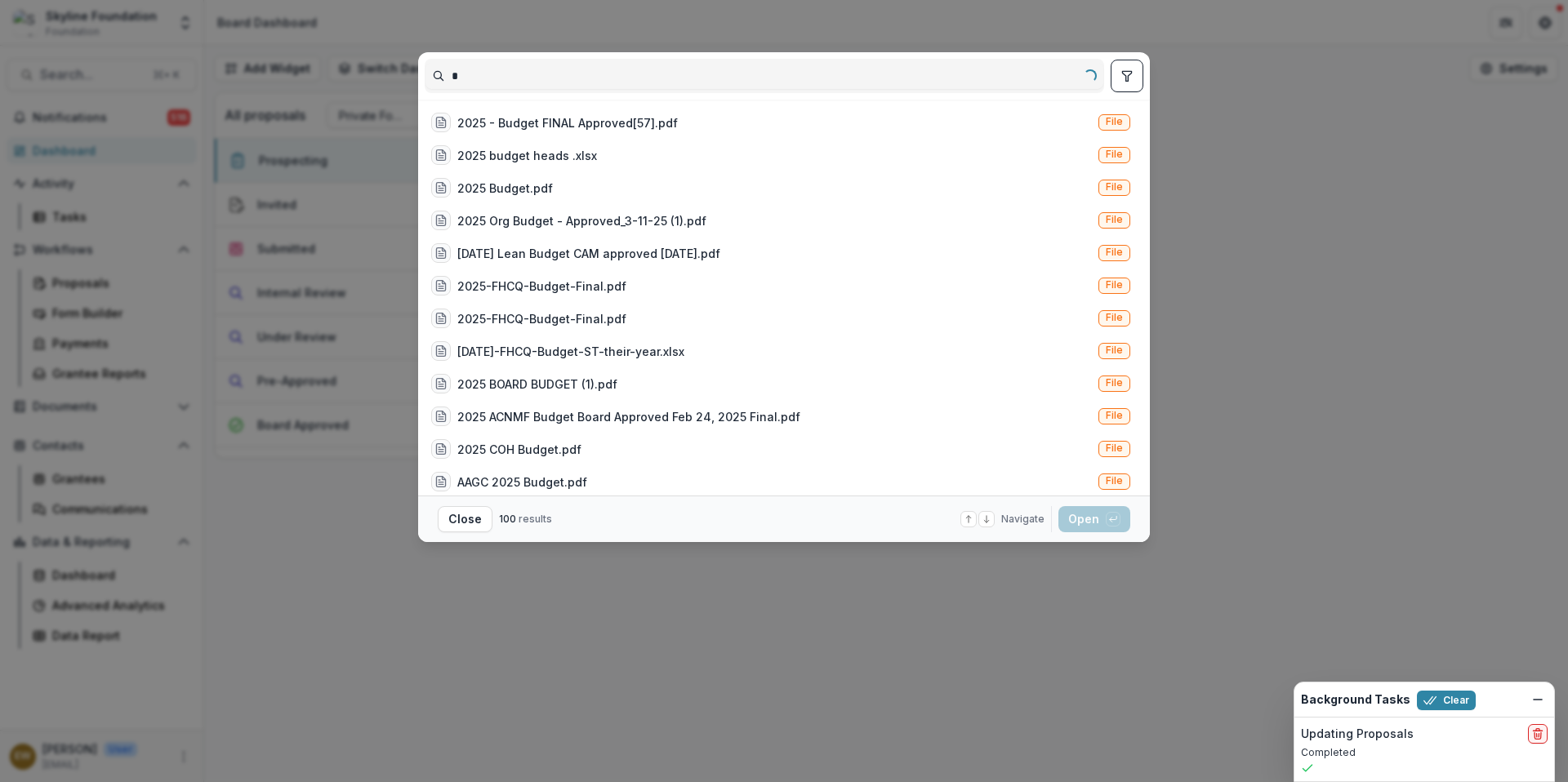 type 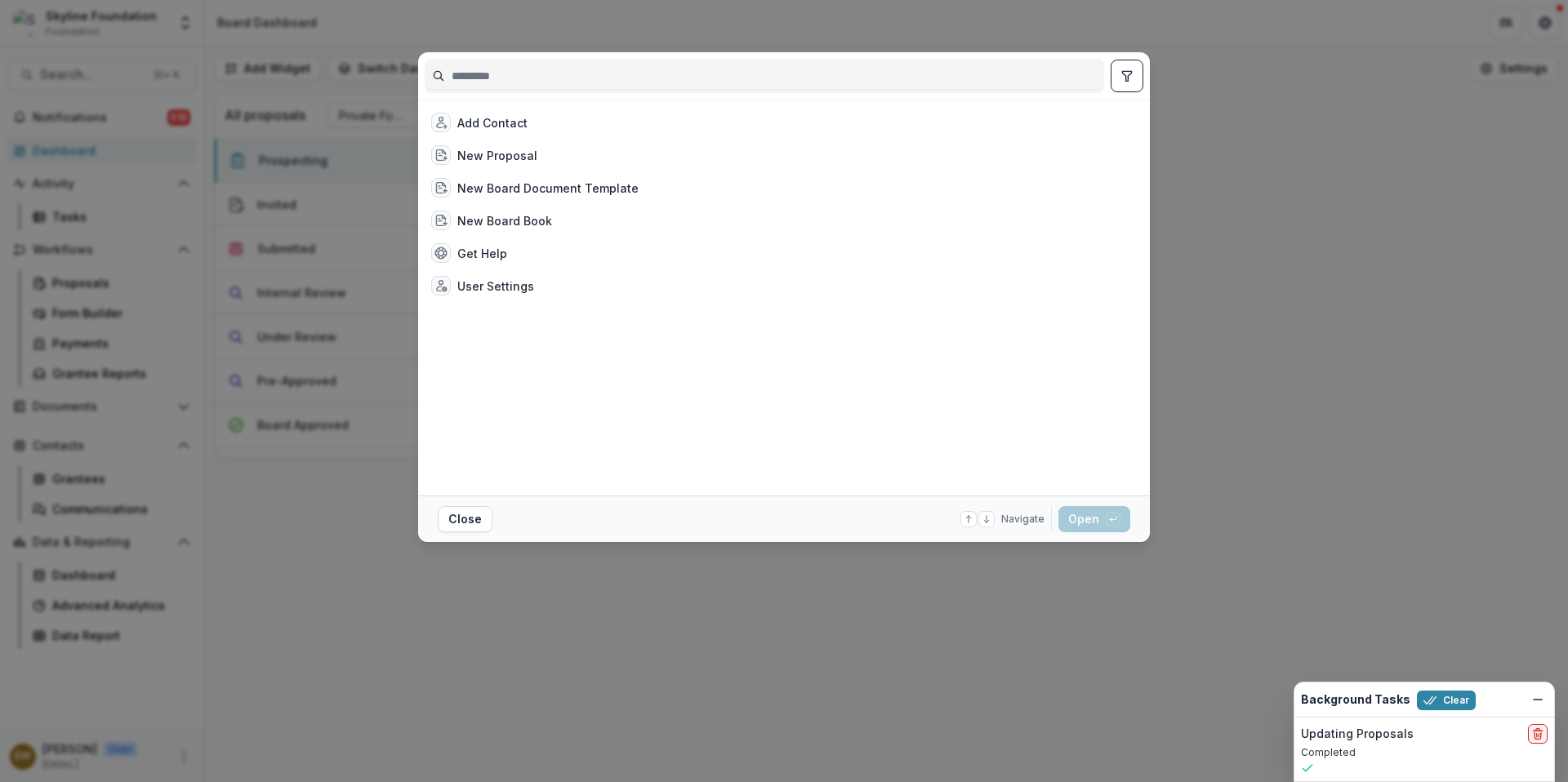 click on "Add Contact New Proposal New Board Document Template New Board Book Get Help User Settings Close Navigate up and down with arrow keys Open with enter key" at bounding box center (784, 391) 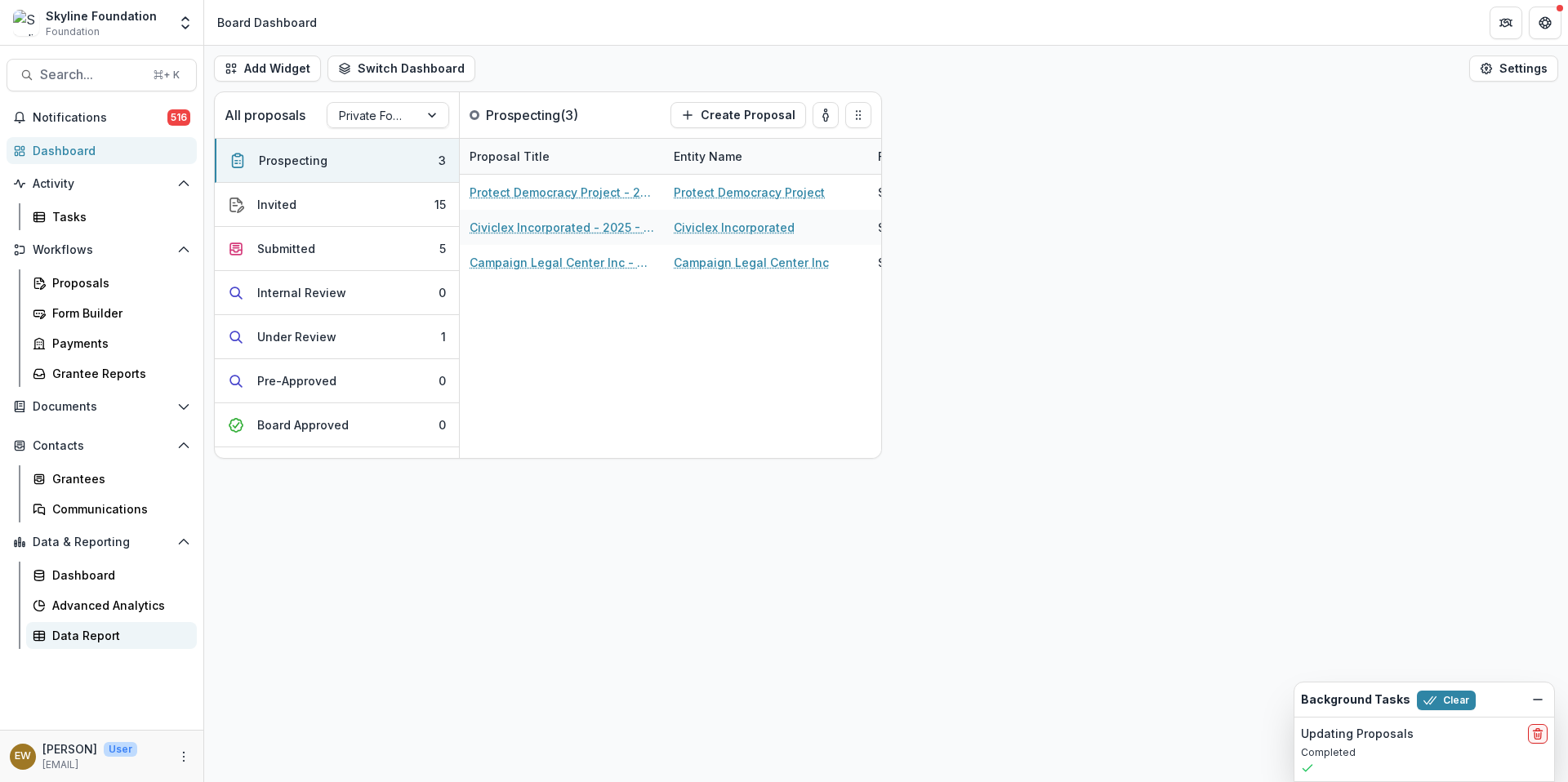click on "Data Report" at bounding box center [118, 635] 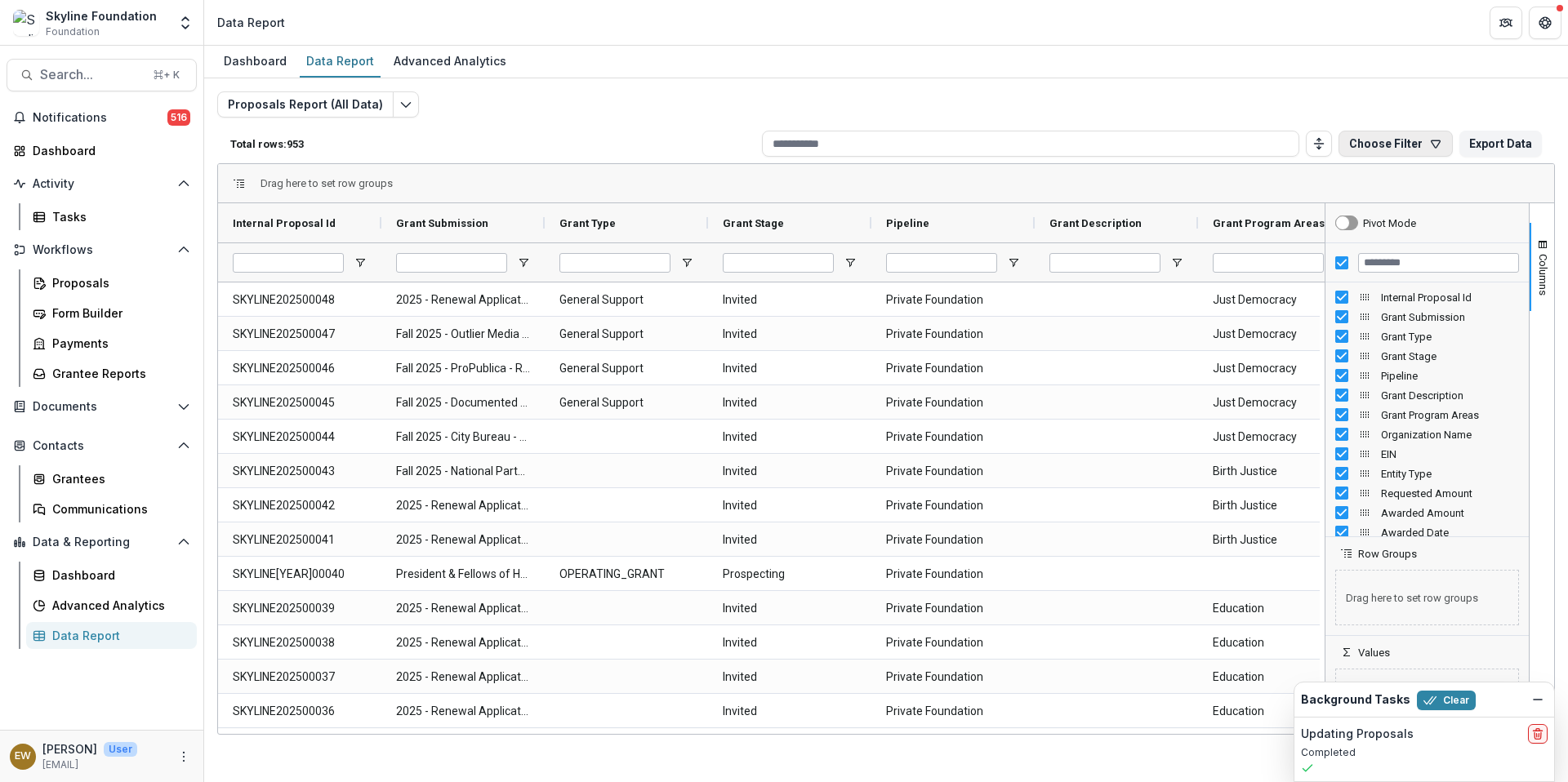 click on "Choose Filter" at bounding box center [1396, 144] 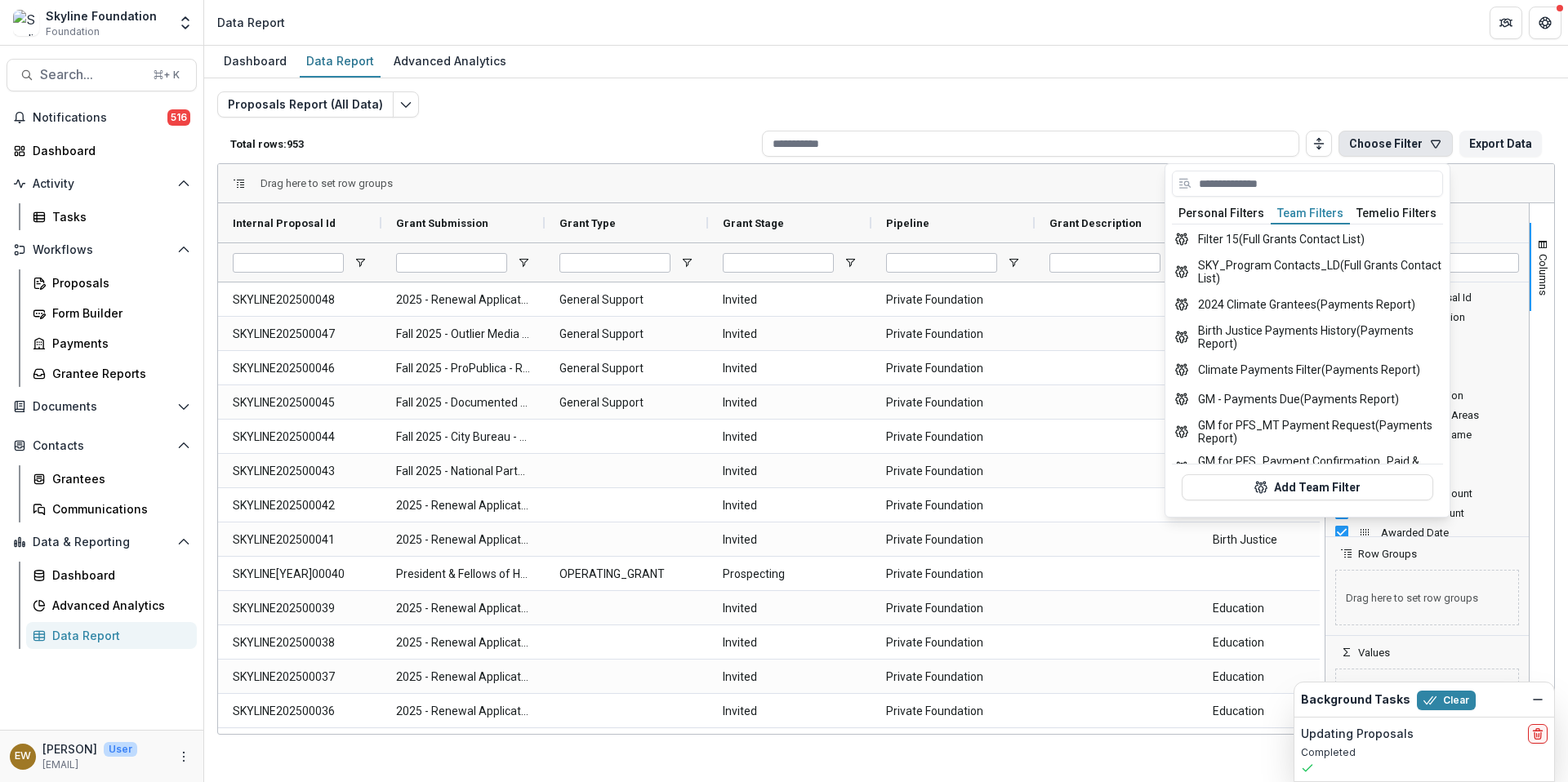 click on "Team Filters" at bounding box center (1310, 214) 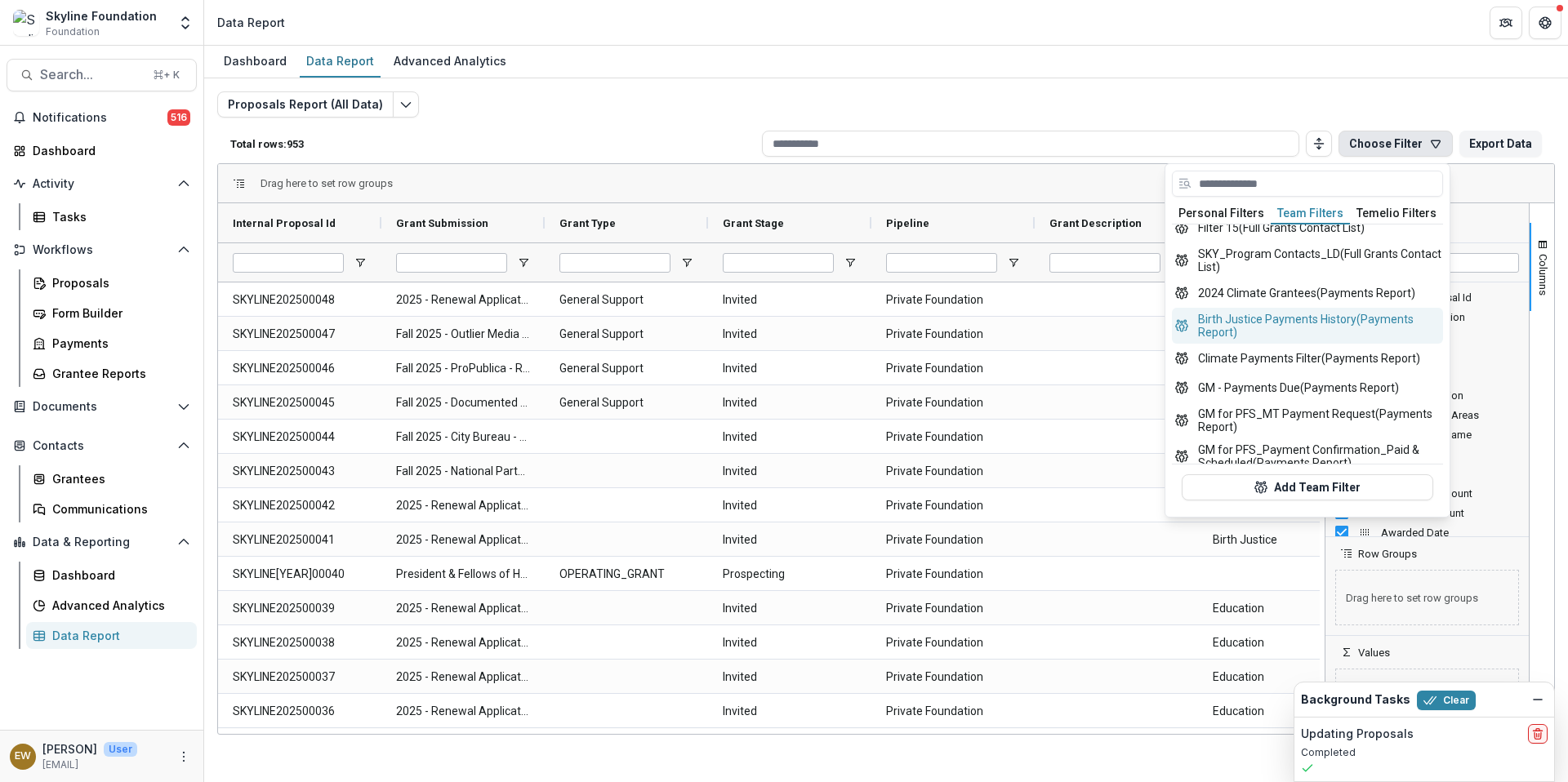 scroll, scrollTop: 12, scrollLeft: 0, axis: vertical 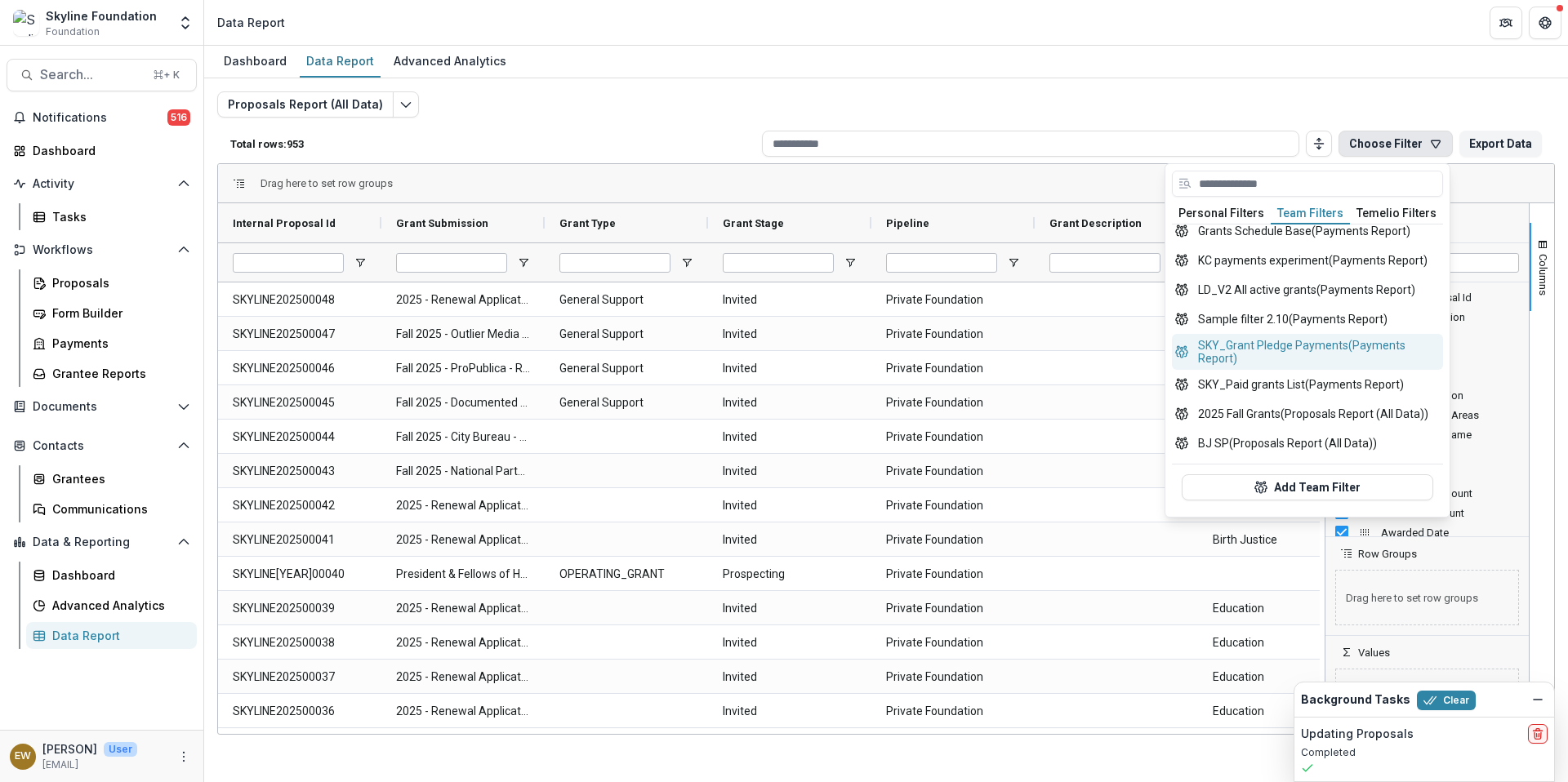 click on "SKY_Grant Pledge Payments  (Payments Report)" at bounding box center [1307, 352] 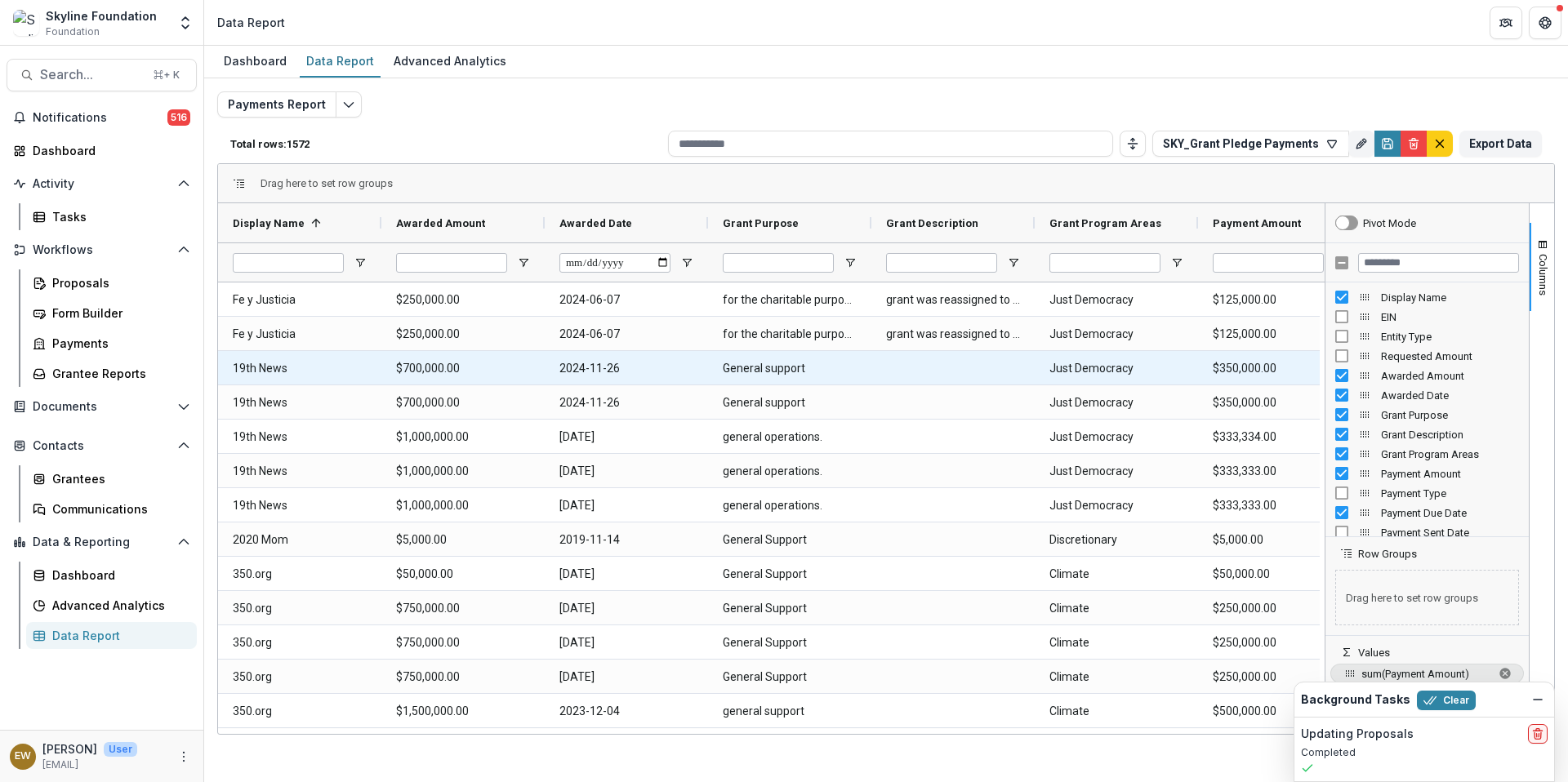 scroll, scrollTop: 24, scrollLeft: 0, axis: vertical 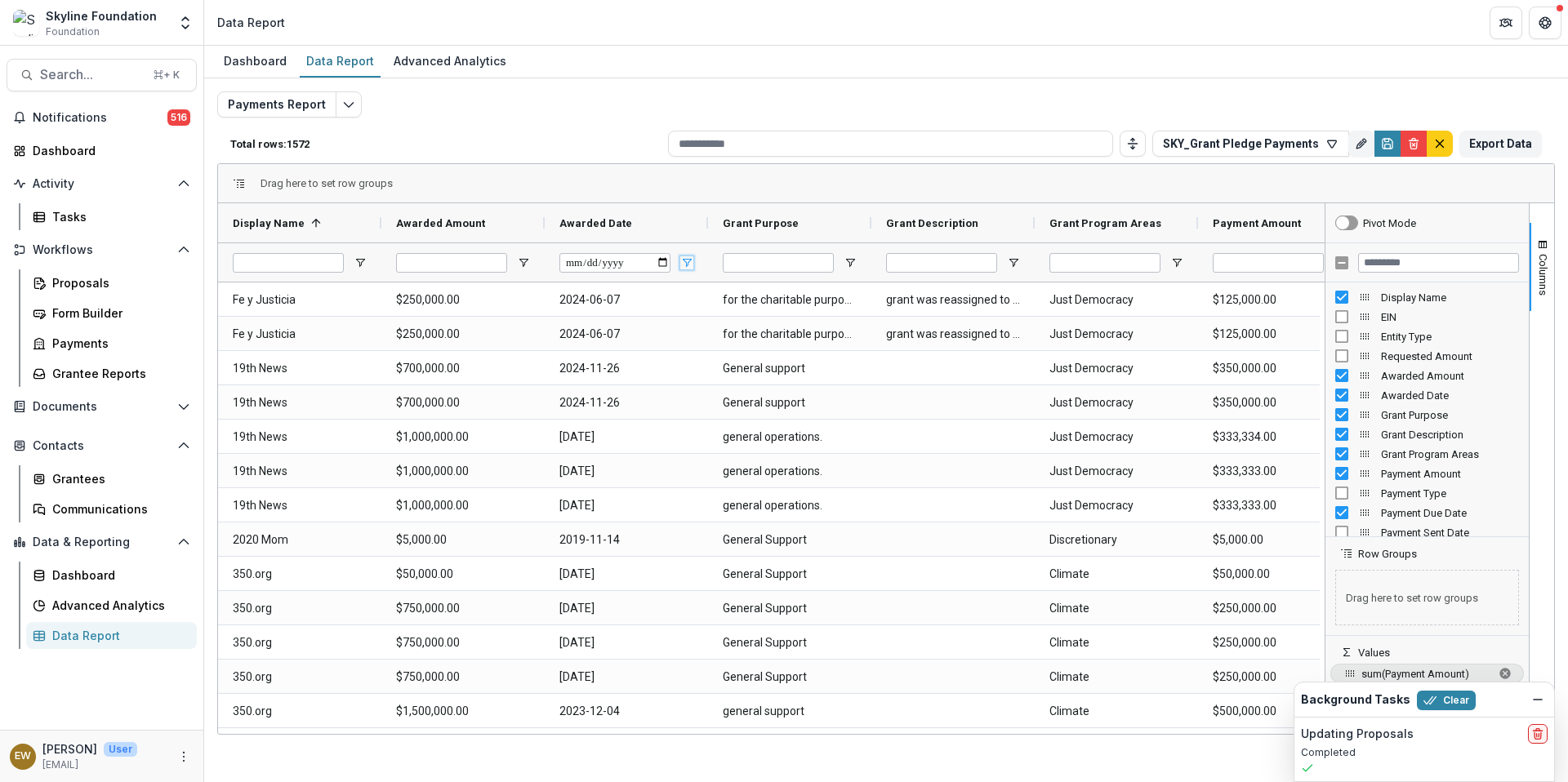 click at bounding box center (687, 263) 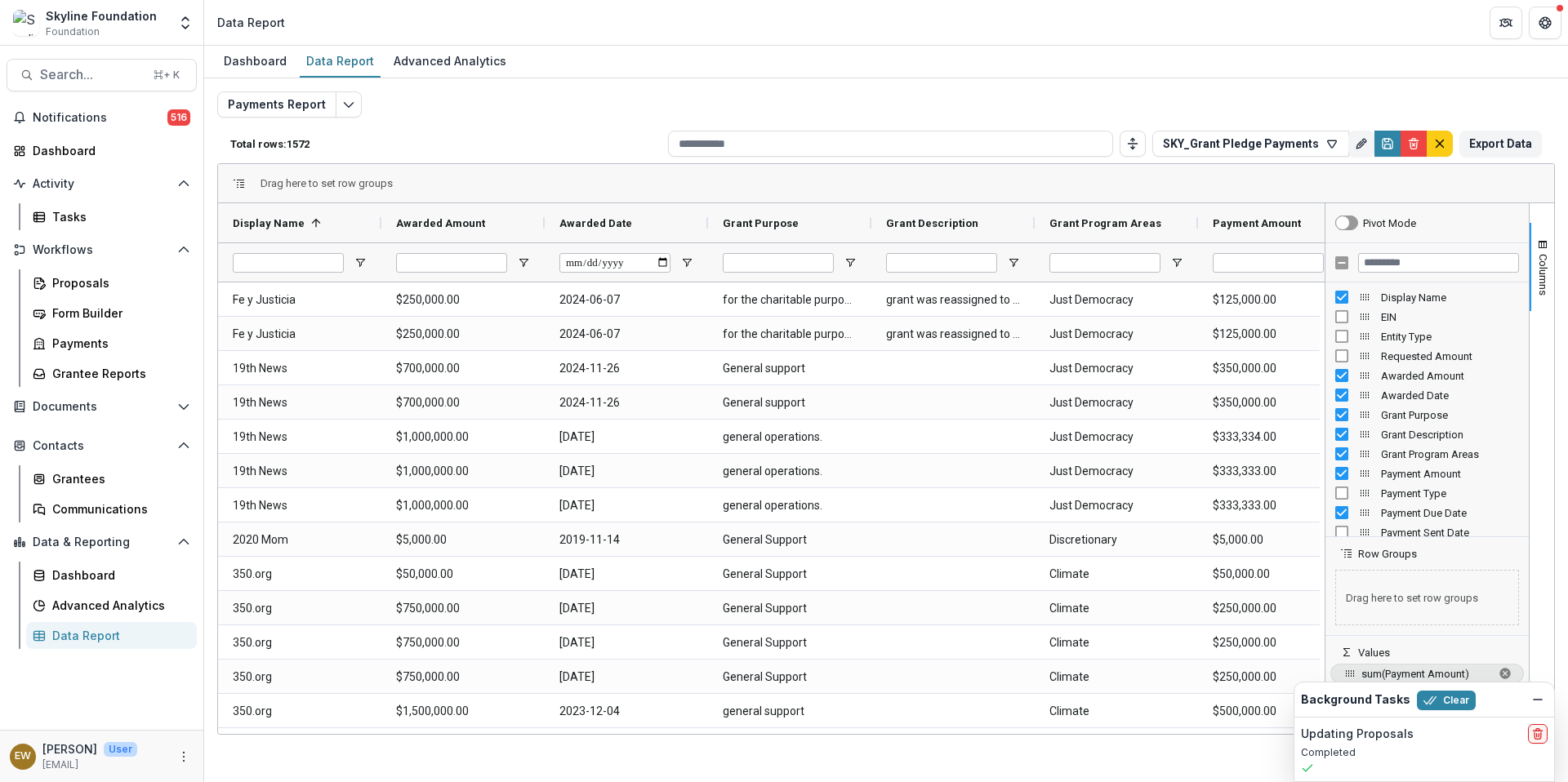 click on "Payments Report Total rows:  1572 SKY_Grant Pledge Payments Personal Filters Team Filters Temelio Filters PF Aligned Grants [DATE]  (Proposals Report (All Data)) Add Personal Filter Filter 15  (Full Grants Contact List) SKY_Program Contacts_LD  (Full Grants Contact List) [DATE] Climate Grantees  (Payments Report) Birth Justice Payments History  (Payments Report) Climate Payments Filter  (Payments Report) GM - Payments Due   (Payments Report) GM for PFS_MT Payment Request  (Payments Report) GM for PFS_Payment Confirmation_Paid & Scheduled  (Payments Report) GM_Payment_Monthly Reconciliations_accounting  (Payments Report) GM_Payments by program_Full data_  (Payments Report) Grants Schedule Base  (Payments Report) KC payments experiment  (Payments Report) LD_V2 All active grants  (Payments Report) Sample filter 2.10  (Payments Report) SKY_Grant Pledge Payments  (Payments Report) SKY_Paid grants List  (Payments Report) [DATE] Fall Grants  (Proposals Report (All Data)) BJ SP   (Proposals Report (All Data)) Climate grants awarded  (Proposals Report (All Data))  (Reporting Data) )" at bounding box center [886, 393] 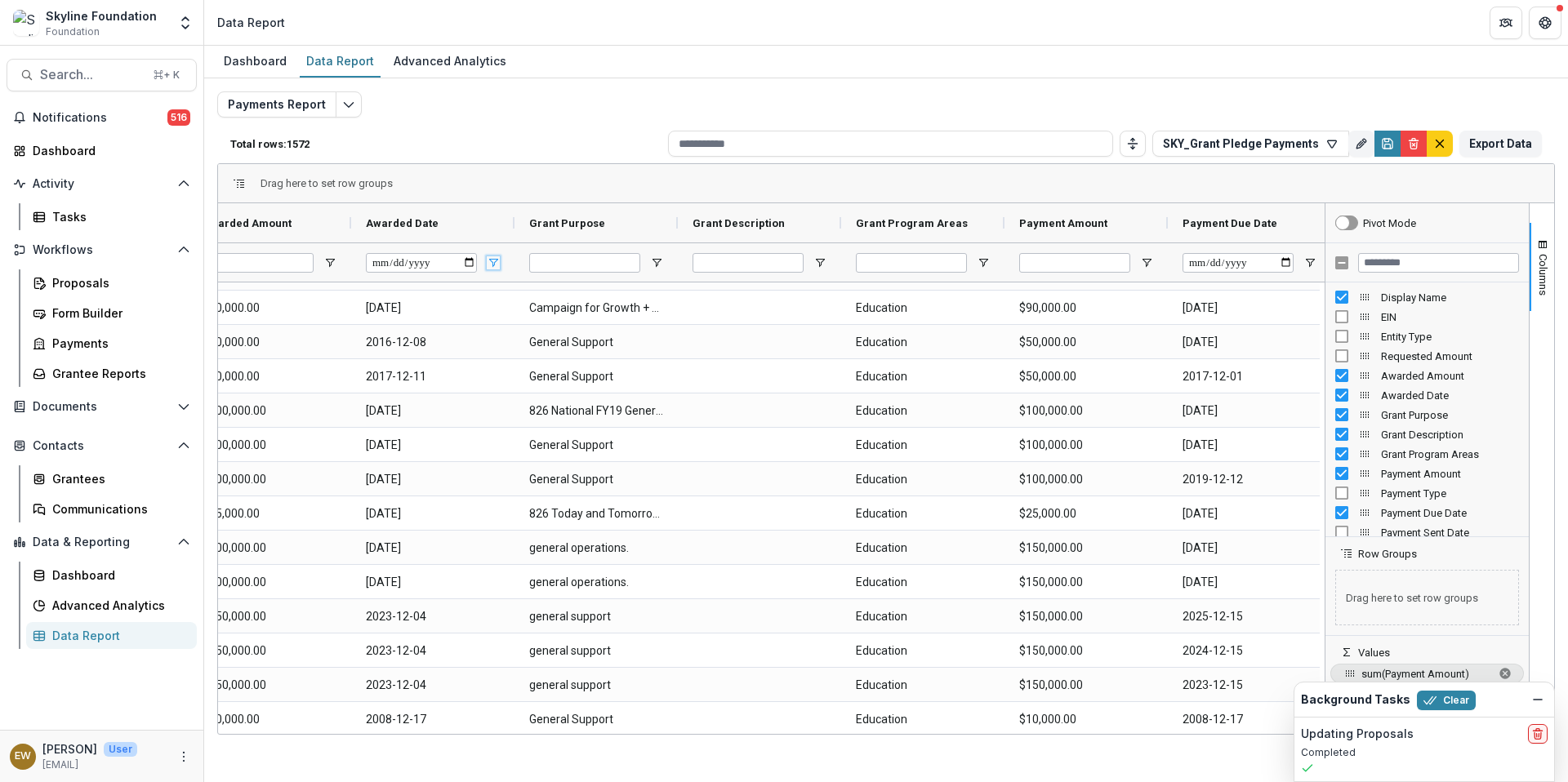 click at bounding box center (493, 263) 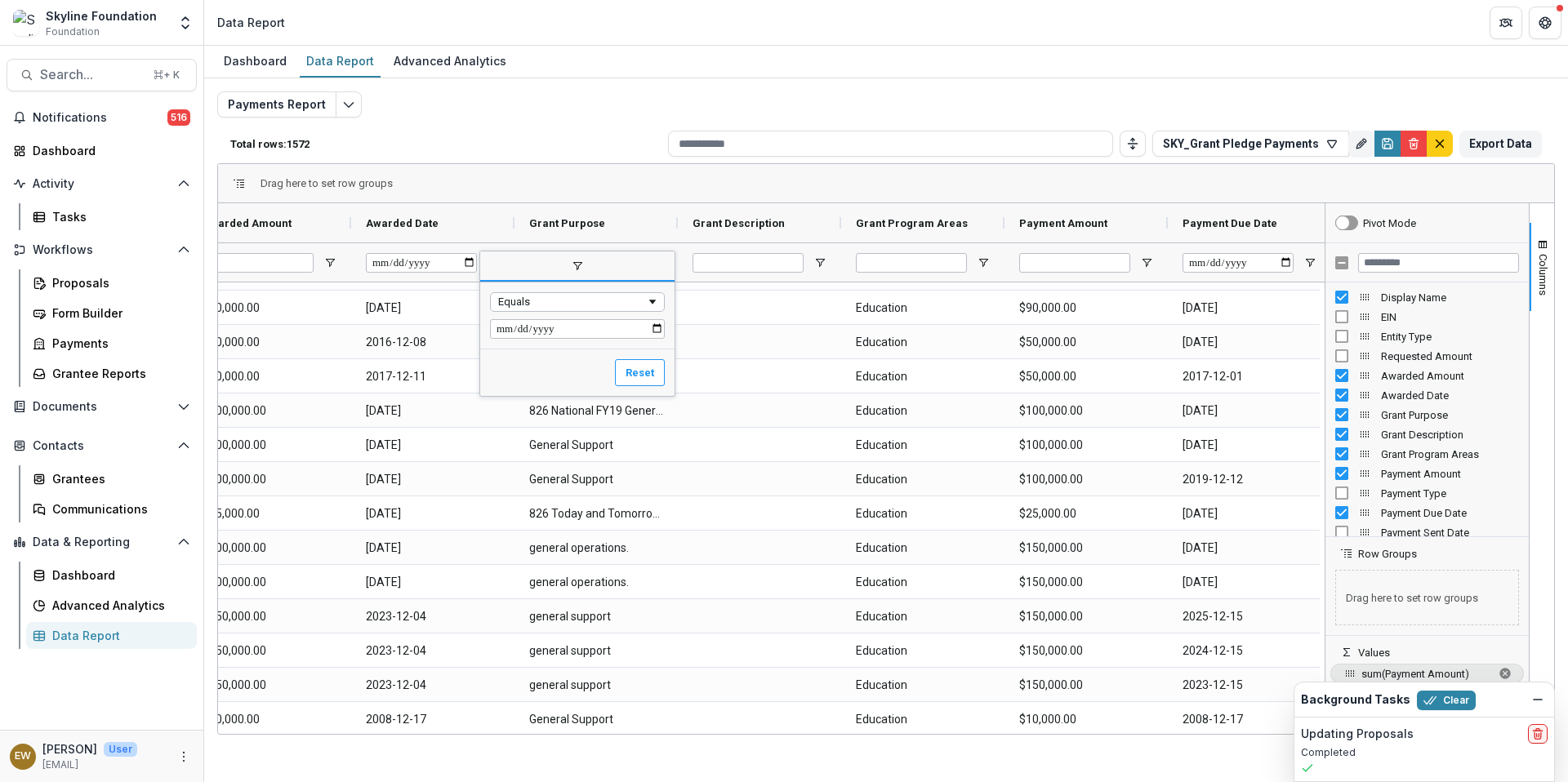 click at bounding box center [577, 329] 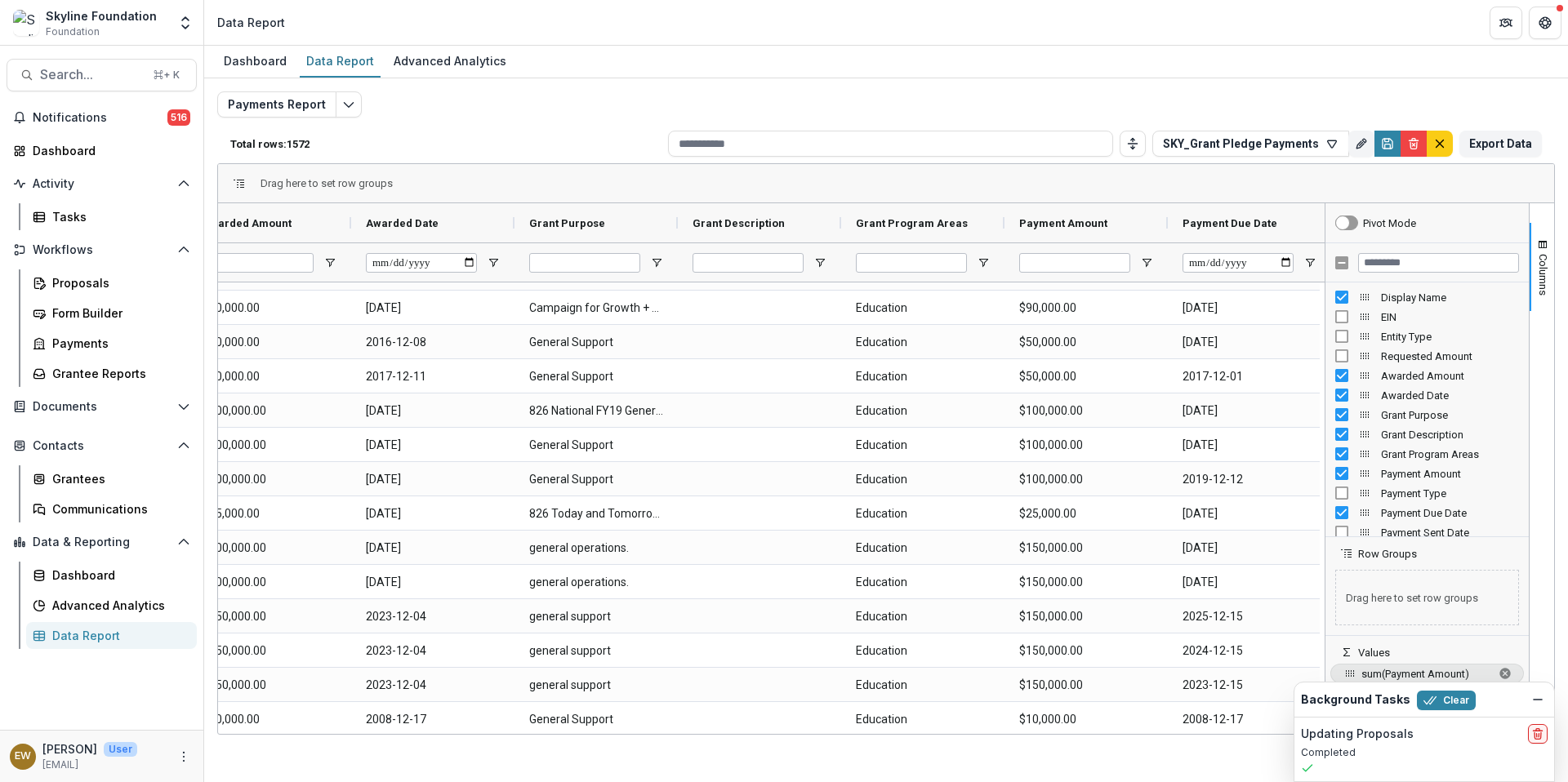 click on "Total rows: 1572 SKY_Grant Pledge Payments Personal Filters Team Filters Temelio Filters PF Aligned Grants [YEAR] (Proposals Report (All Data)) Add Personal Filter Filter 15 (Full Grants Contact List) SKY_Program Contacts_LD (Full Grants Contact List) [YEAR] Climate Grantees (Payments Report) Birth Justice Payments History (Payments Report) Climate Payments Filter (Payments Report) GM - Payments Due (Payments Report) GM for PFS_MT Payment Request (Payments Report) GM for PFS_Payment Confirmation_Paid & Scheduled (Payments Report) GM_Payment_Monthly Reconciliations_accounting (Payments Report) GM_Payments by program_Full data_ (Payments Report) Grants Schedule Base (Payments Report) KC payments experiment (Payments Report) LD_V2 All active grants (Payments Report) Sample filter 2.10 (Payments Report) SKY_Grant Pledge Payments (Payments Report) SKY_Paid grants List (Payments Report) [YEAR] Fall Grants (Proposals Report (All Data)) BJ SP (Proposals Report (All Data)) Climate grants awarded ( ) )" at bounding box center [886, 144] 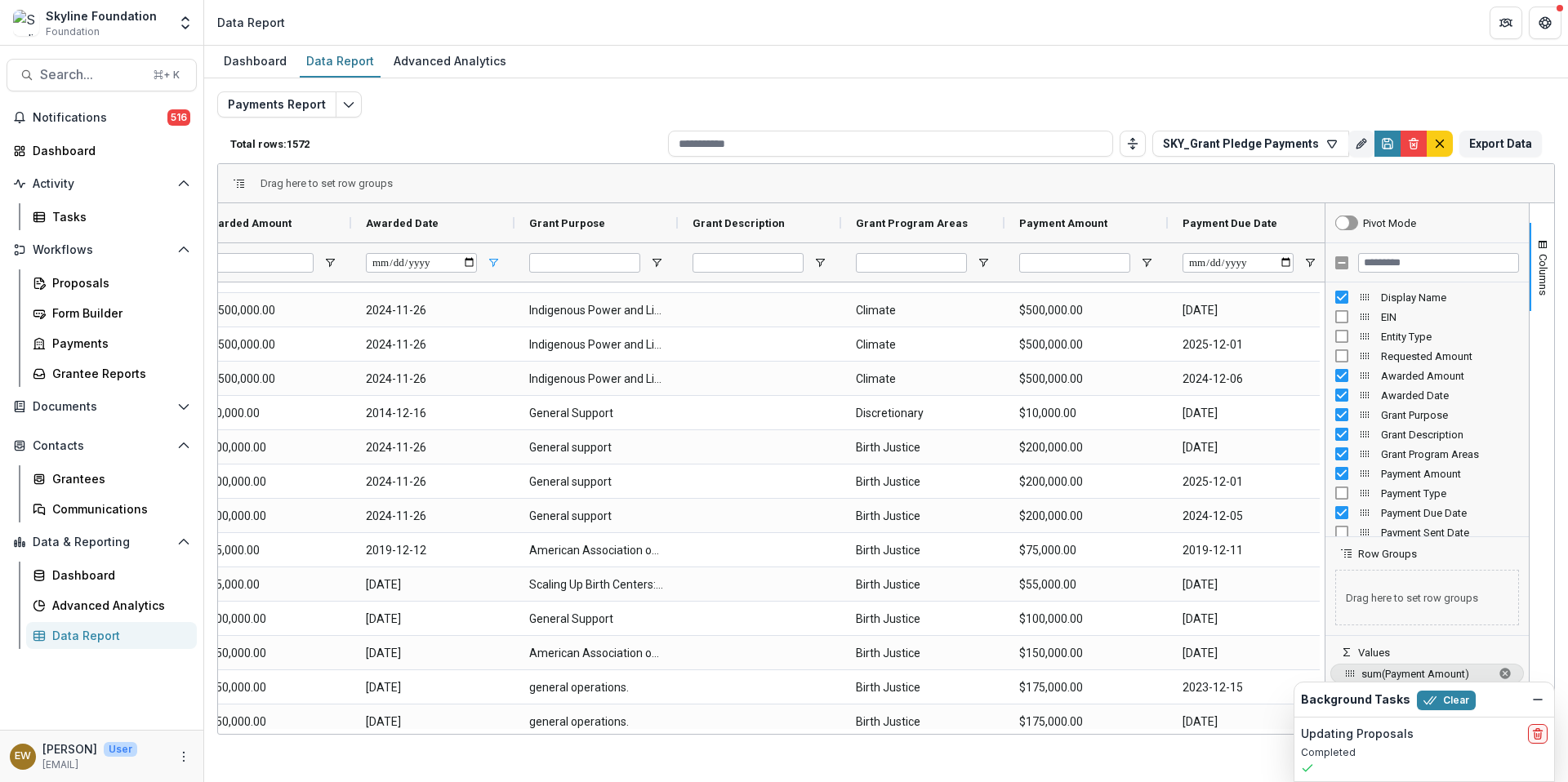 click at bounding box center (433, 262) 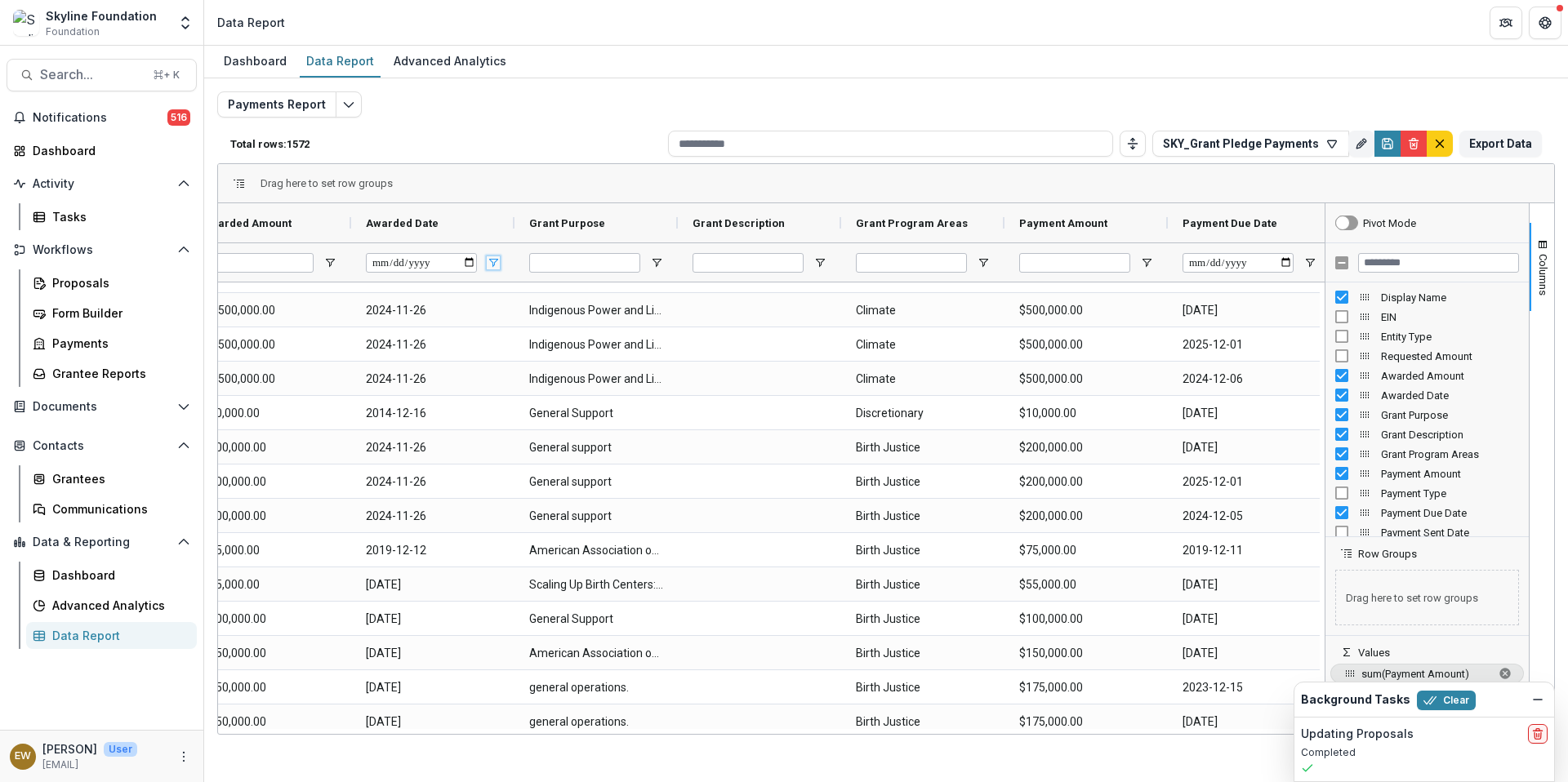 click at bounding box center (493, 263) 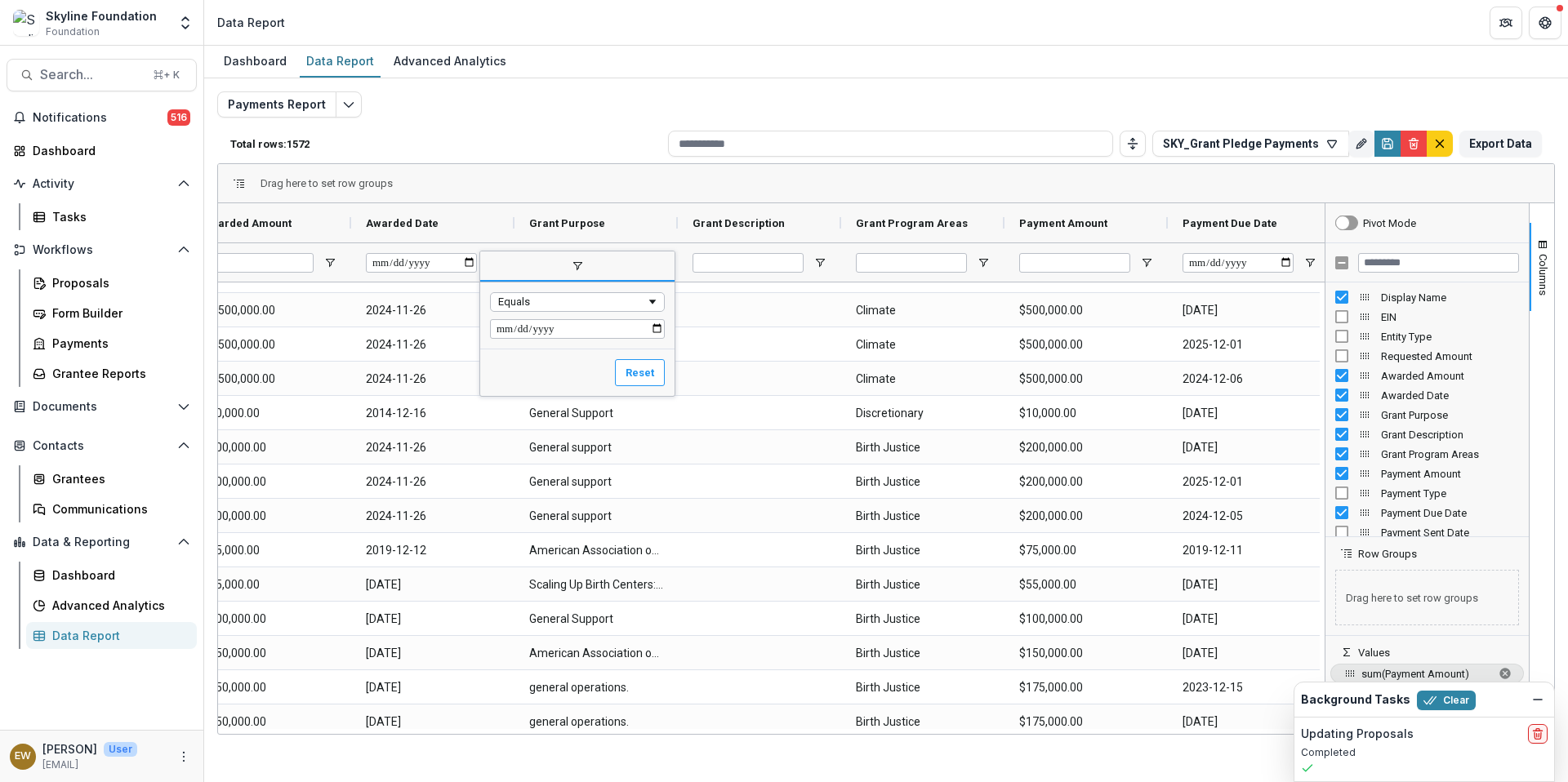 click on "Equals" at bounding box center [577, 315] 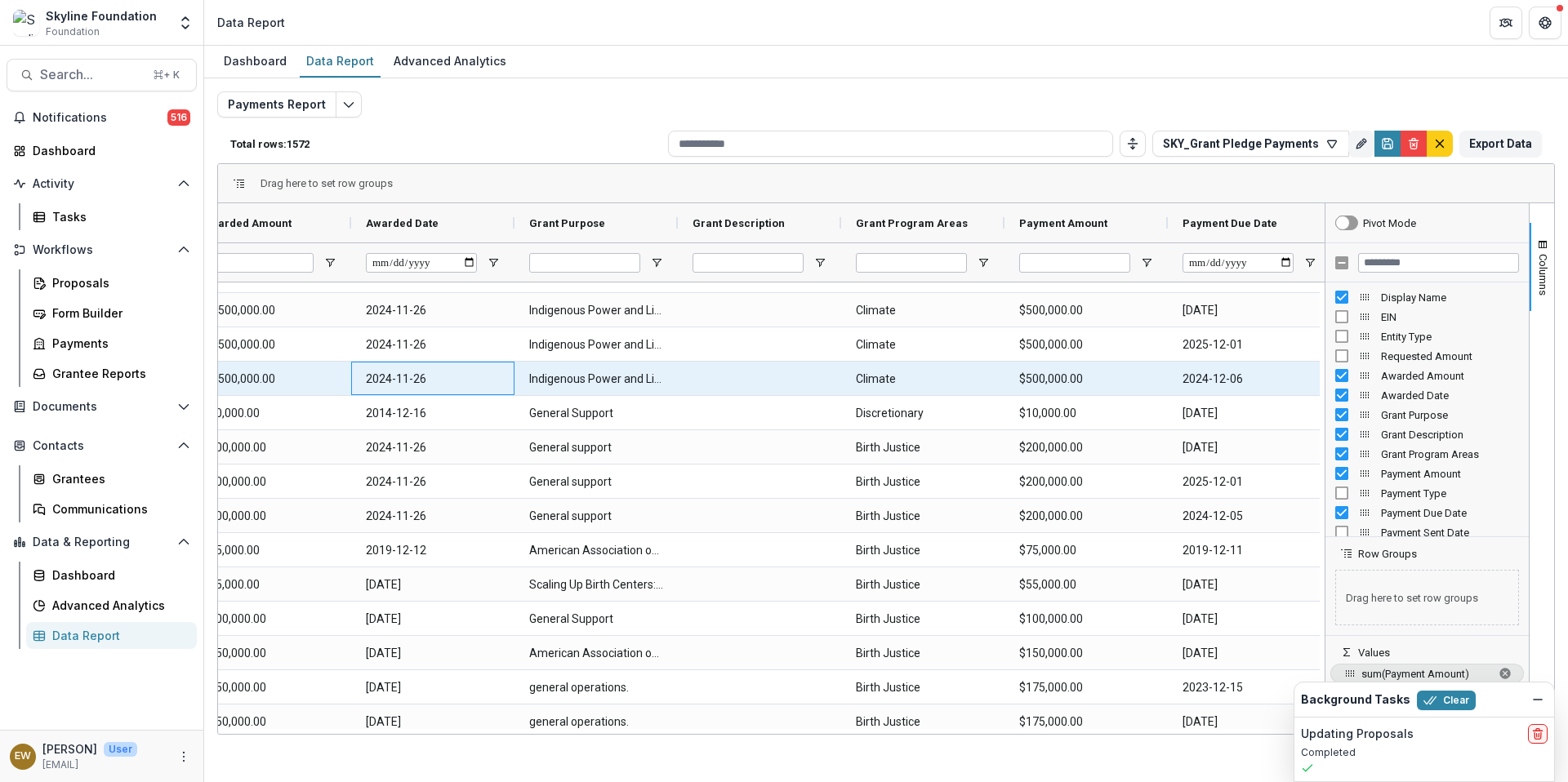 click on "2024-11-26" at bounding box center (433, 378) 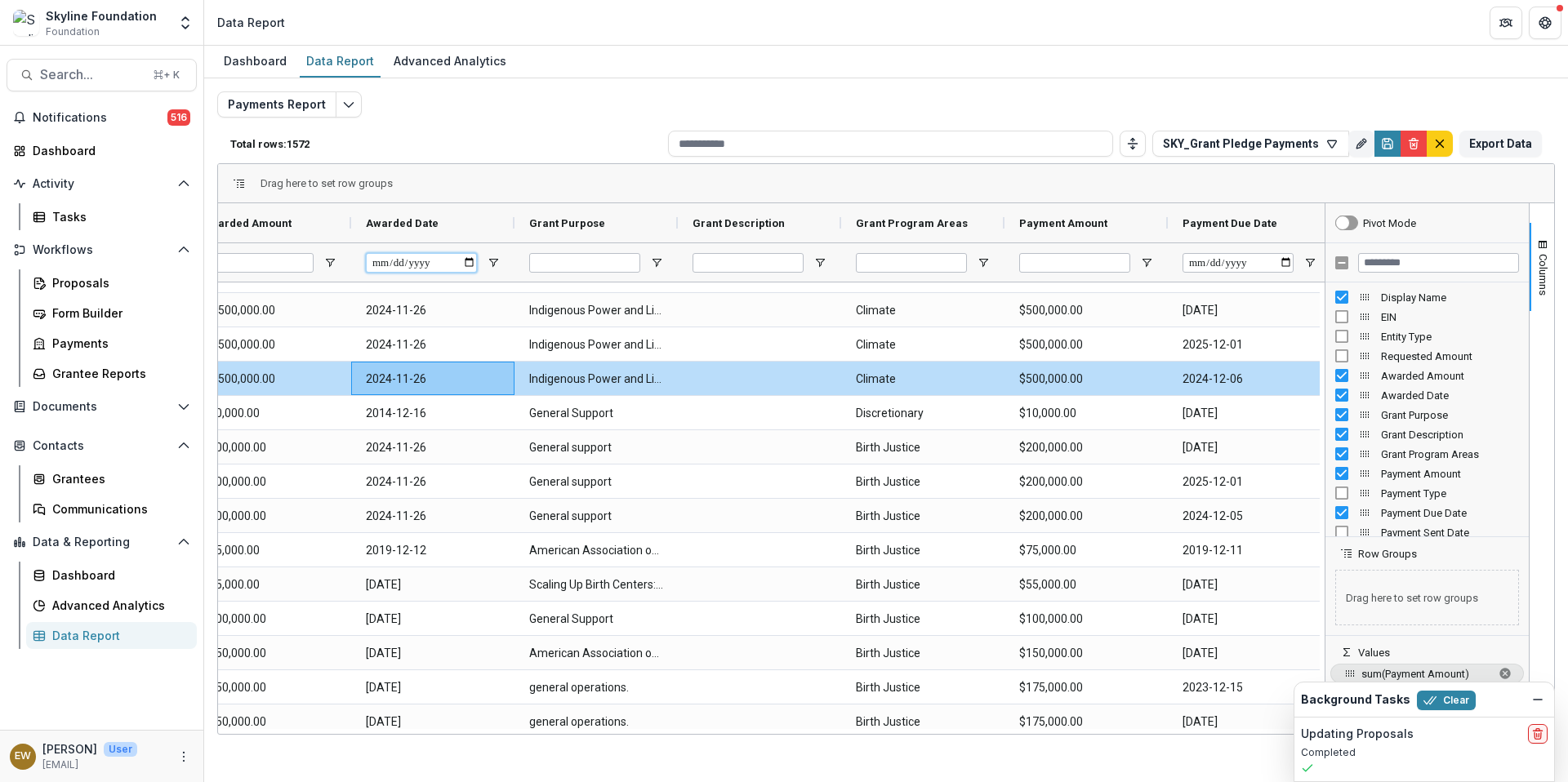 click at bounding box center [421, 263] 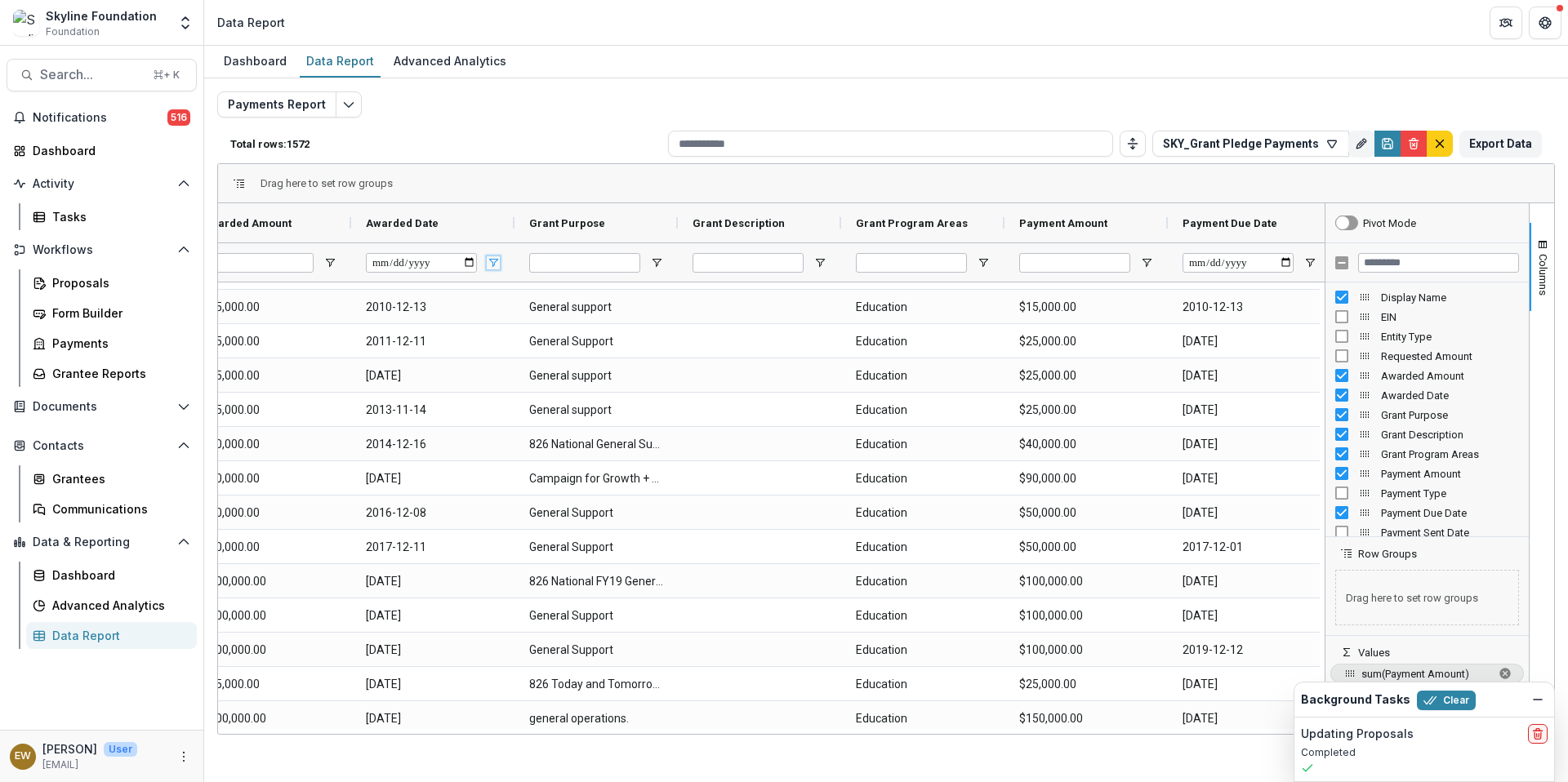 click at bounding box center (493, 263) 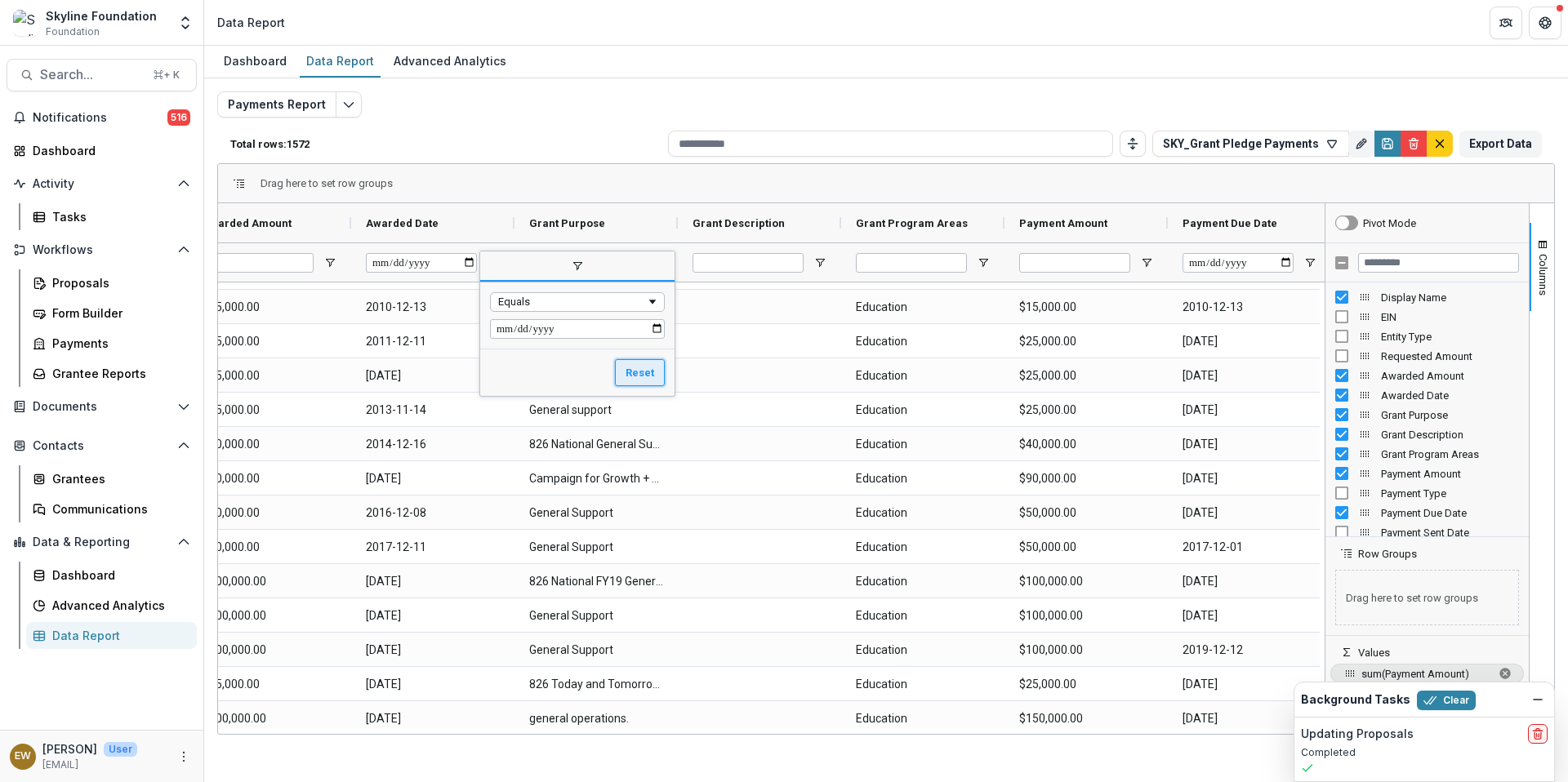 click on "Reset" at bounding box center [639, 373] 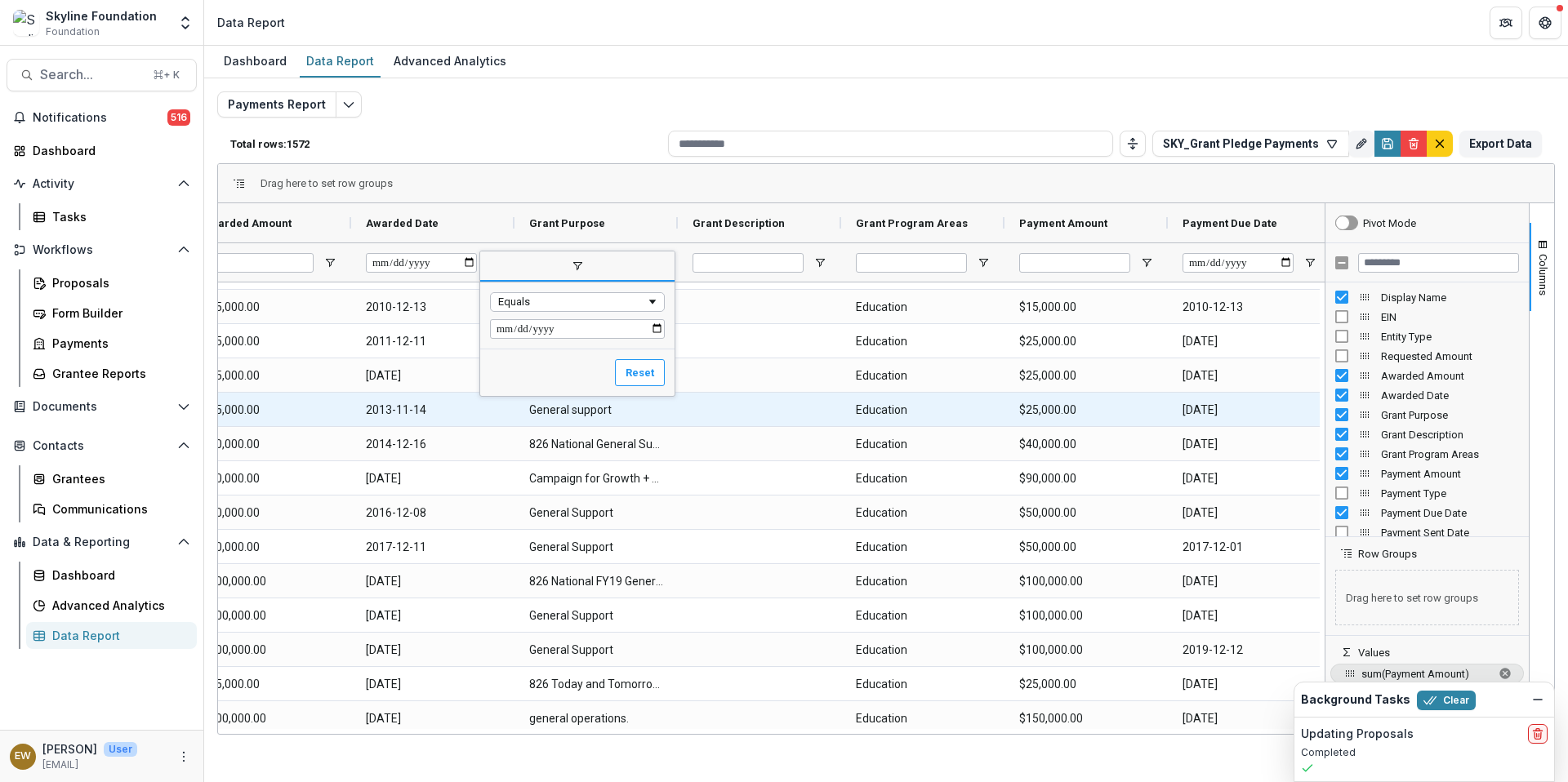 click at bounding box center [760, 409] 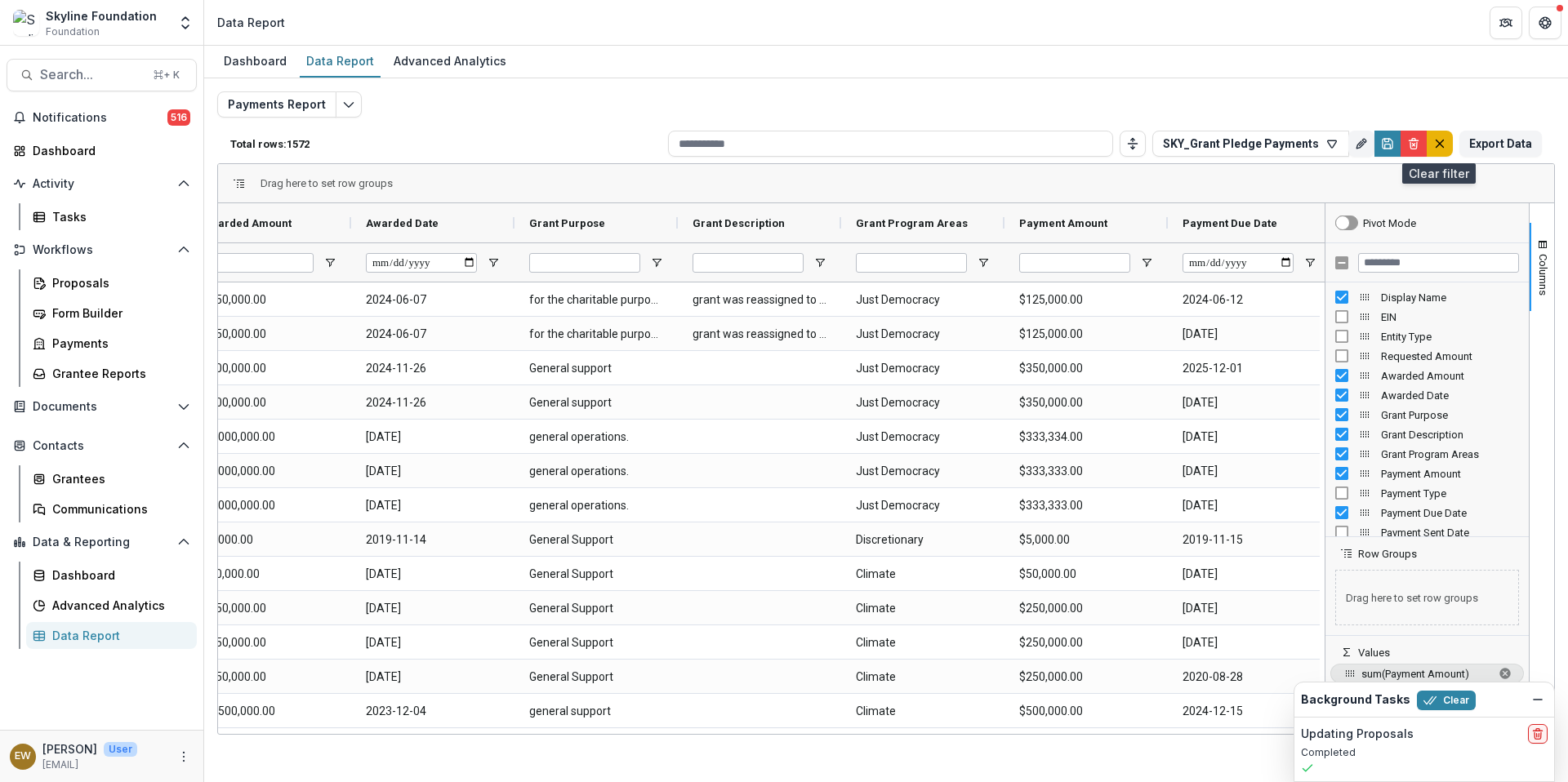 click 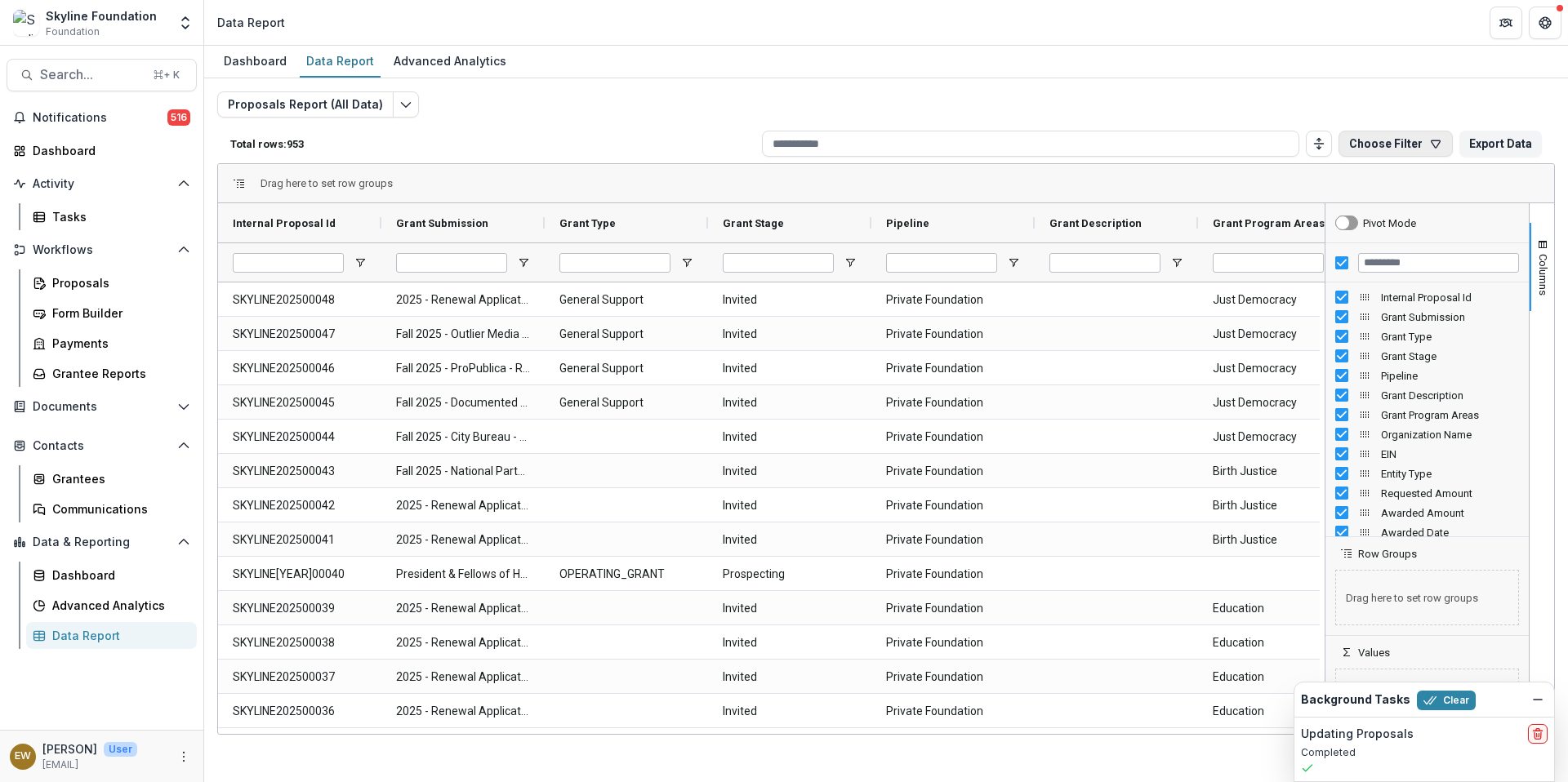 click on "Choose Filter" at bounding box center [1396, 144] 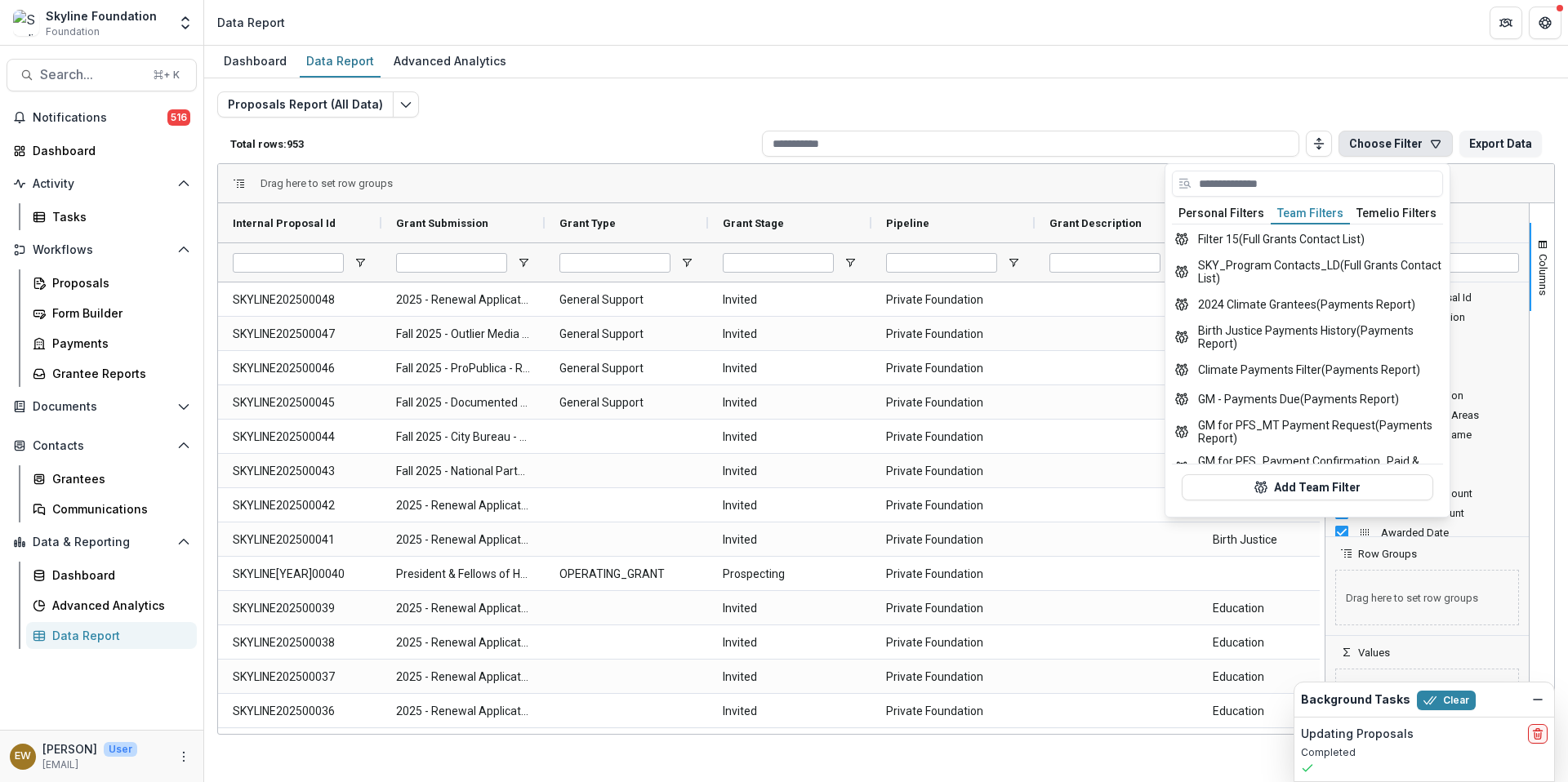click on "Team Filters" at bounding box center [1310, 214] 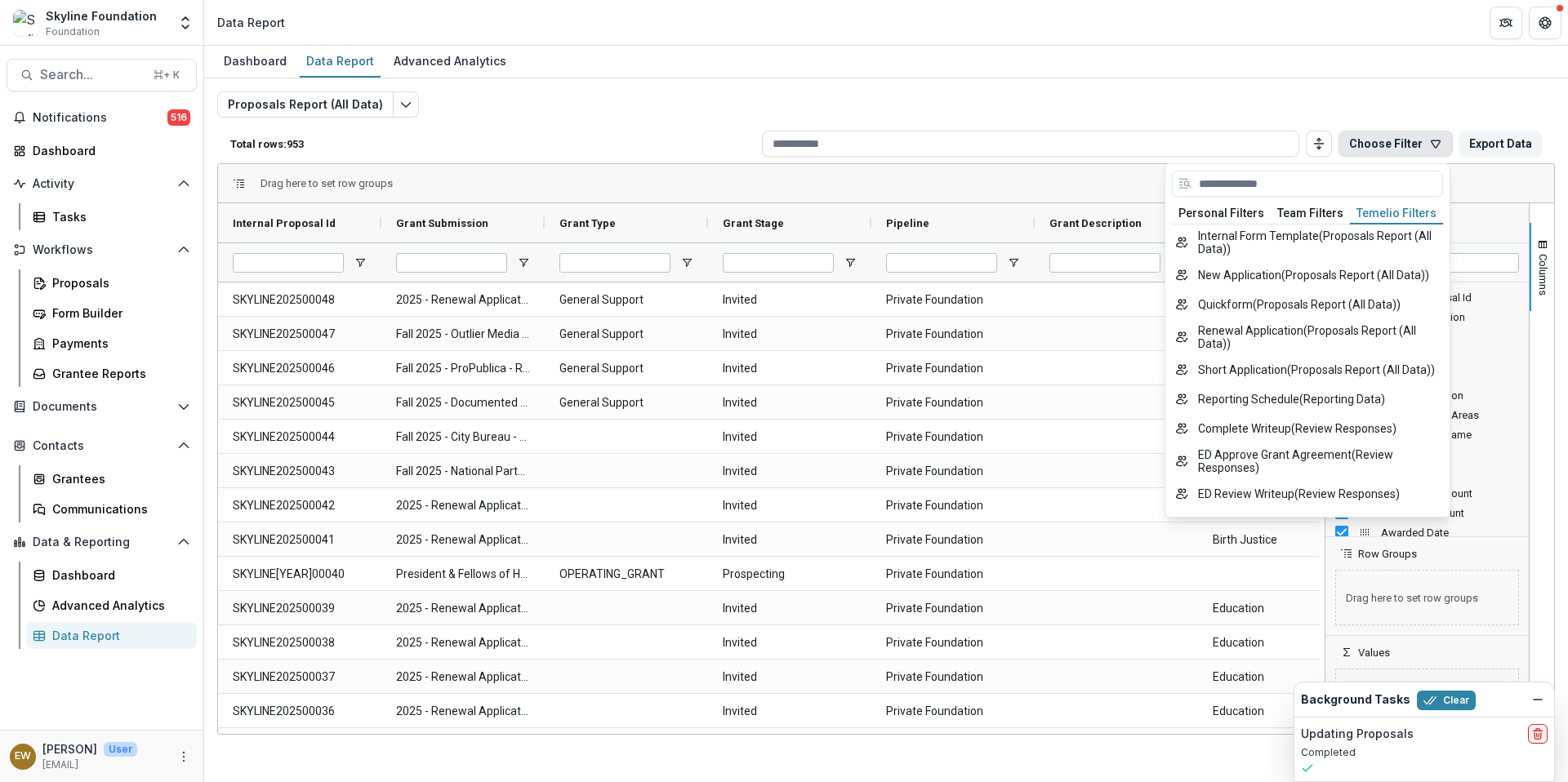click on "Temelio Filters" at bounding box center (1396, 214) 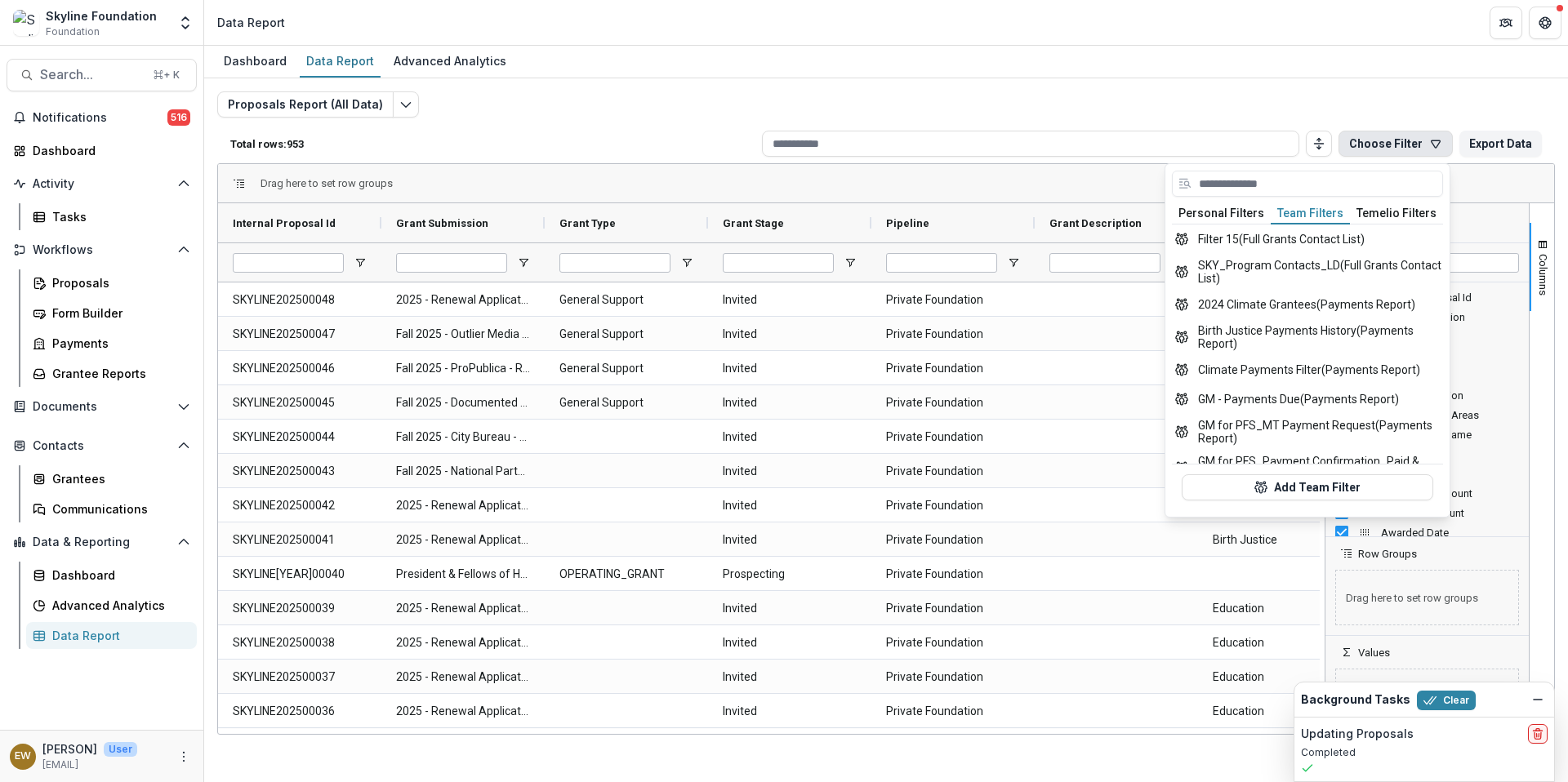 click on "Team Filters" at bounding box center [1310, 214] 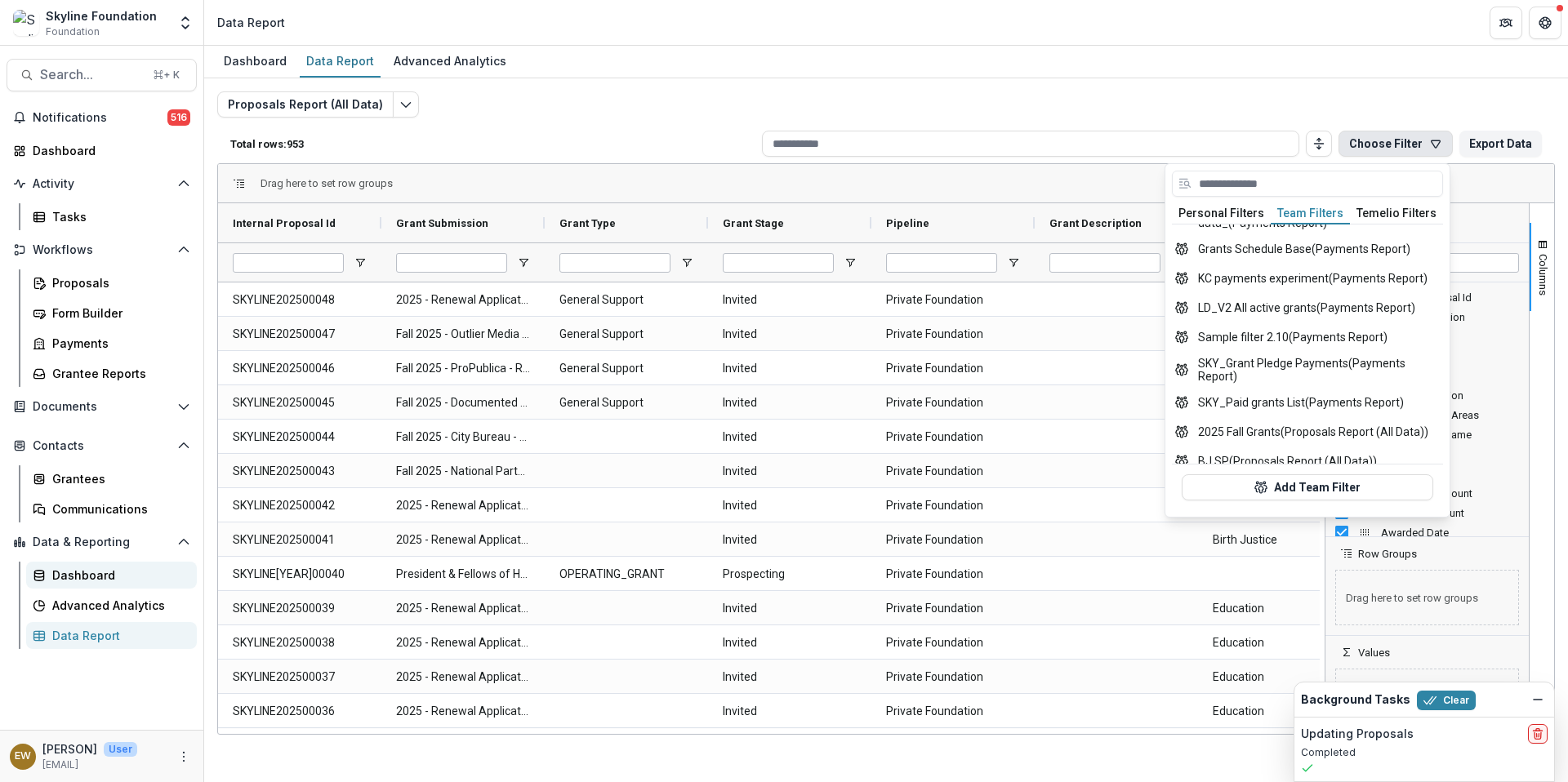 click on "Dashboard" at bounding box center (118, 575) 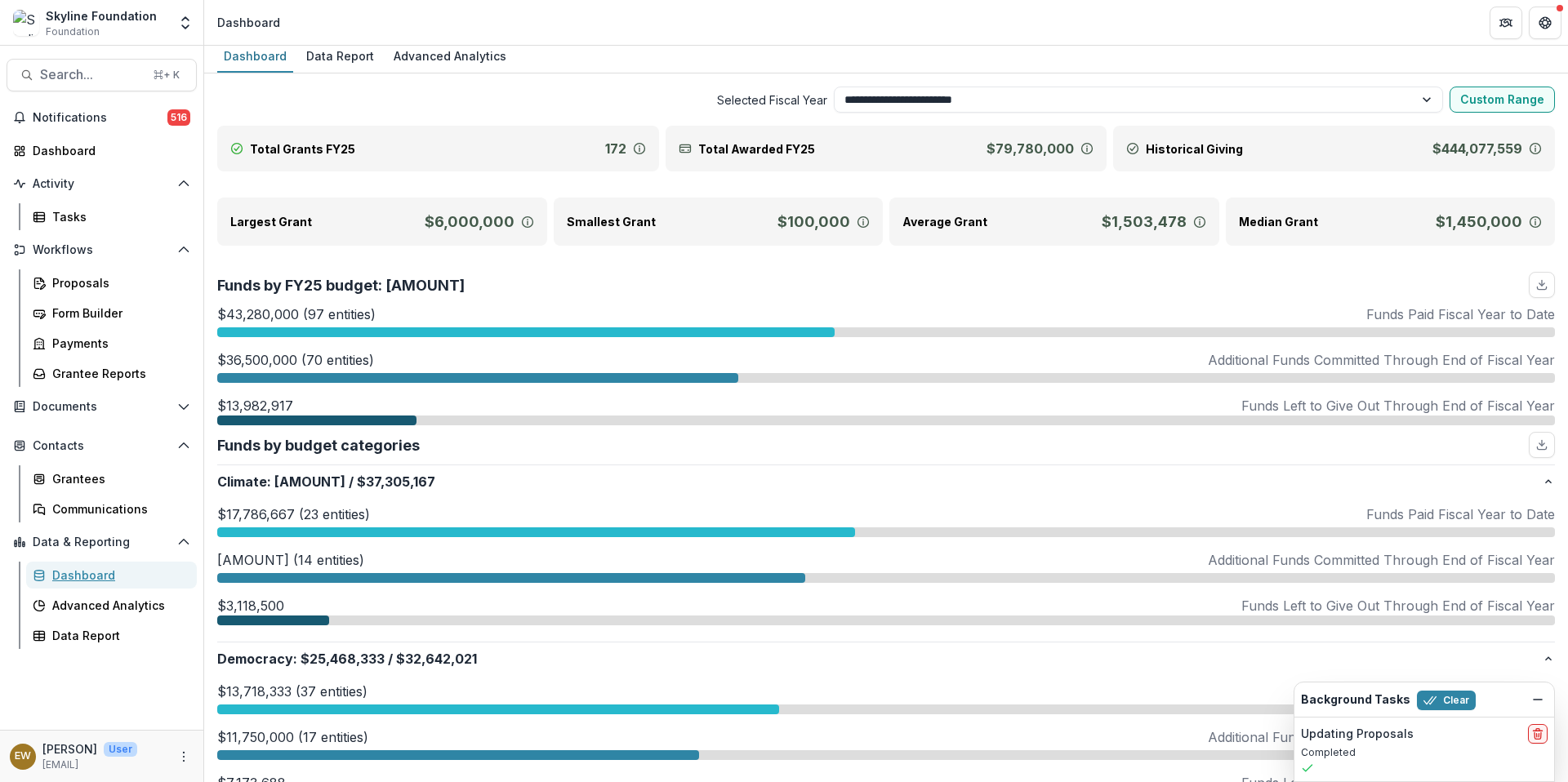 scroll, scrollTop: 7, scrollLeft: 0, axis: vertical 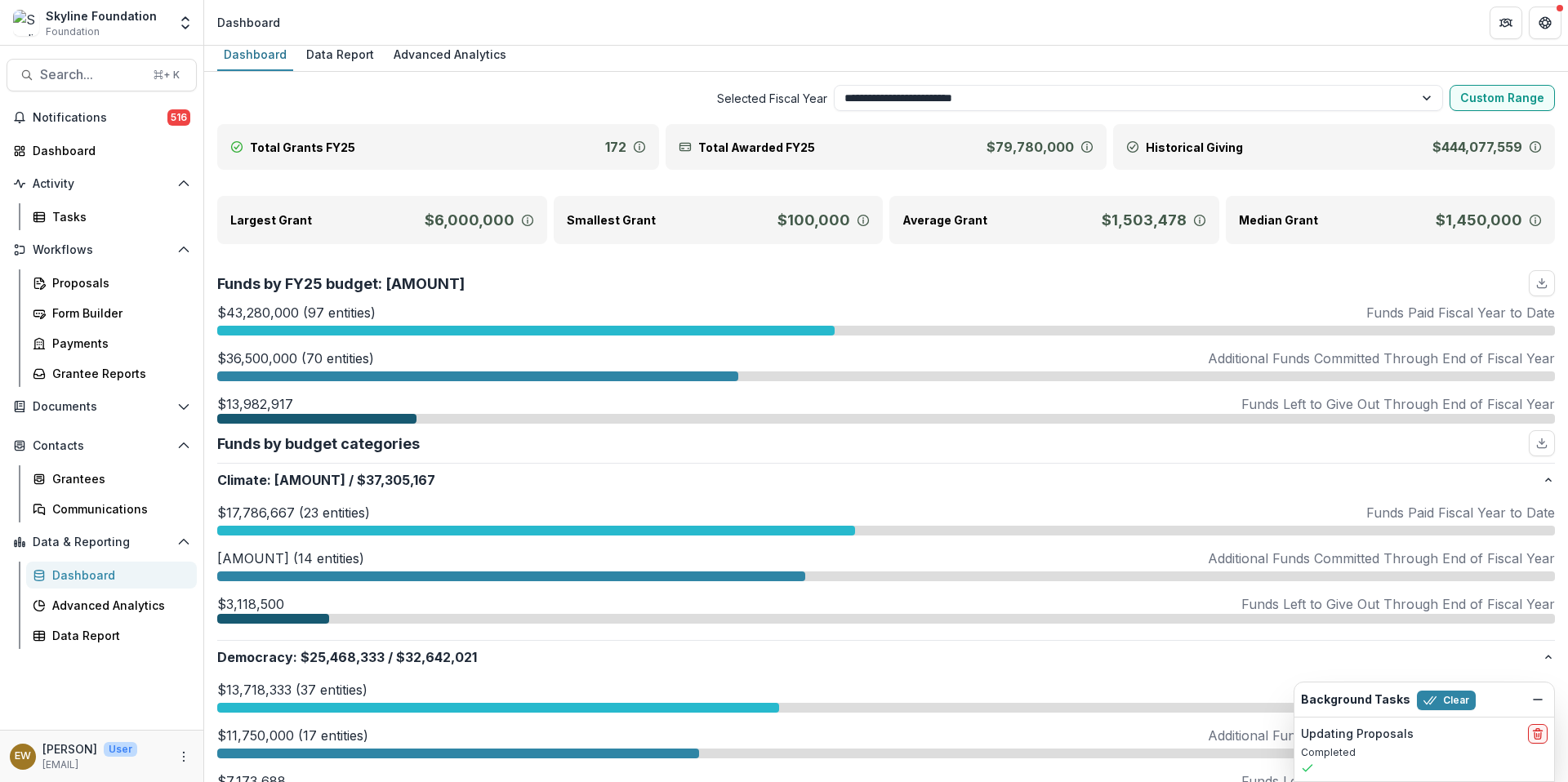 click on "Total Awarded FY25 $79,780,000" at bounding box center (886, 147) 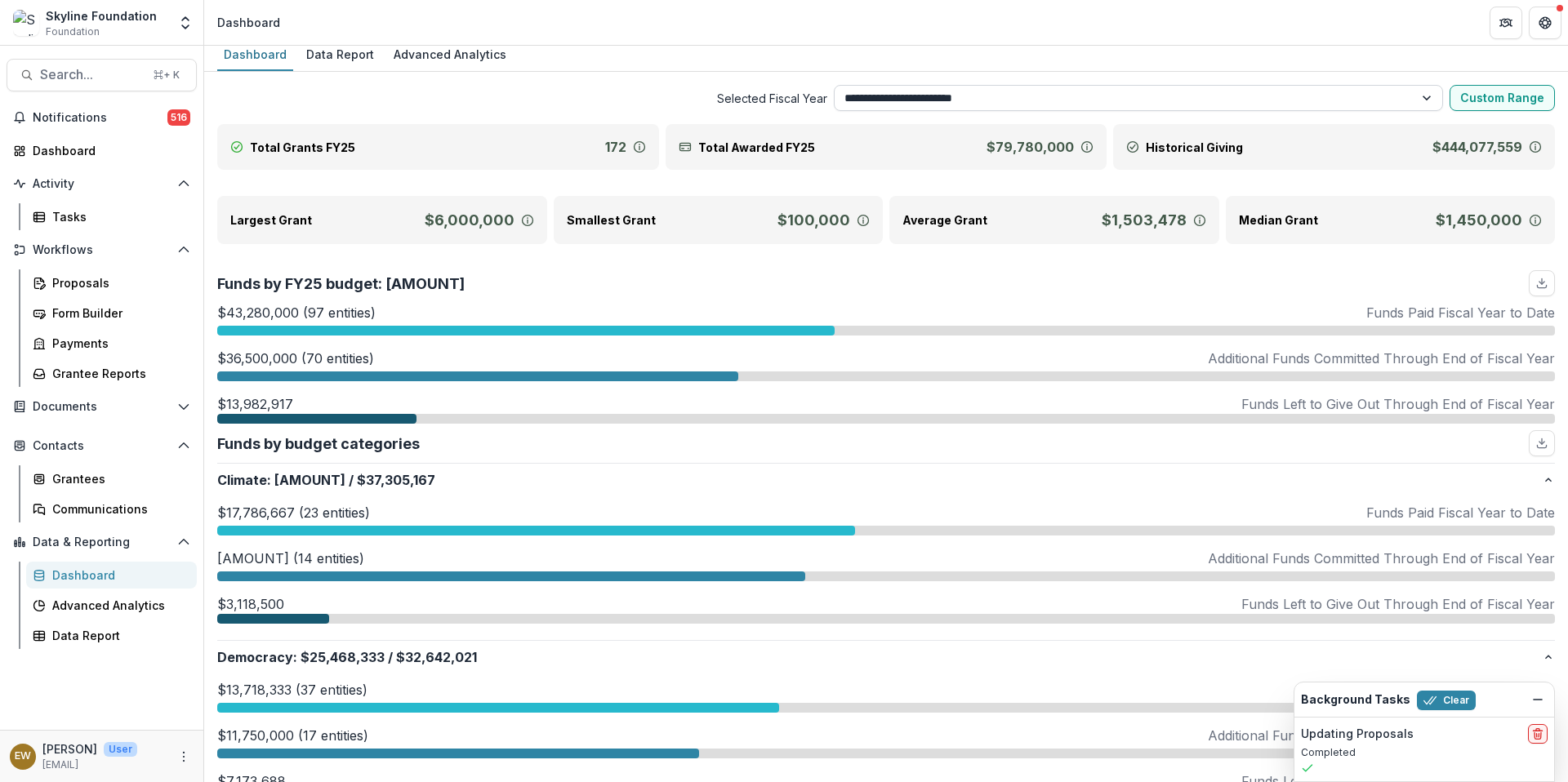 click on "**********" at bounding box center (1138, 98) 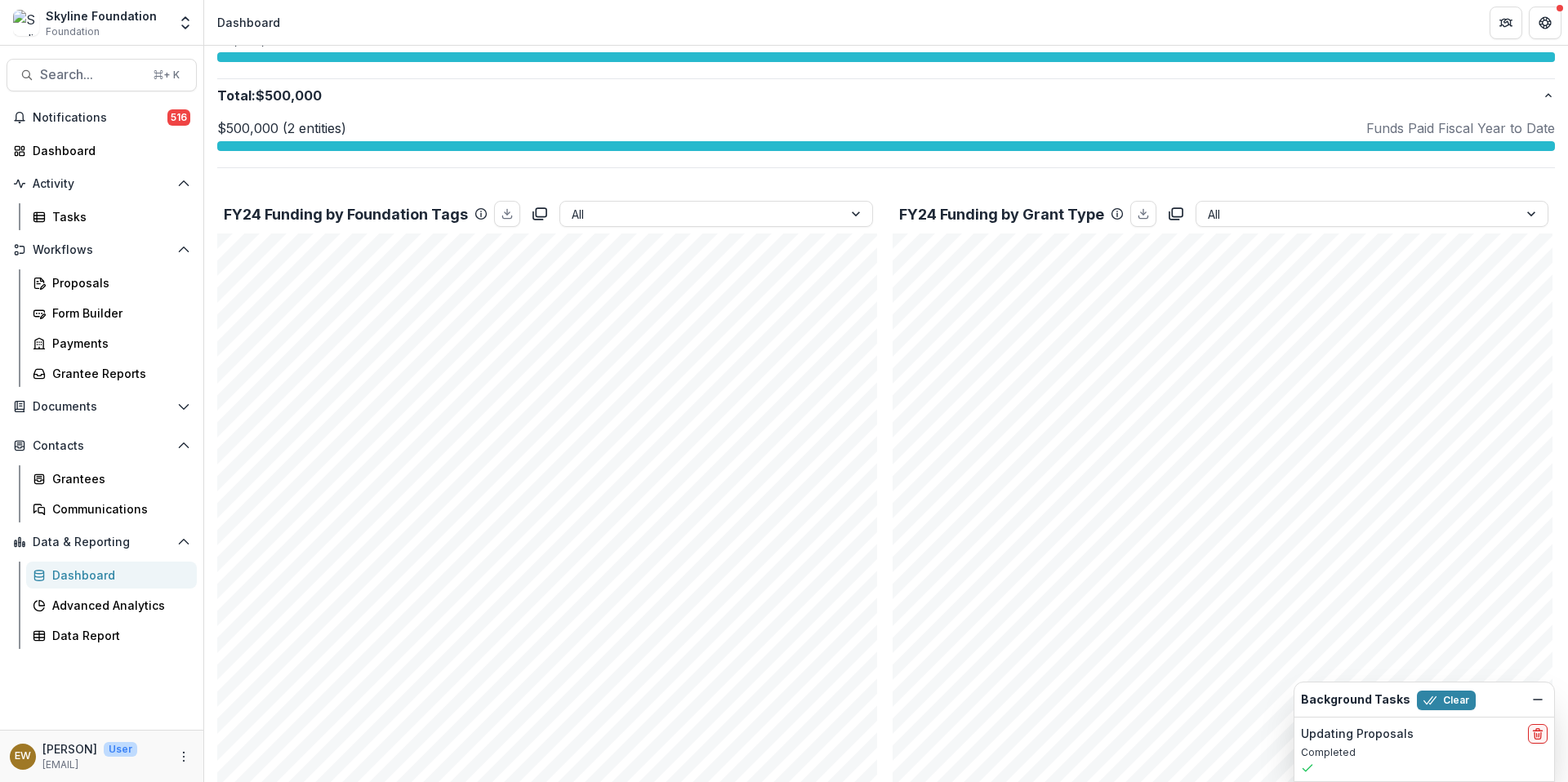 scroll, scrollTop: 0, scrollLeft: 0, axis: both 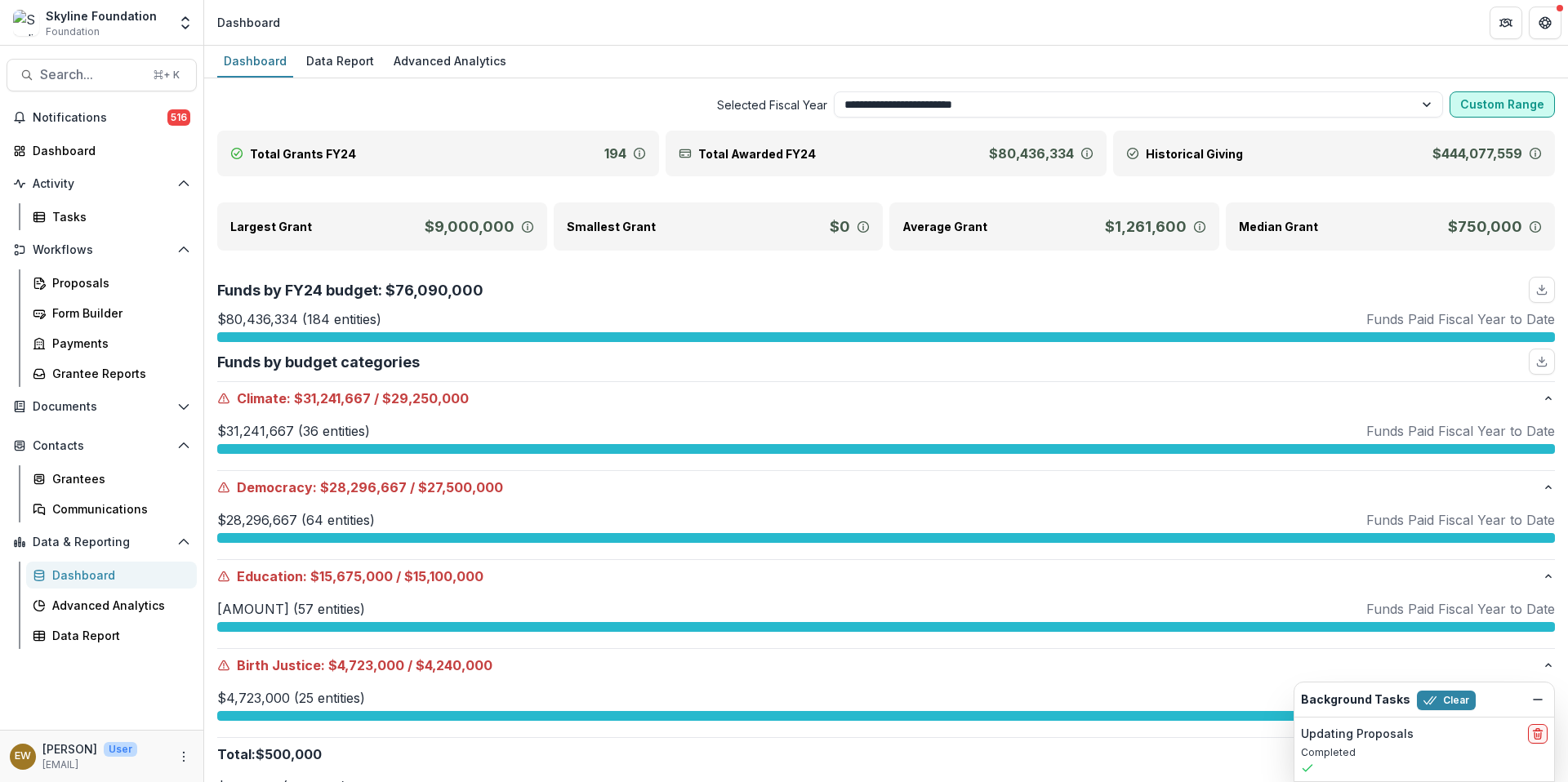 click on "Custom Range" at bounding box center (1502, 104) 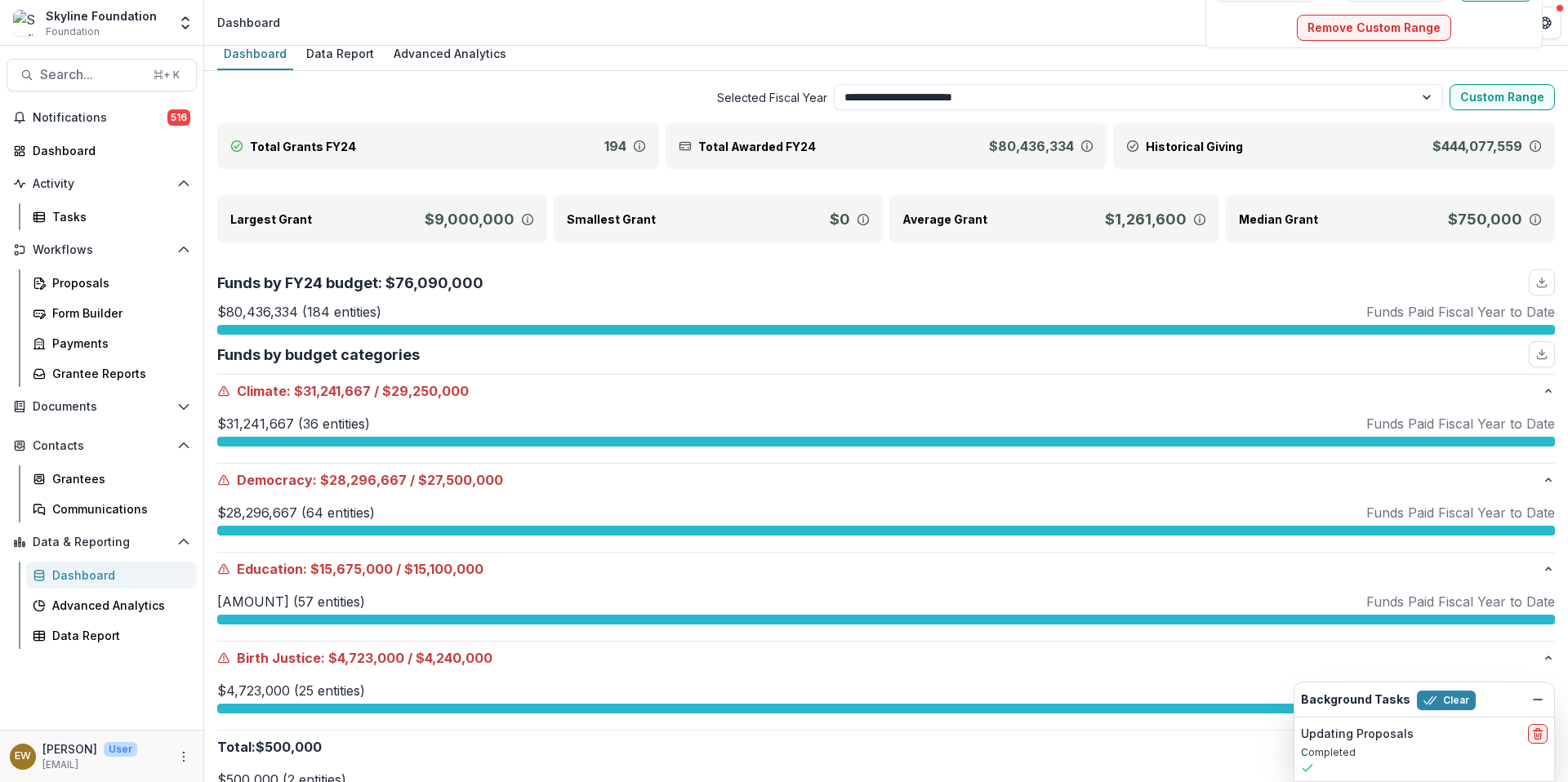 scroll, scrollTop: 0, scrollLeft: 0, axis: both 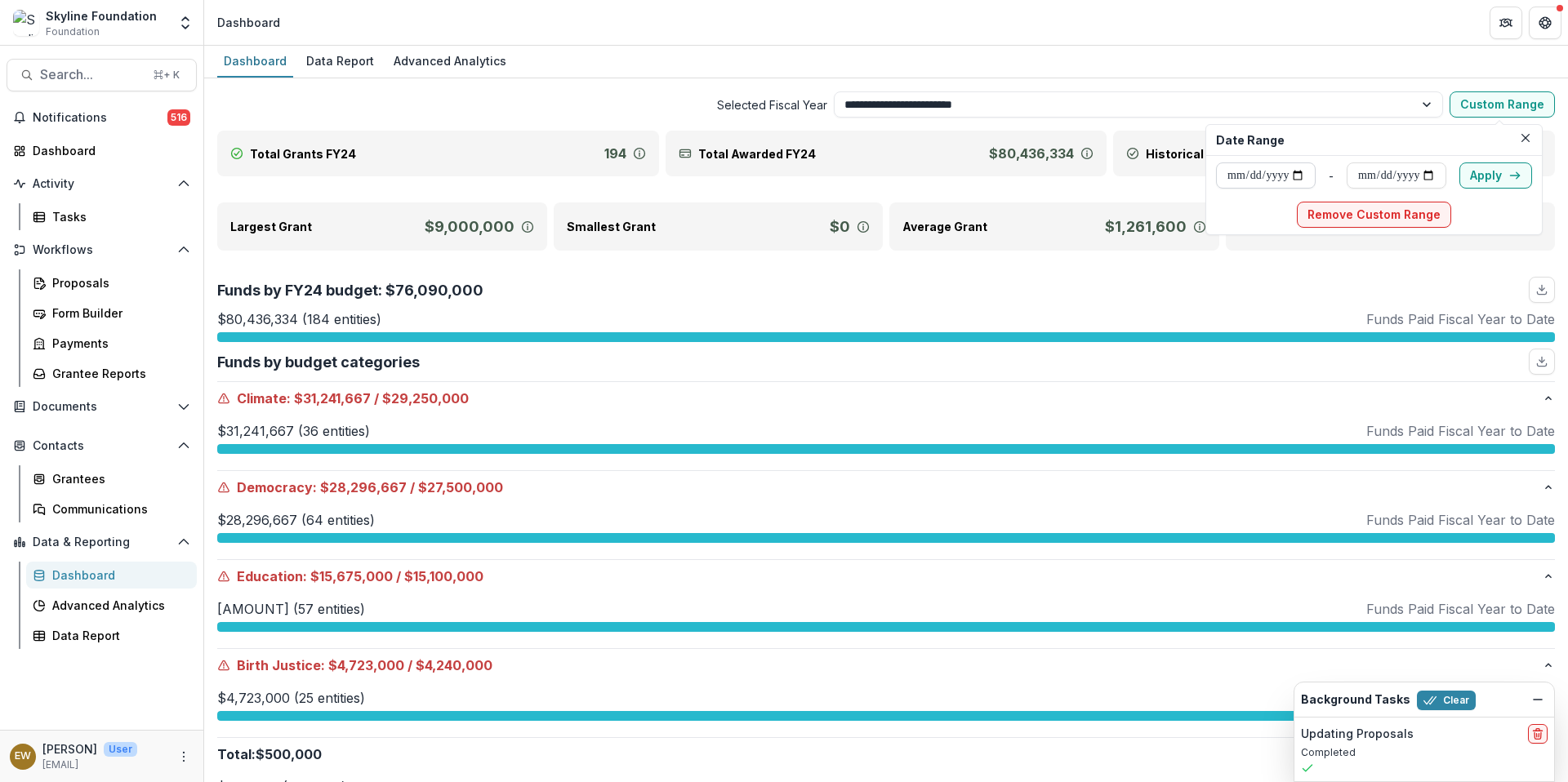 click at bounding box center (1266, 176) 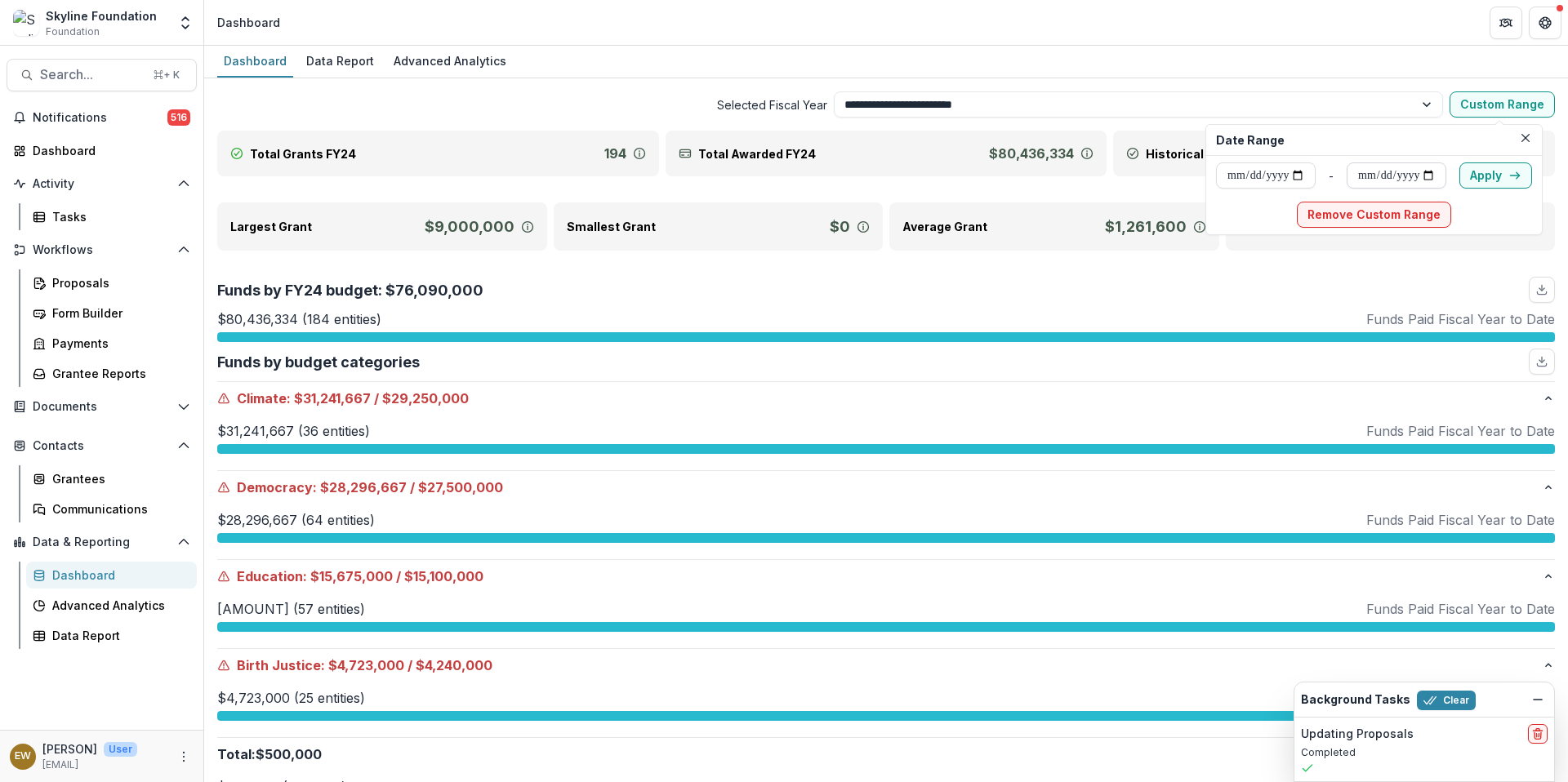 click at bounding box center (1396, 176) 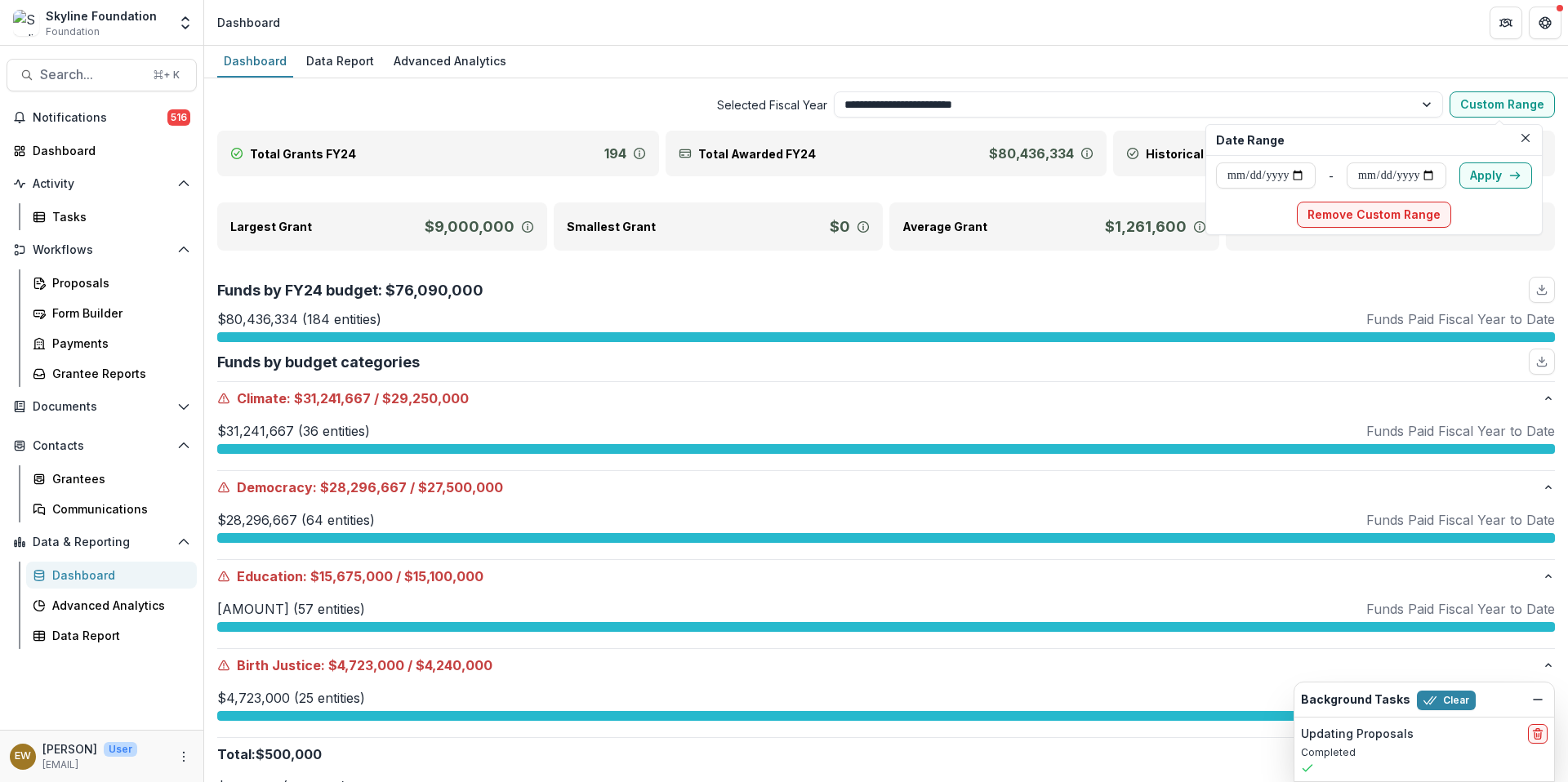 type on "**********" 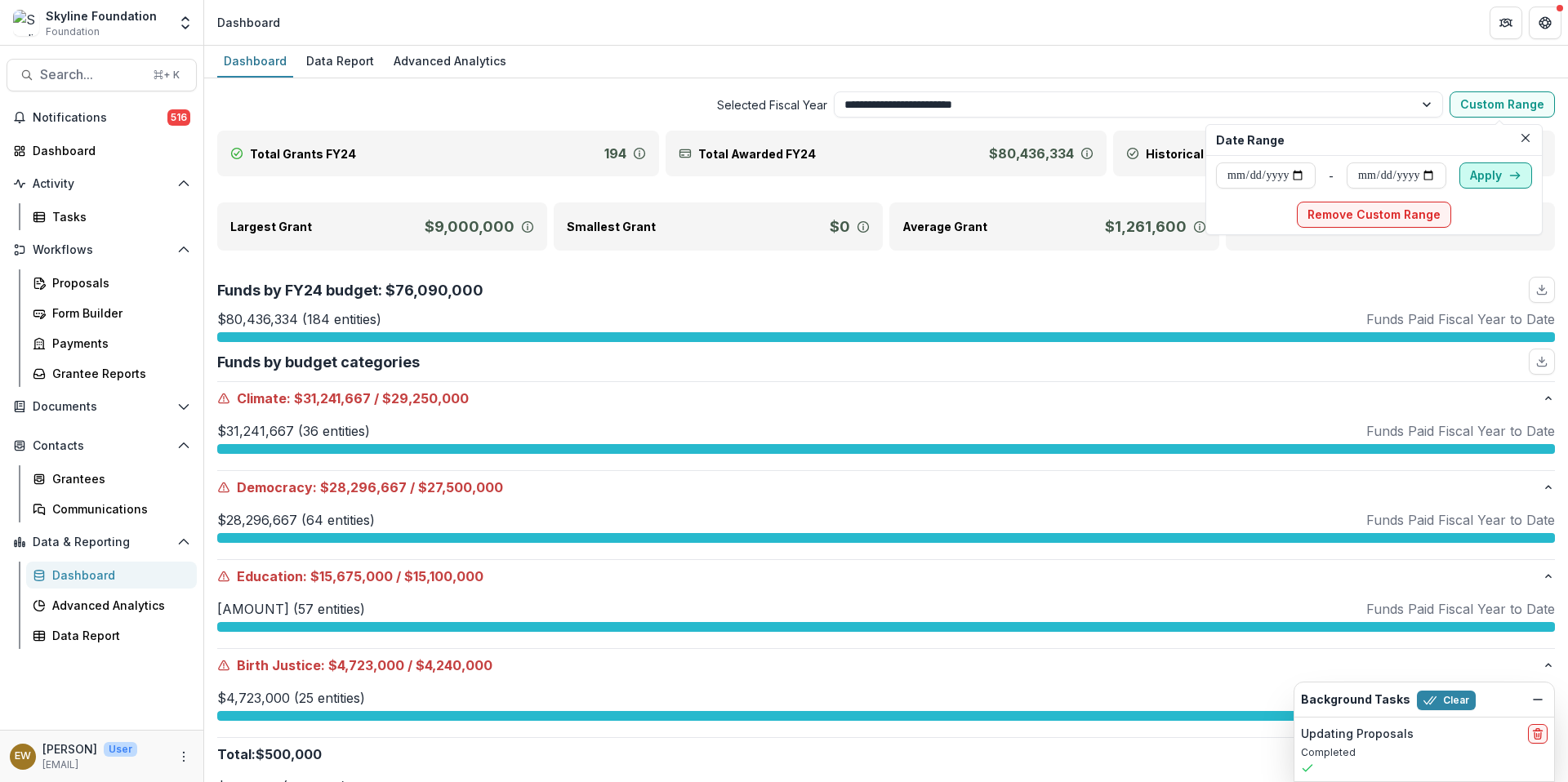 click on "Apply" at bounding box center (1495, 176) 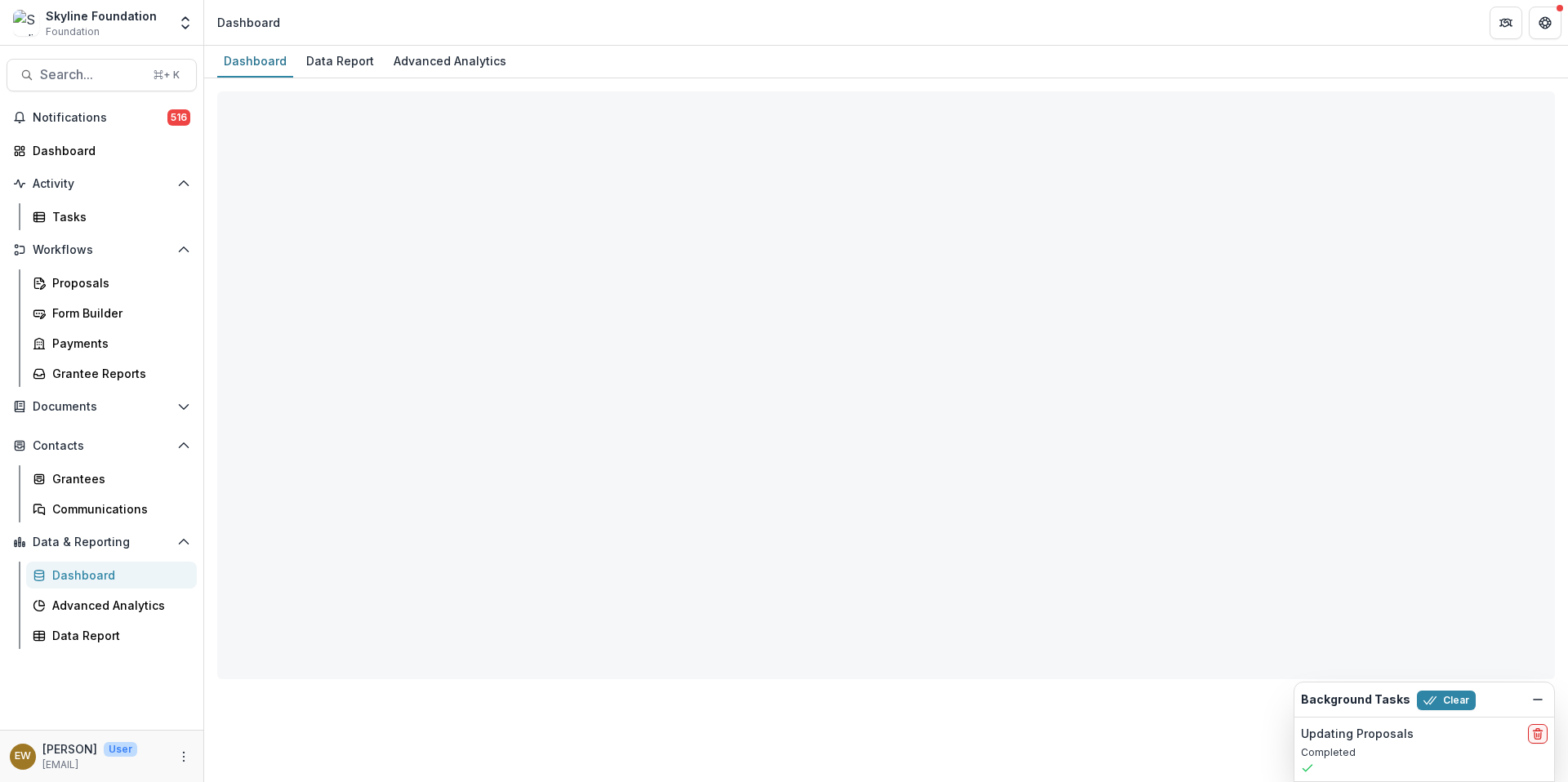 select on "**********" 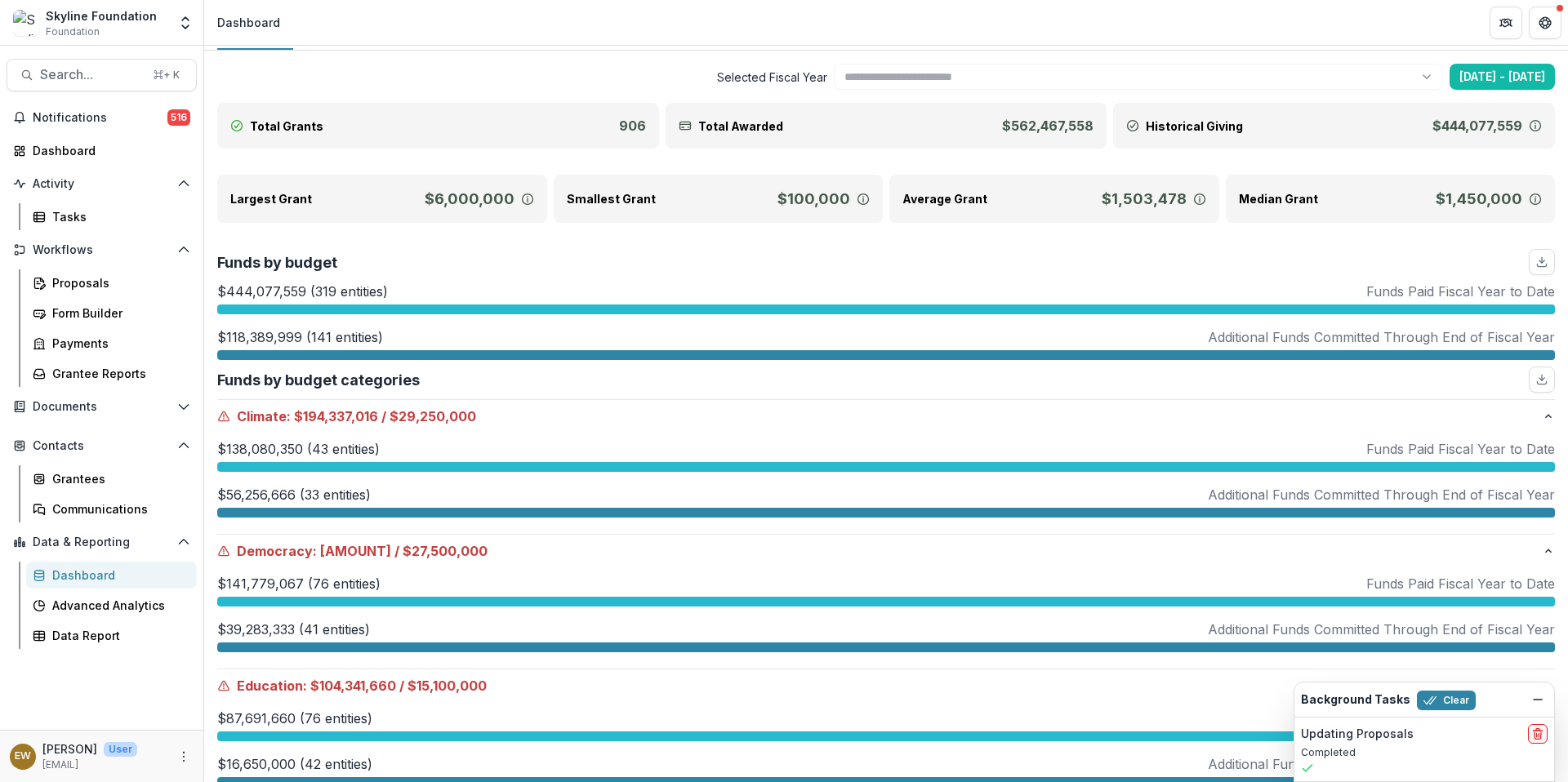 scroll, scrollTop: 0, scrollLeft: 0, axis: both 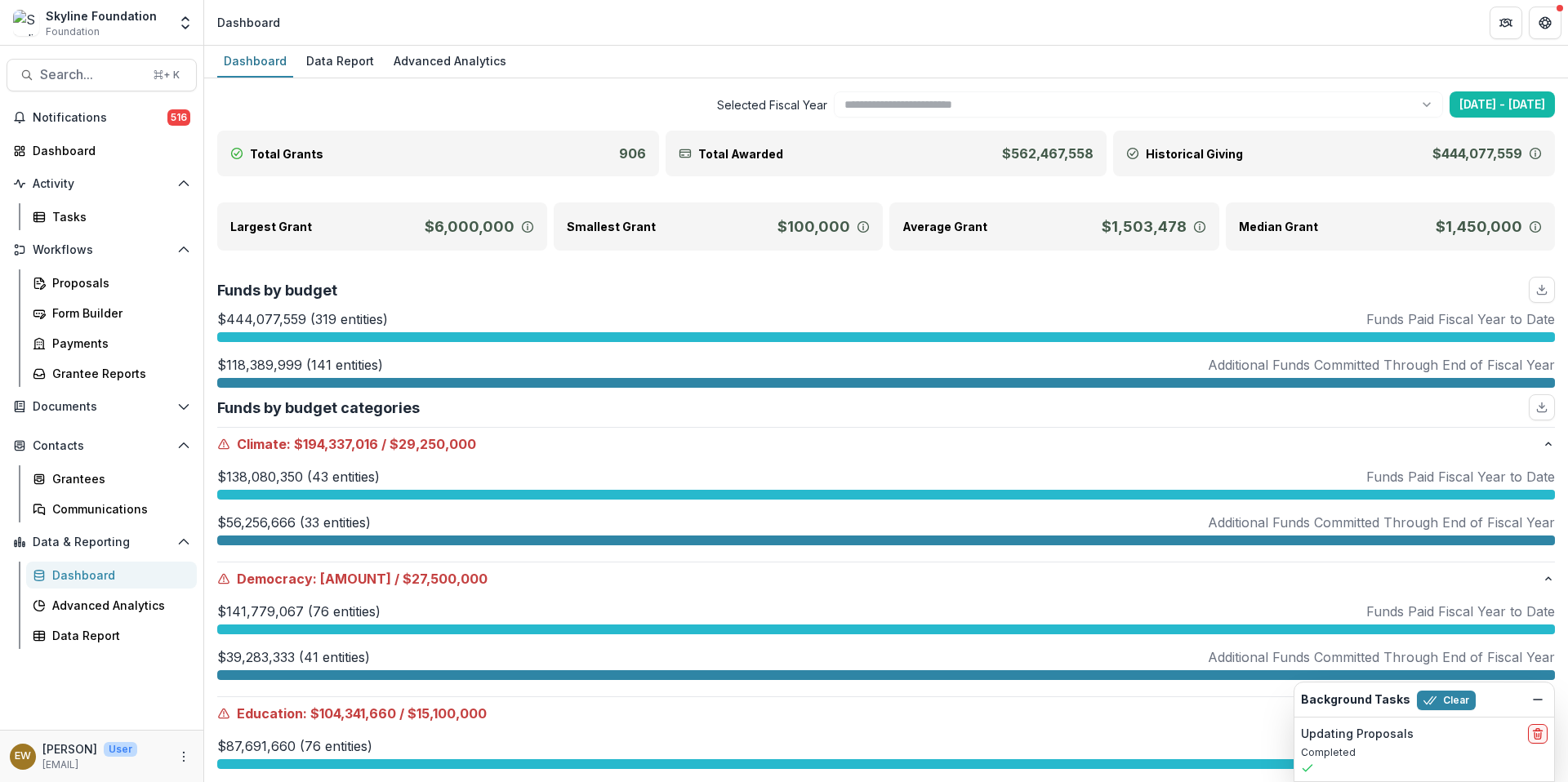 click on "Smallest Grant" at bounding box center (611, 226) 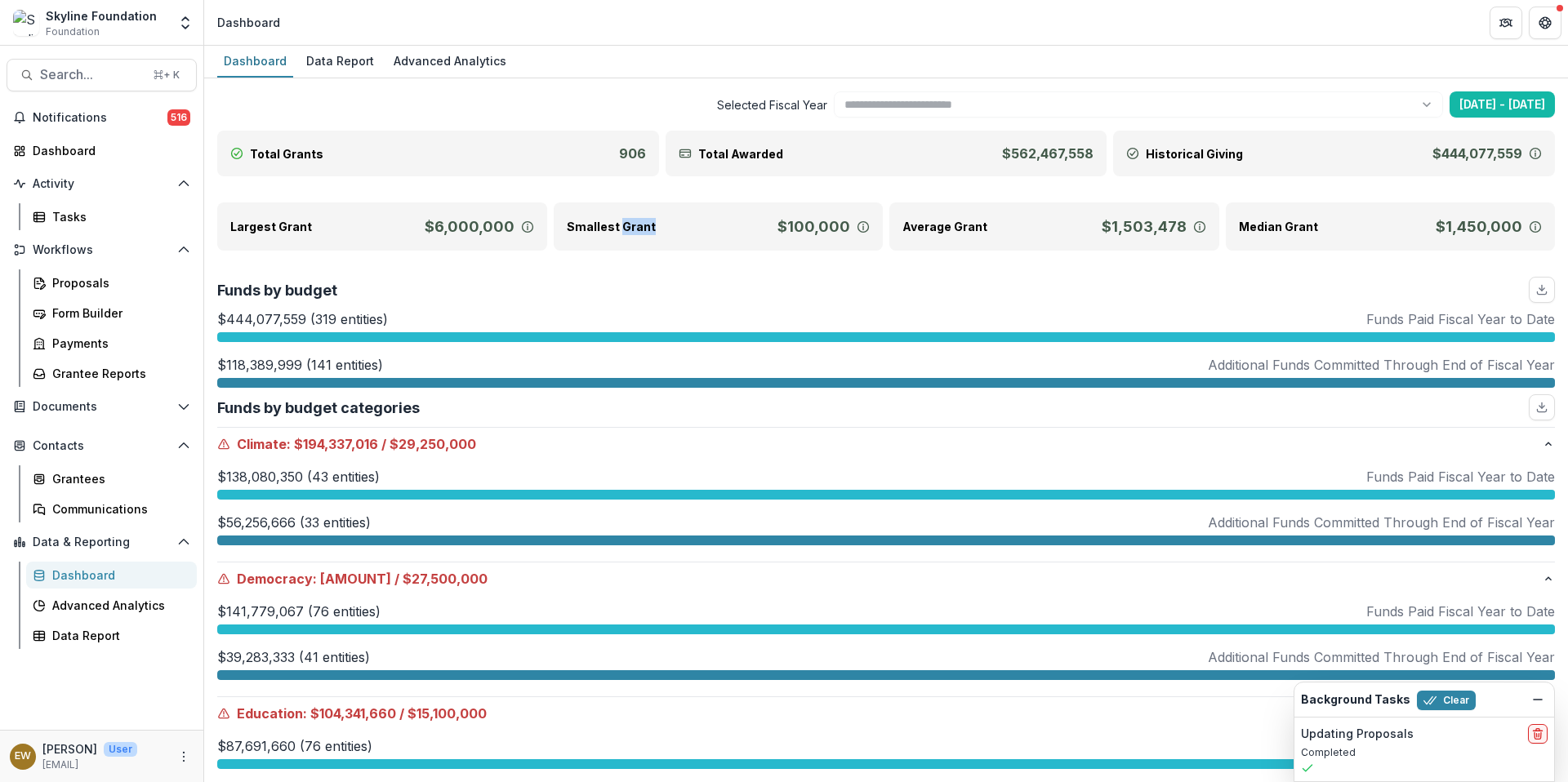 click on "Smallest Grant" at bounding box center [611, 226] 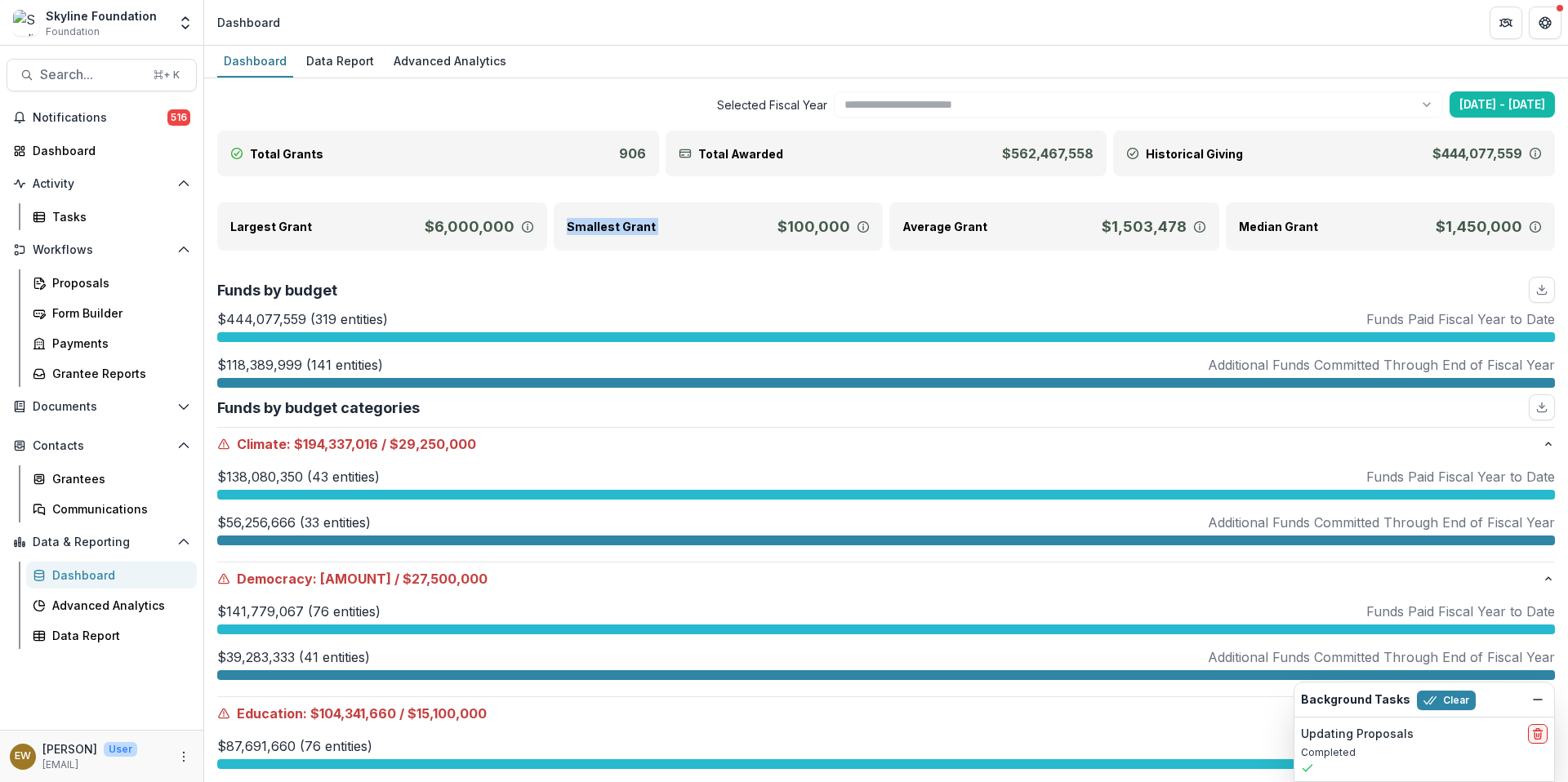 click on "Smallest Grant" at bounding box center (611, 226) 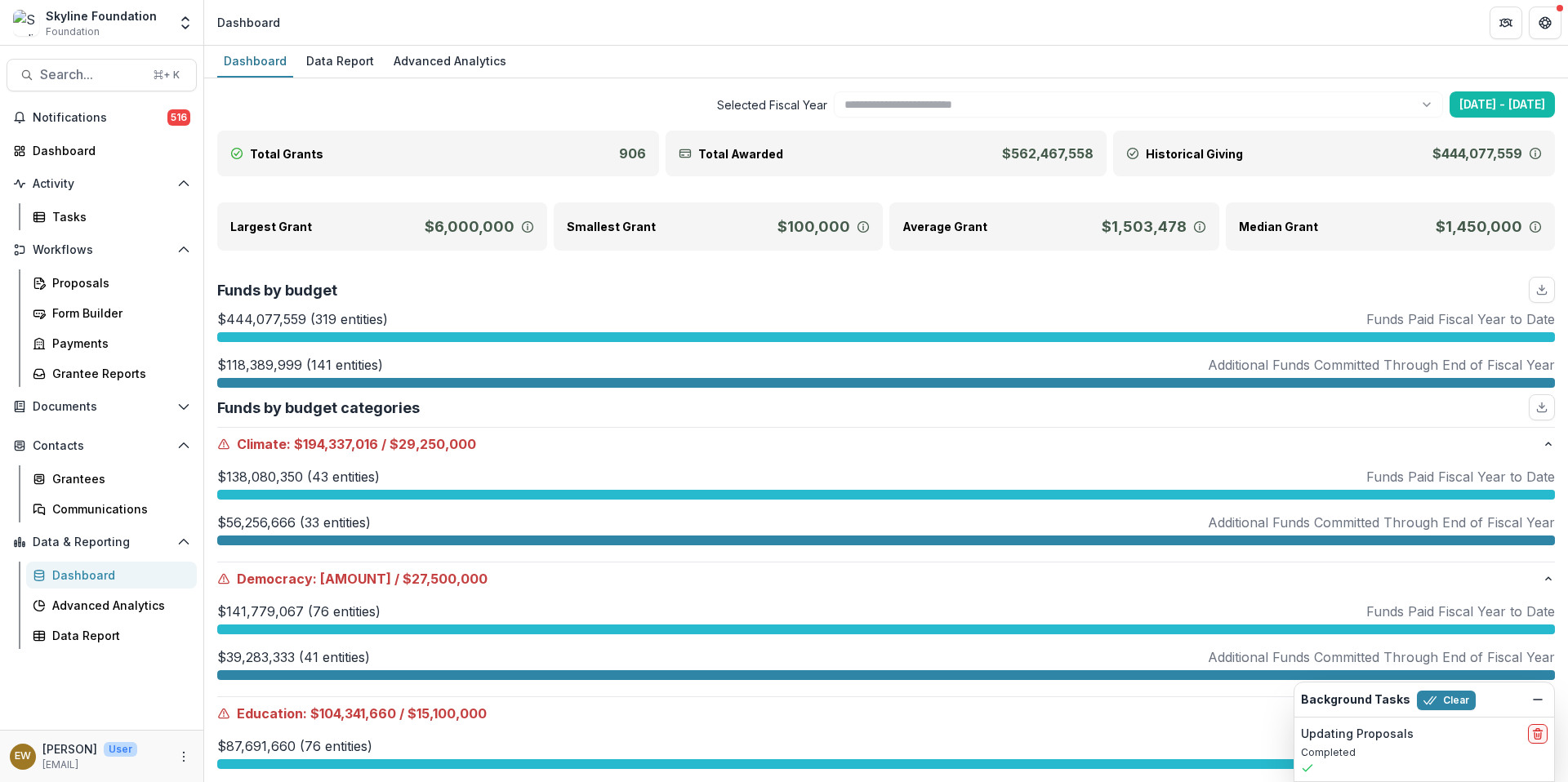 click on "Total Awarded $562,467,558" at bounding box center (886, 153) 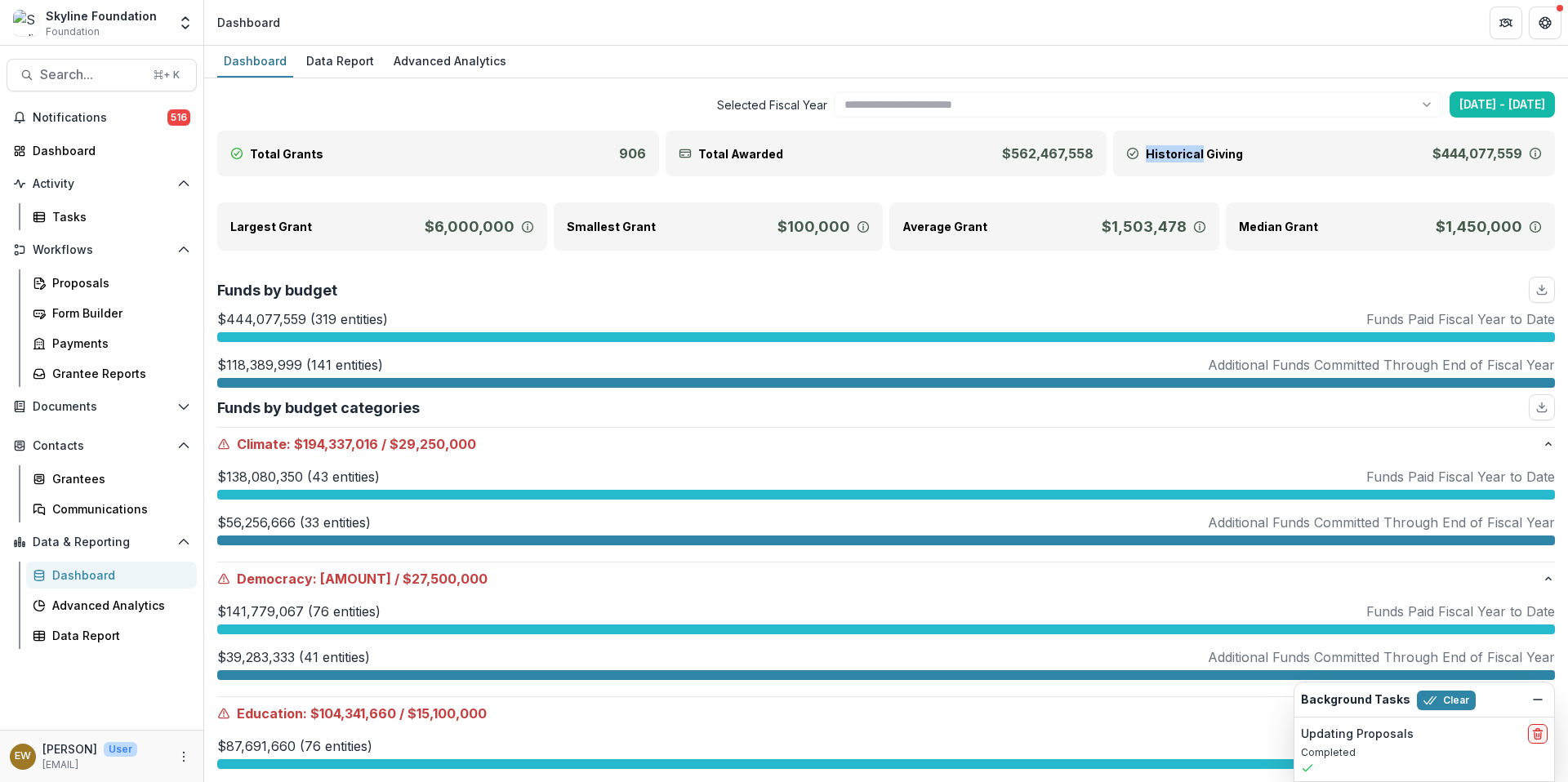 click on "Historical Giving" at bounding box center (1194, 153) 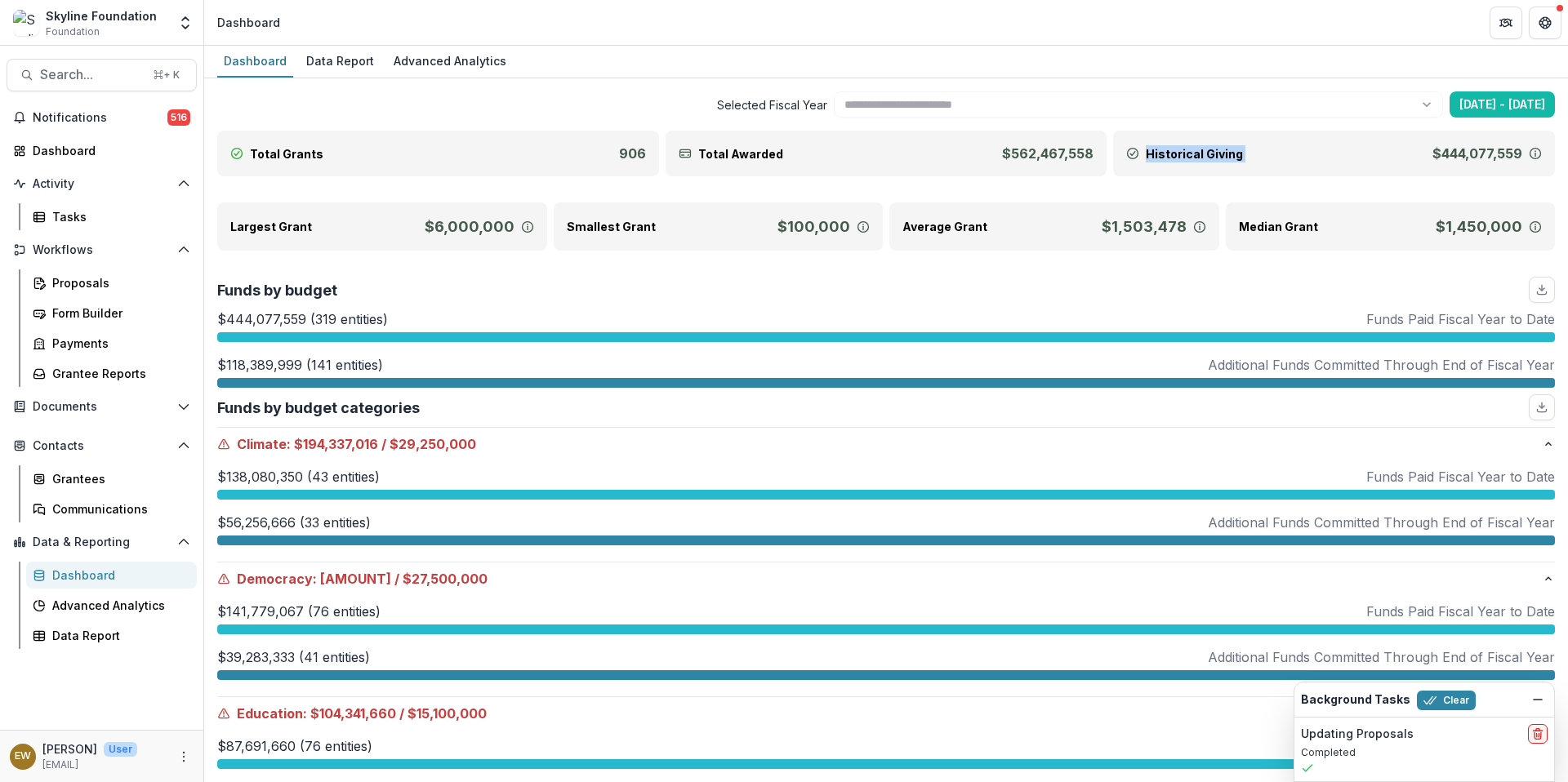 click on "Historical Giving" at bounding box center (1194, 153) 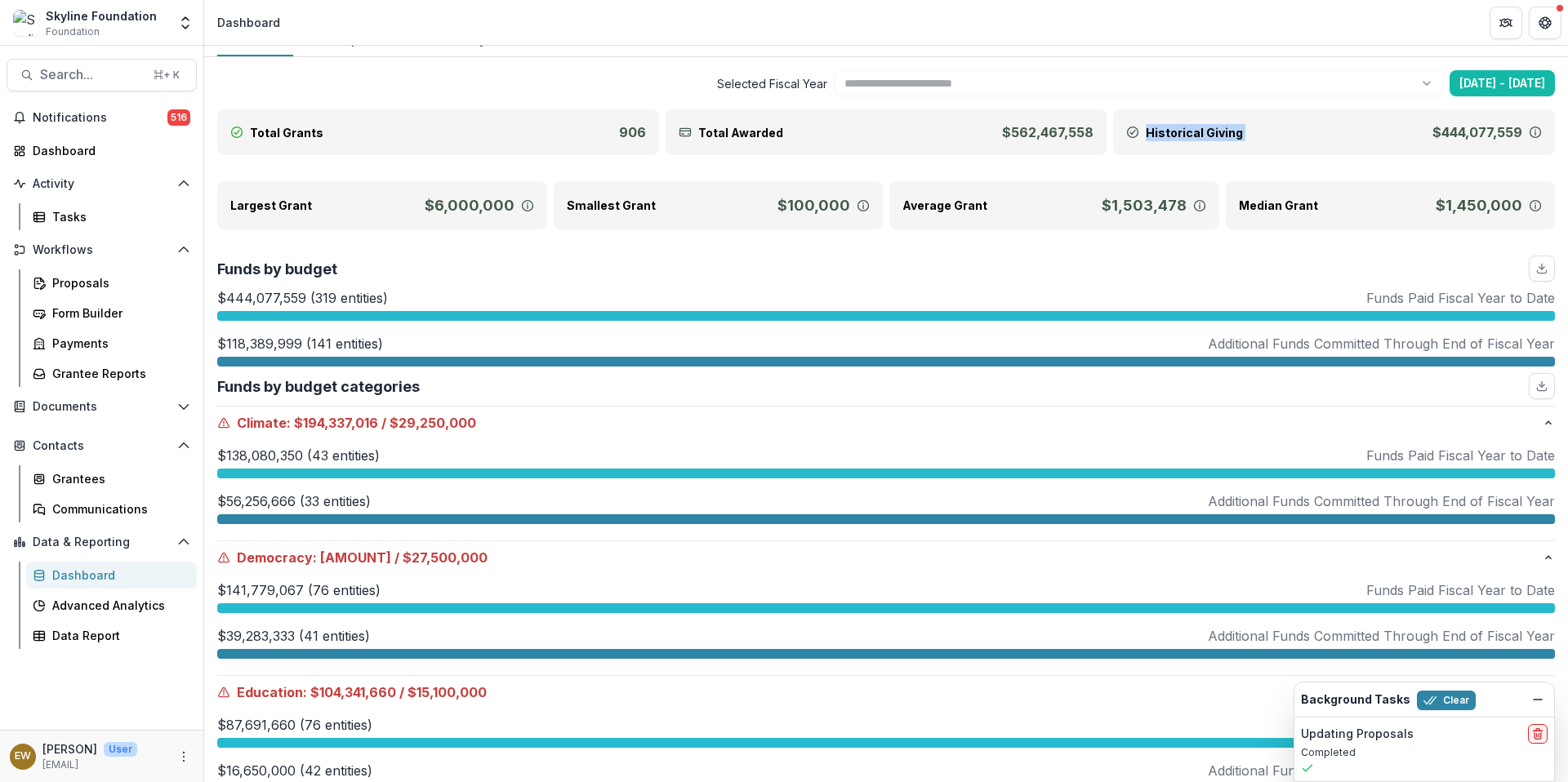 scroll, scrollTop: 53, scrollLeft: 0, axis: vertical 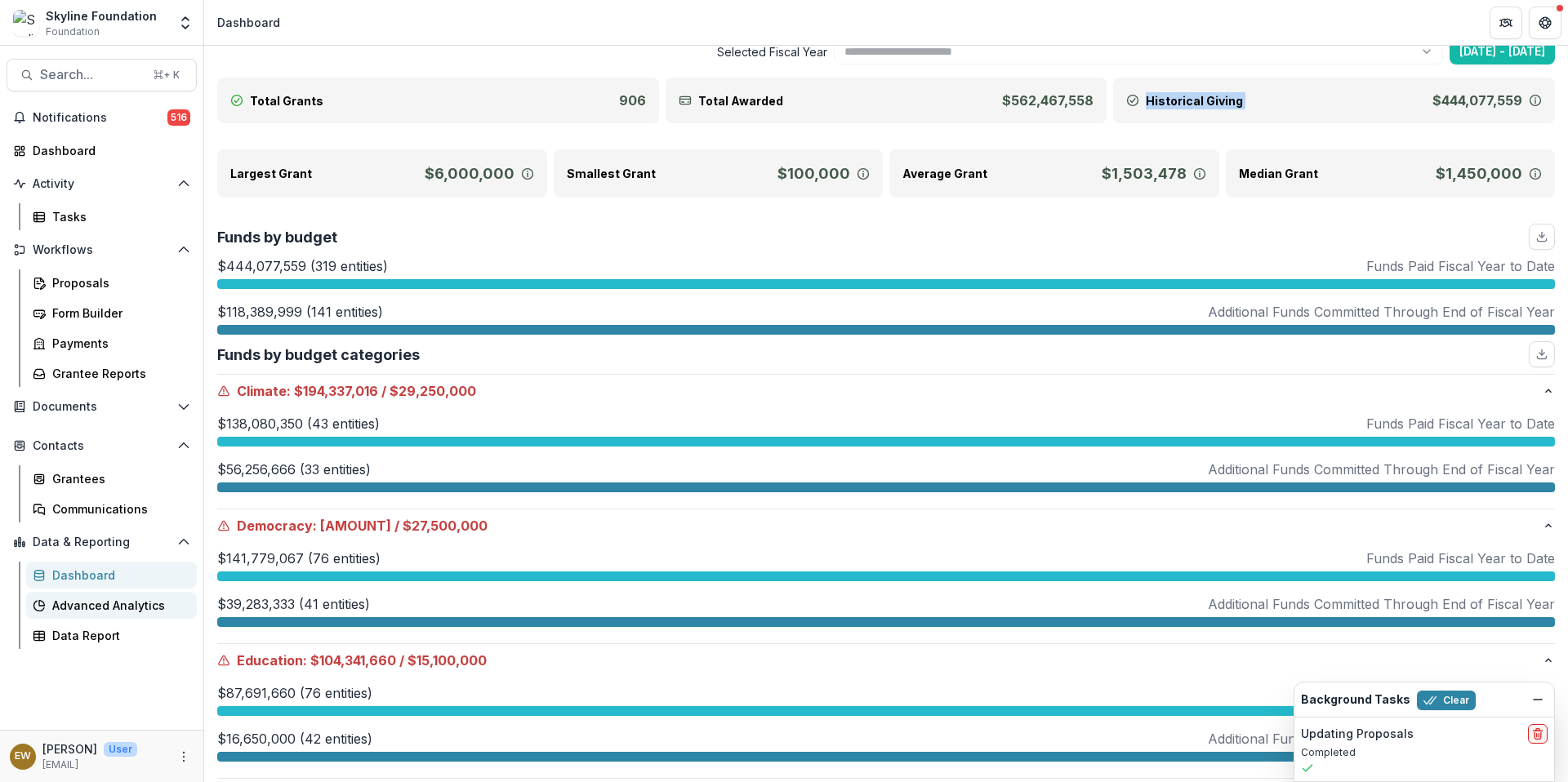 click on "Advanced Analytics" at bounding box center (118, 605) 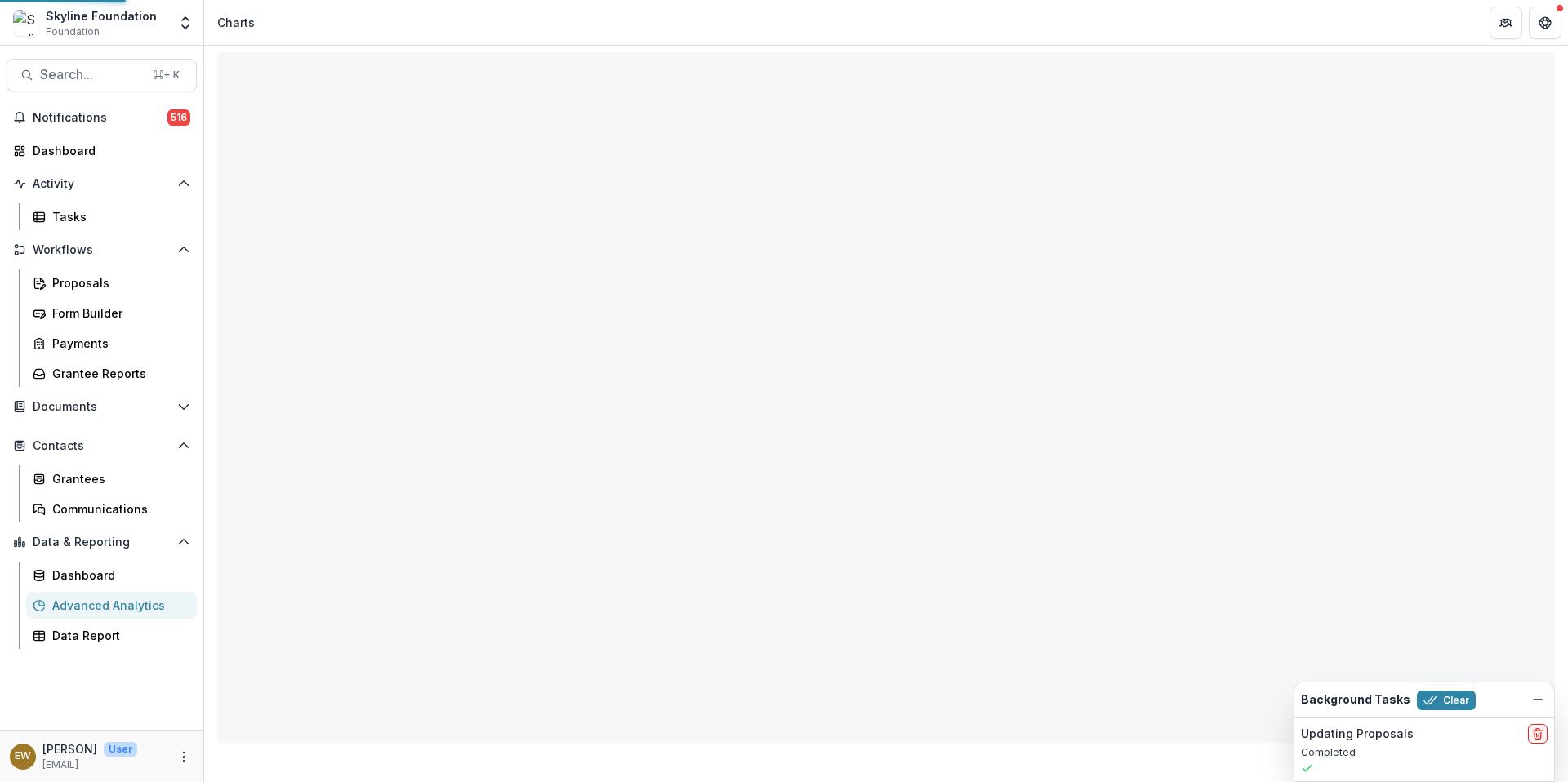 scroll, scrollTop: 39, scrollLeft: 0, axis: vertical 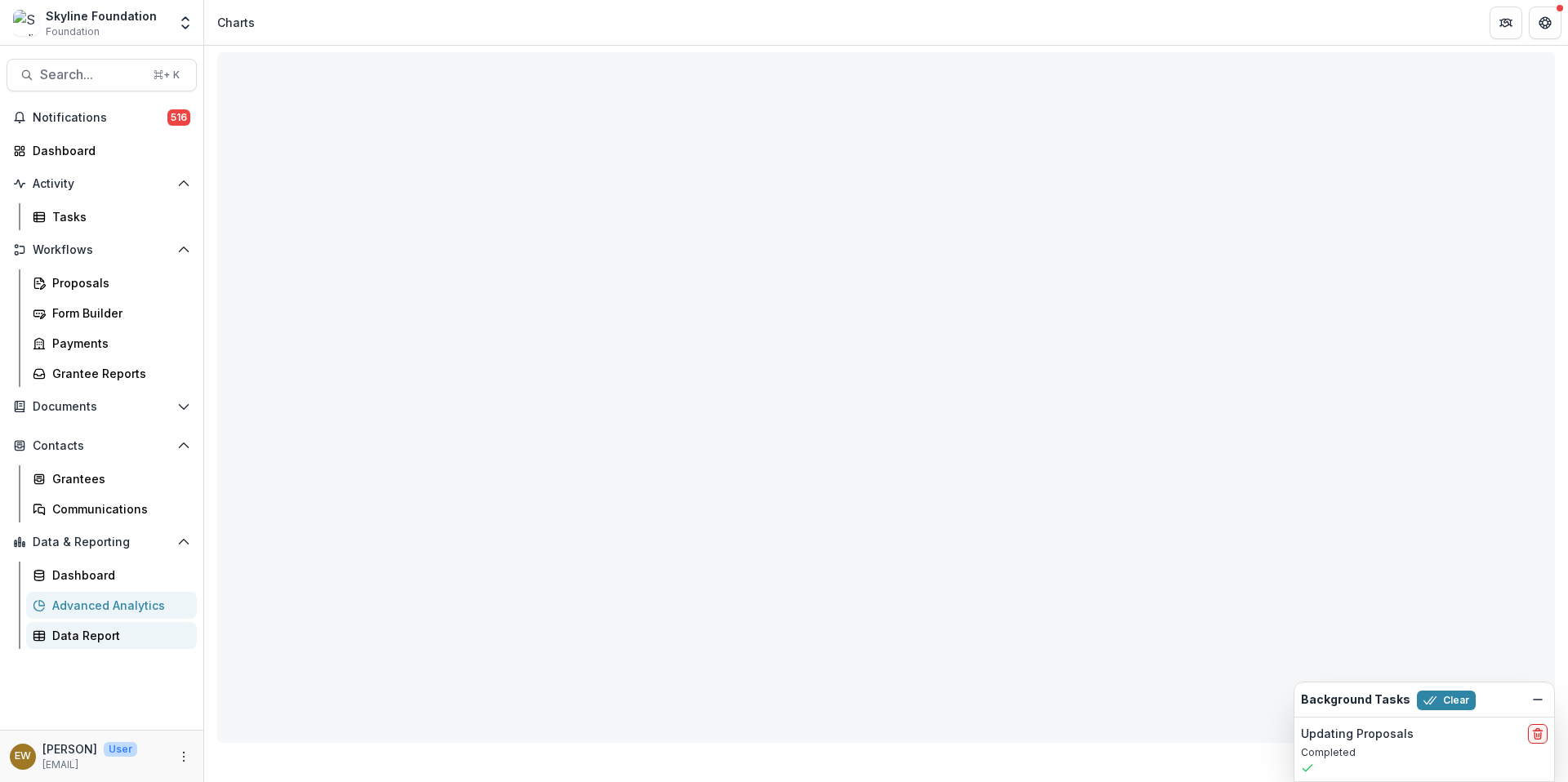 click on "Data Report" at bounding box center [118, 635] 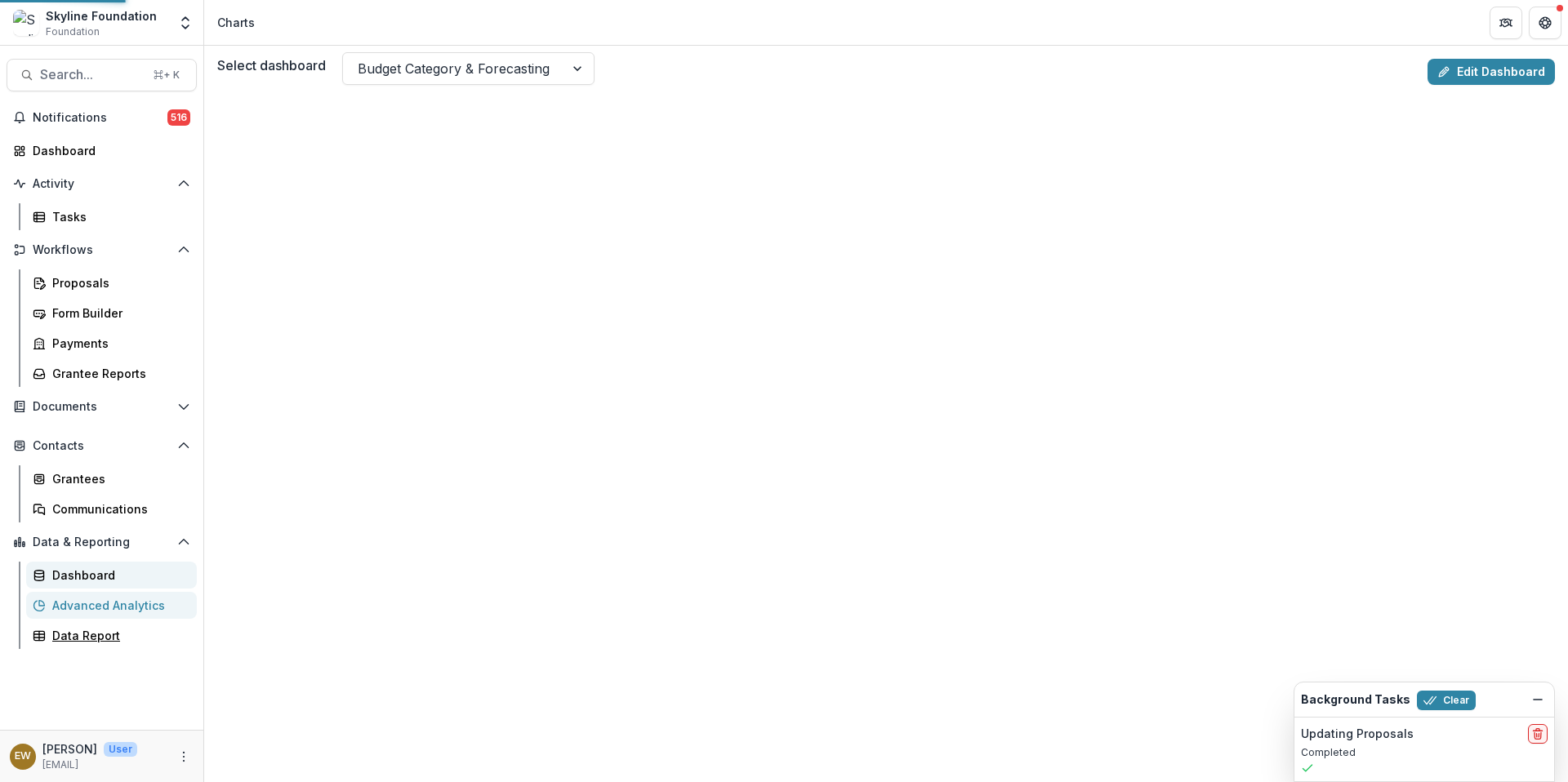 scroll, scrollTop: 0, scrollLeft: 0, axis: both 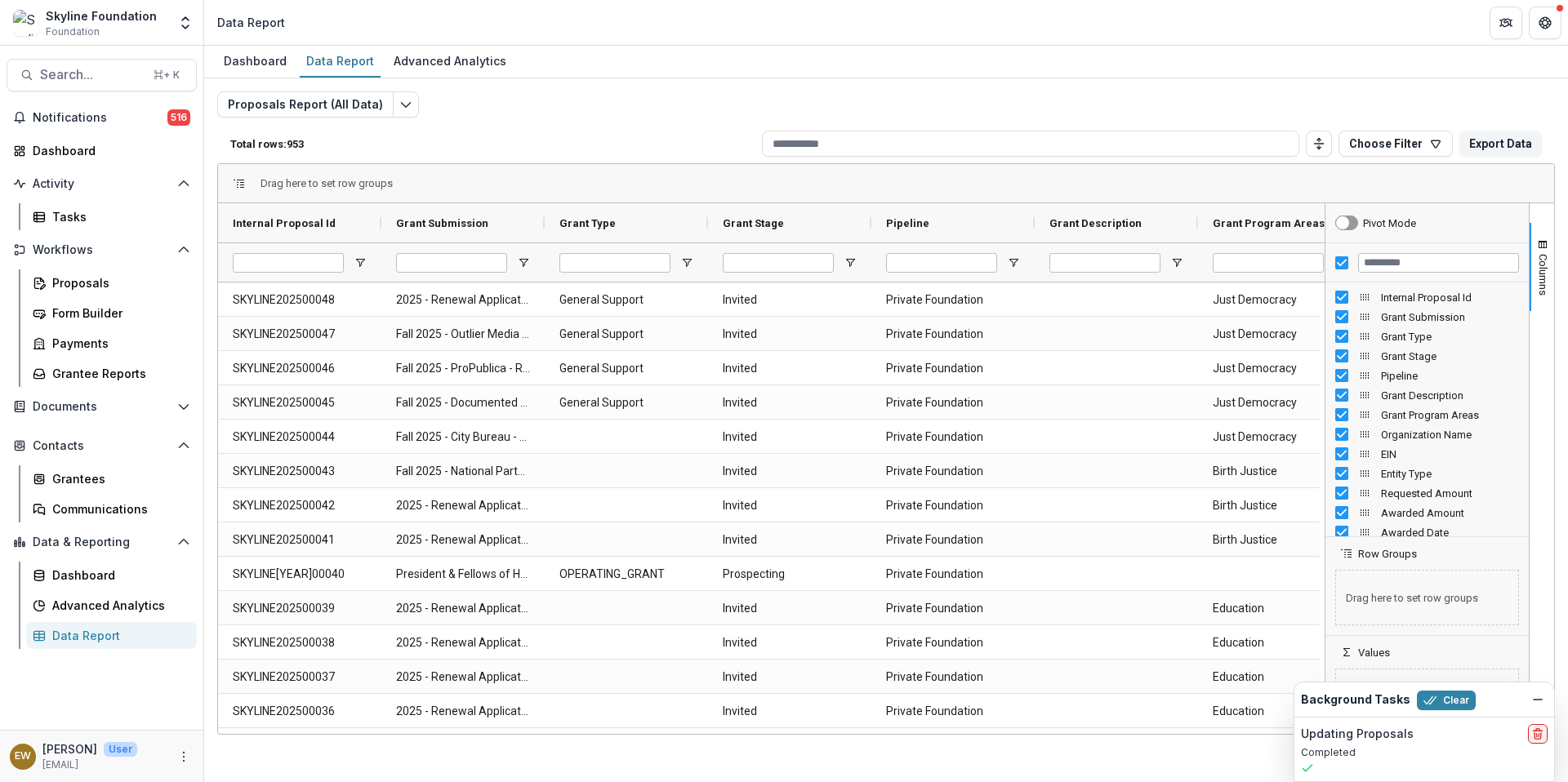 click at bounding box center (1427, 263) 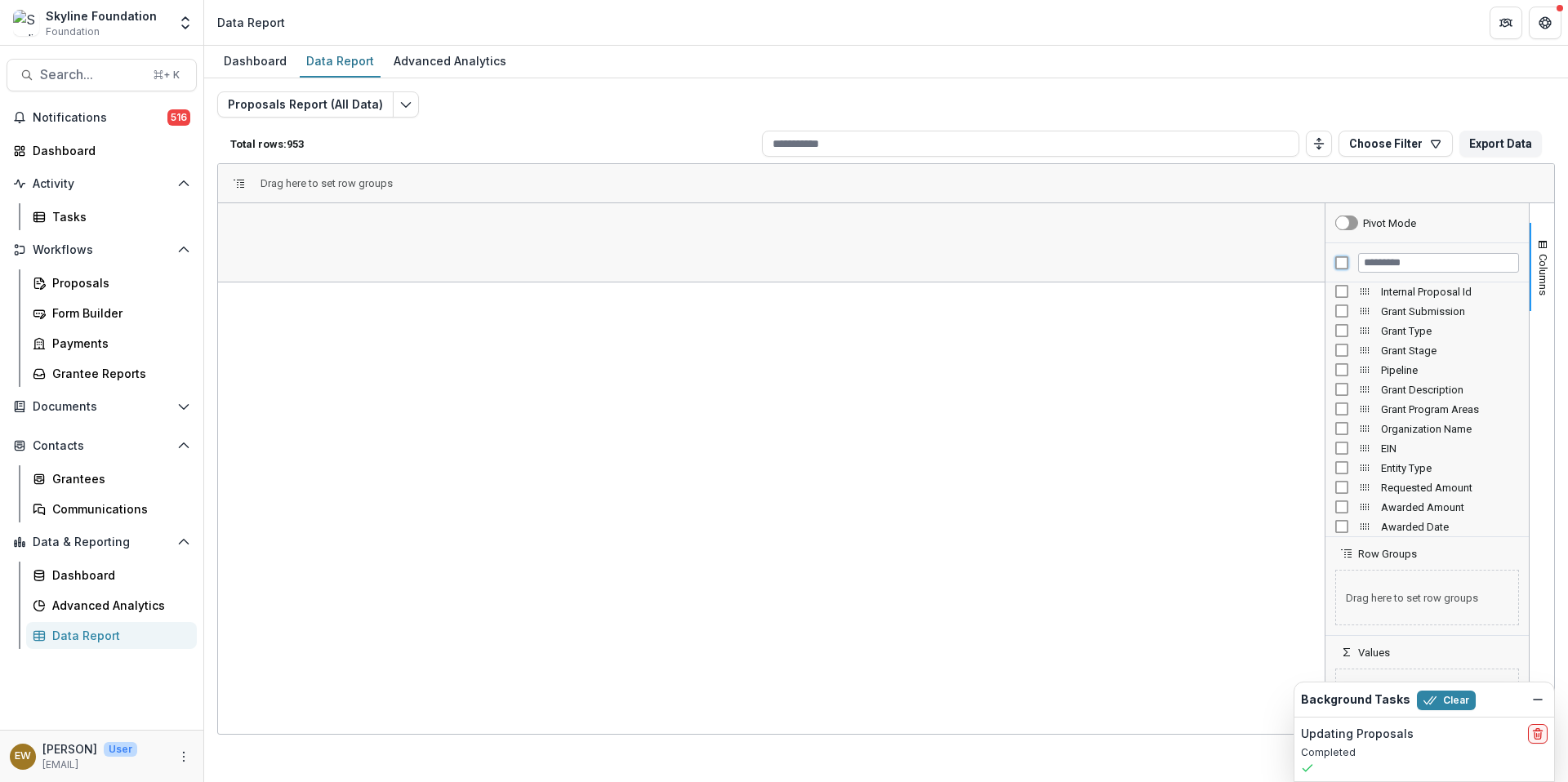 scroll, scrollTop: 7, scrollLeft: 0, axis: vertical 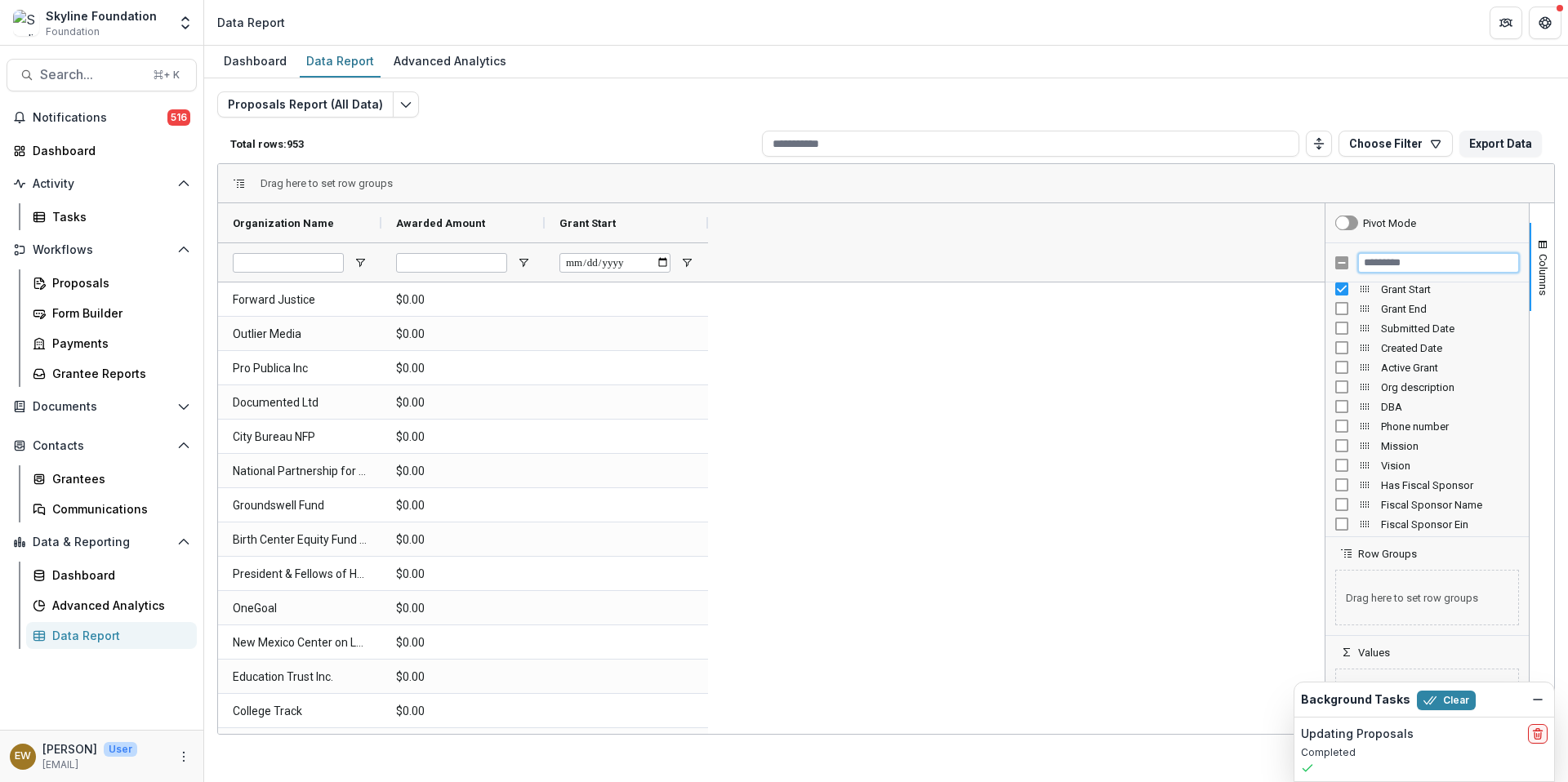 click at bounding box center (1438, 263) 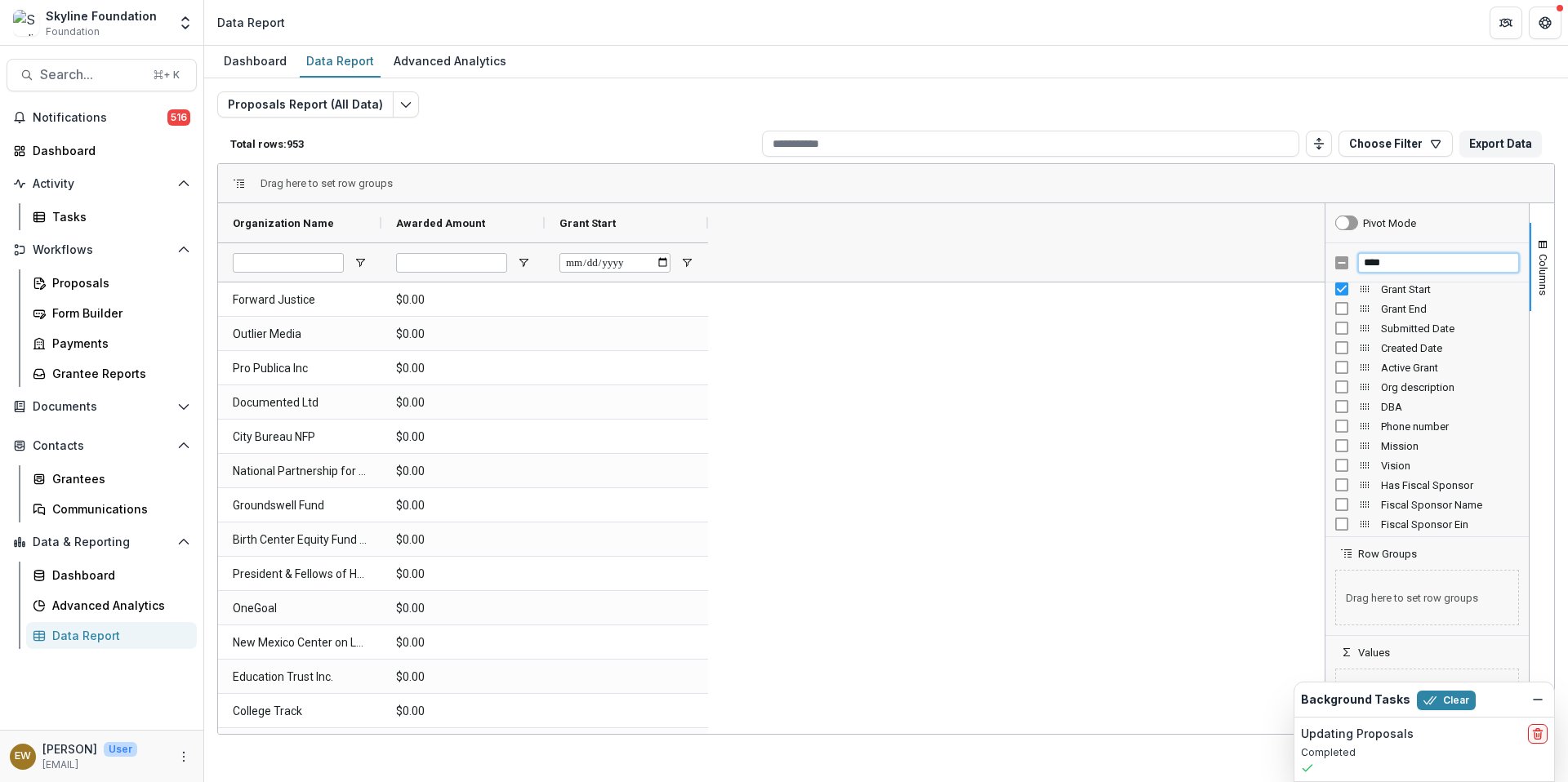 scroll, scrollTop: 0, scrollLeft: 0, axis: both 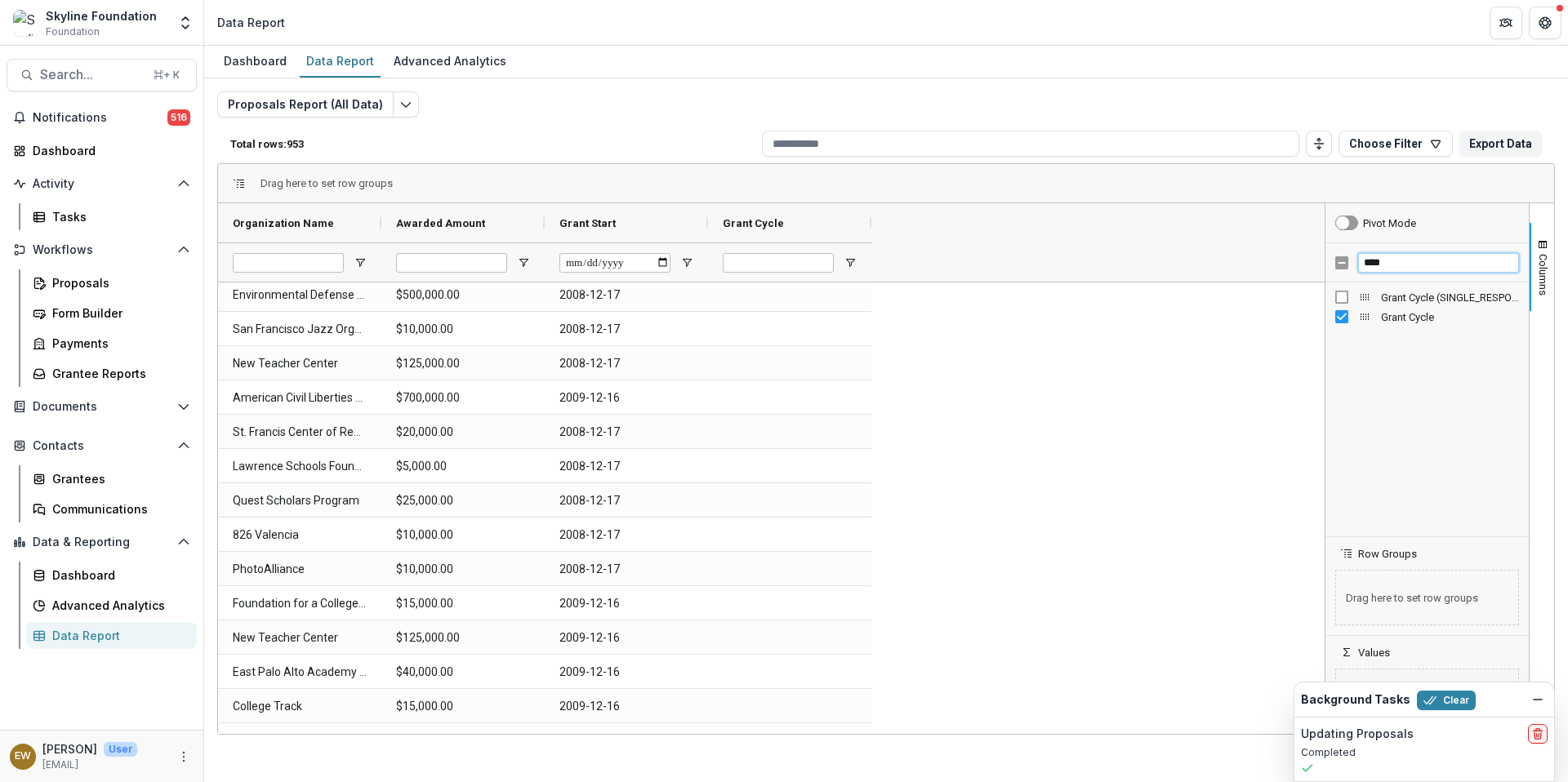 click on "****" at bounding box center [1438, 263] 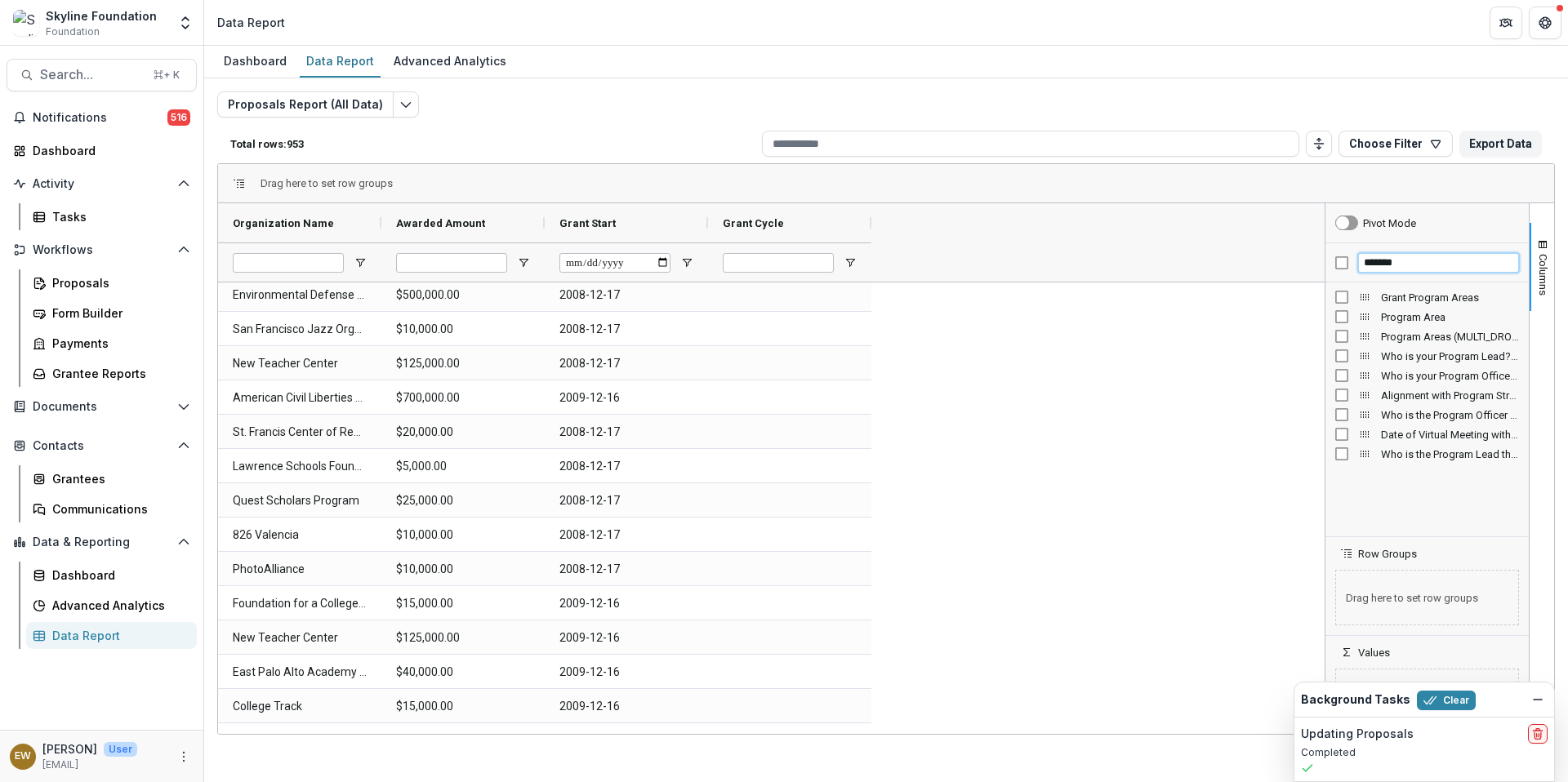 type on "*******" 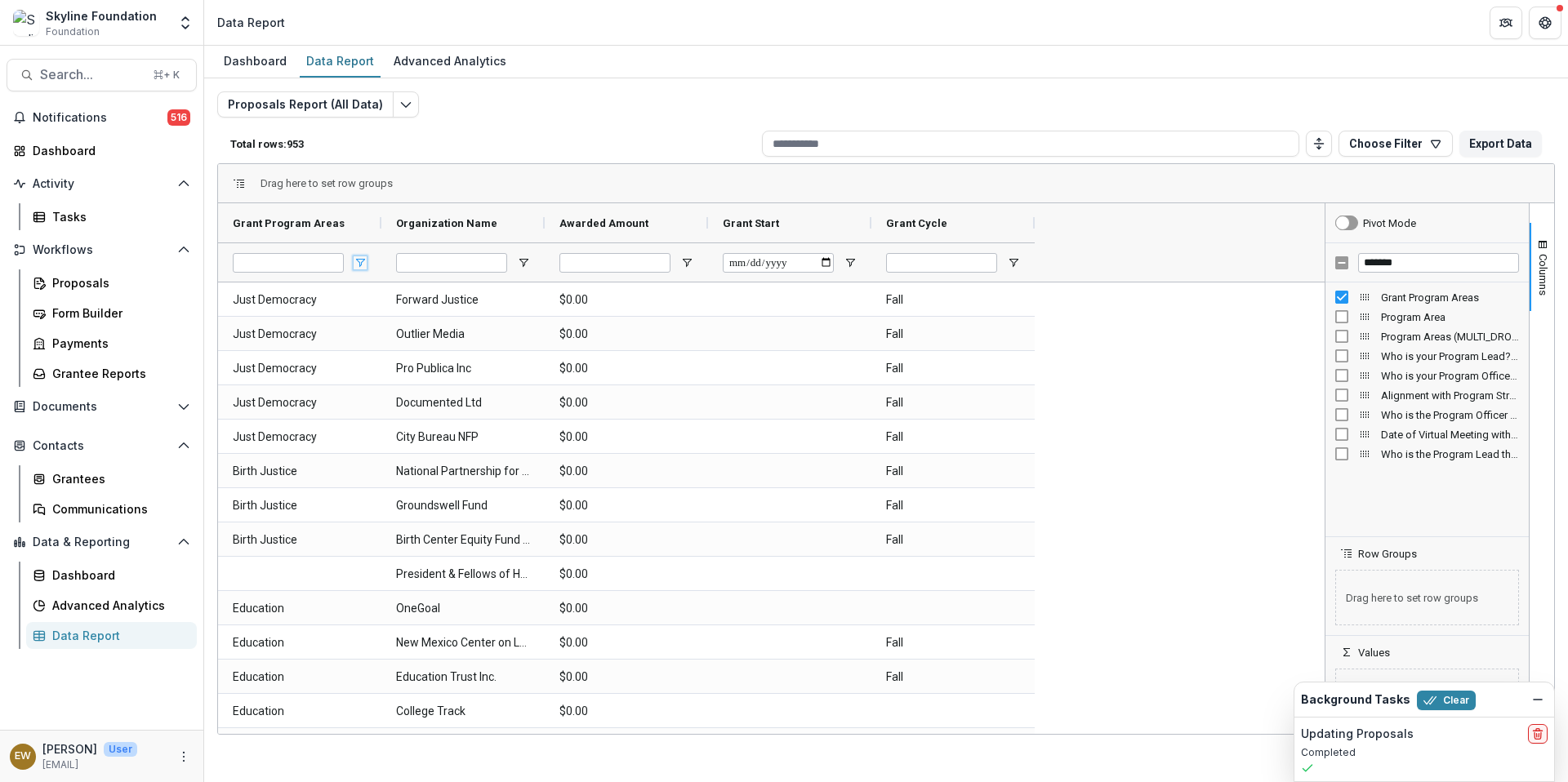 click at bounding box center (360, 263) 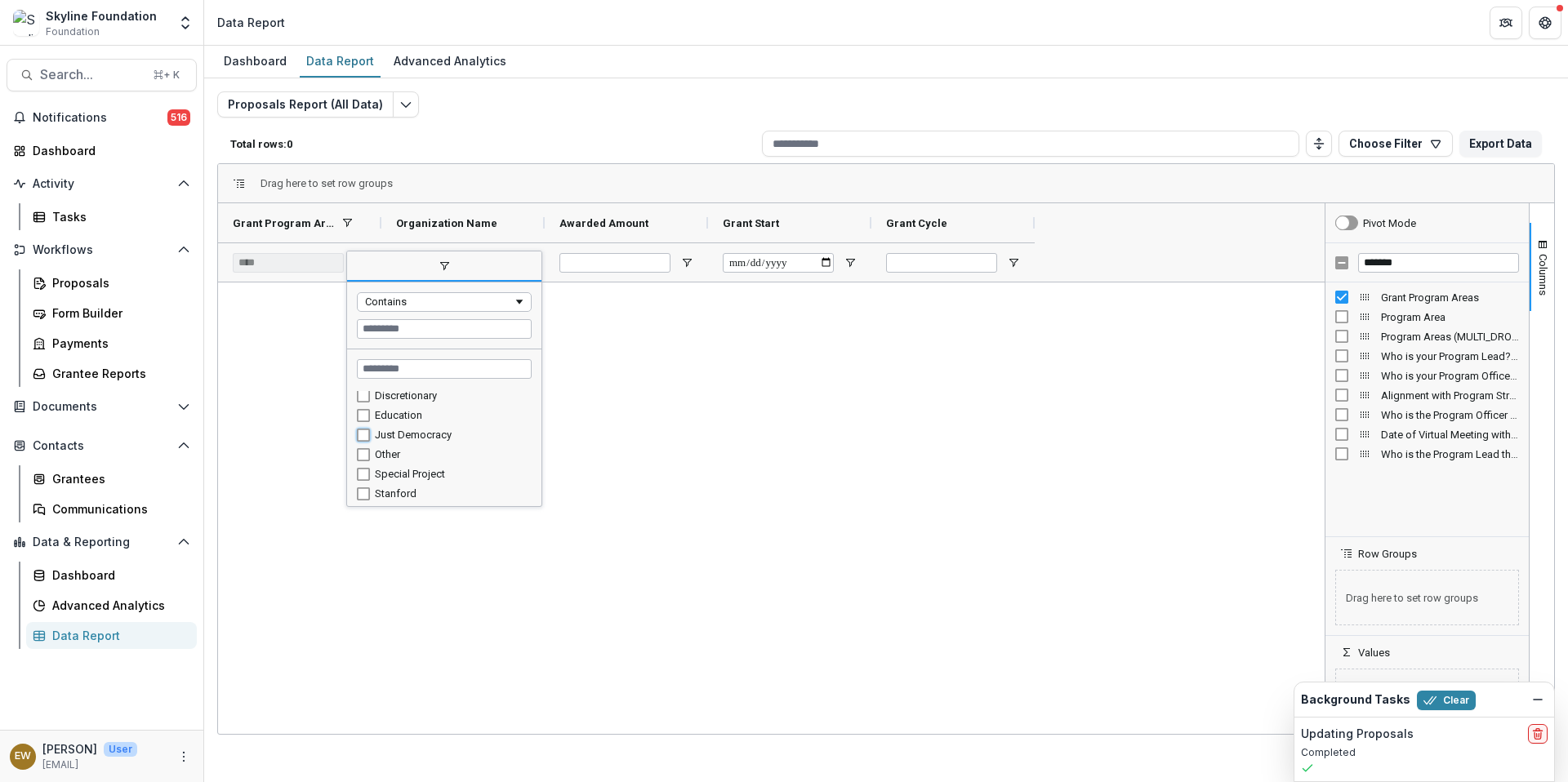 type on "**********" 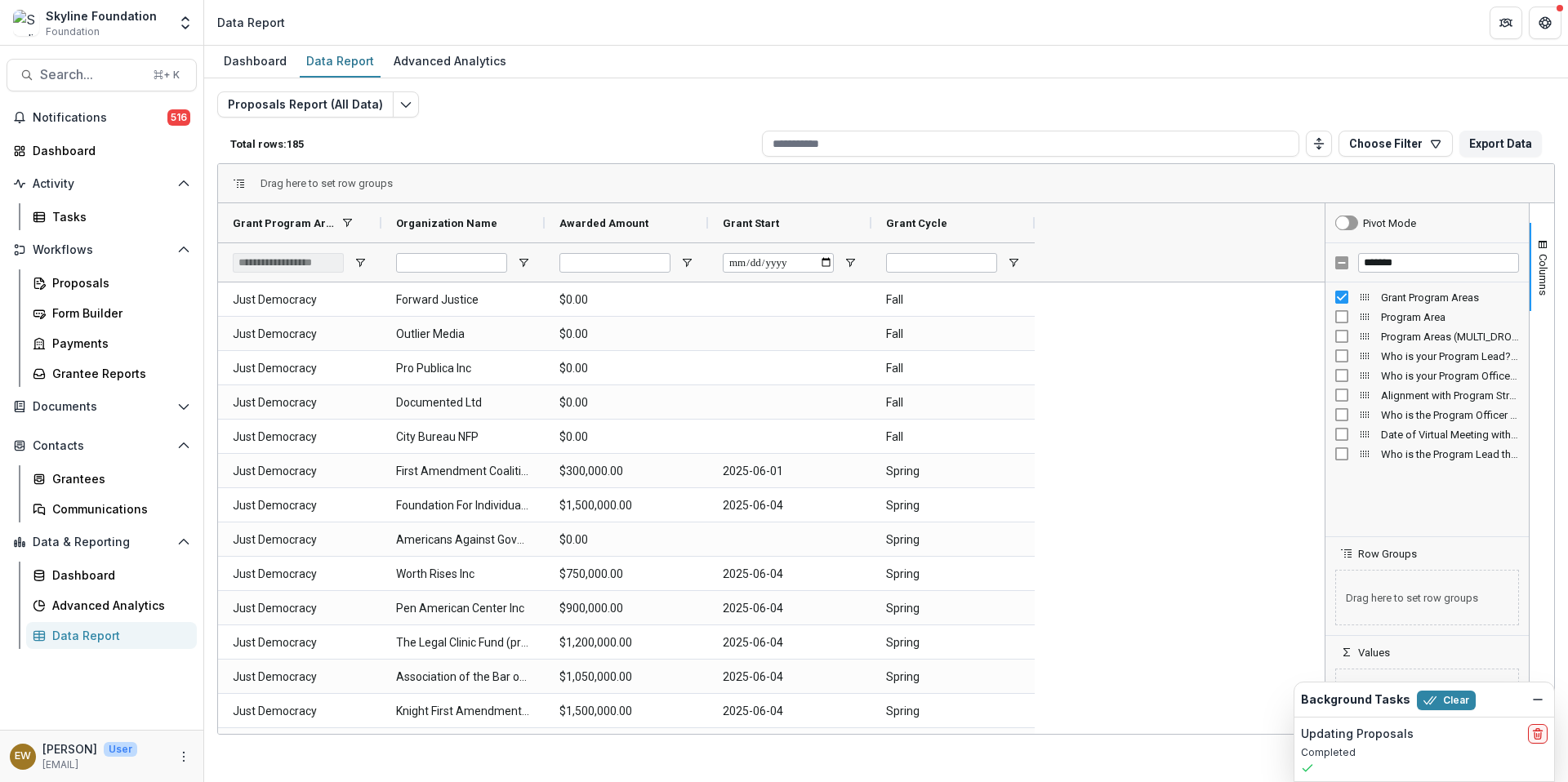 click on "Drag here to set row groups" at bounding box center (886, 184) 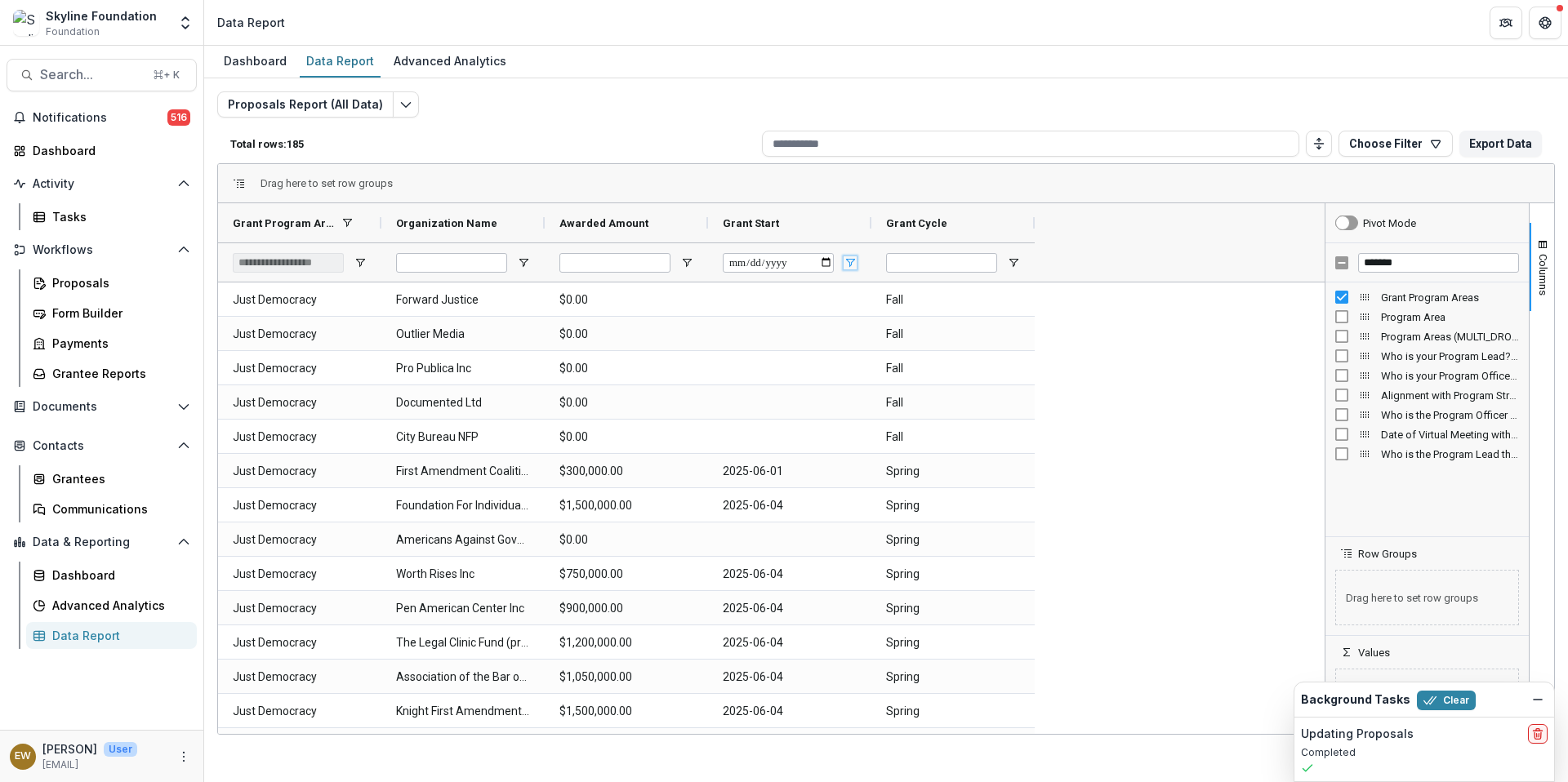 click at bounding box center (850, 263) 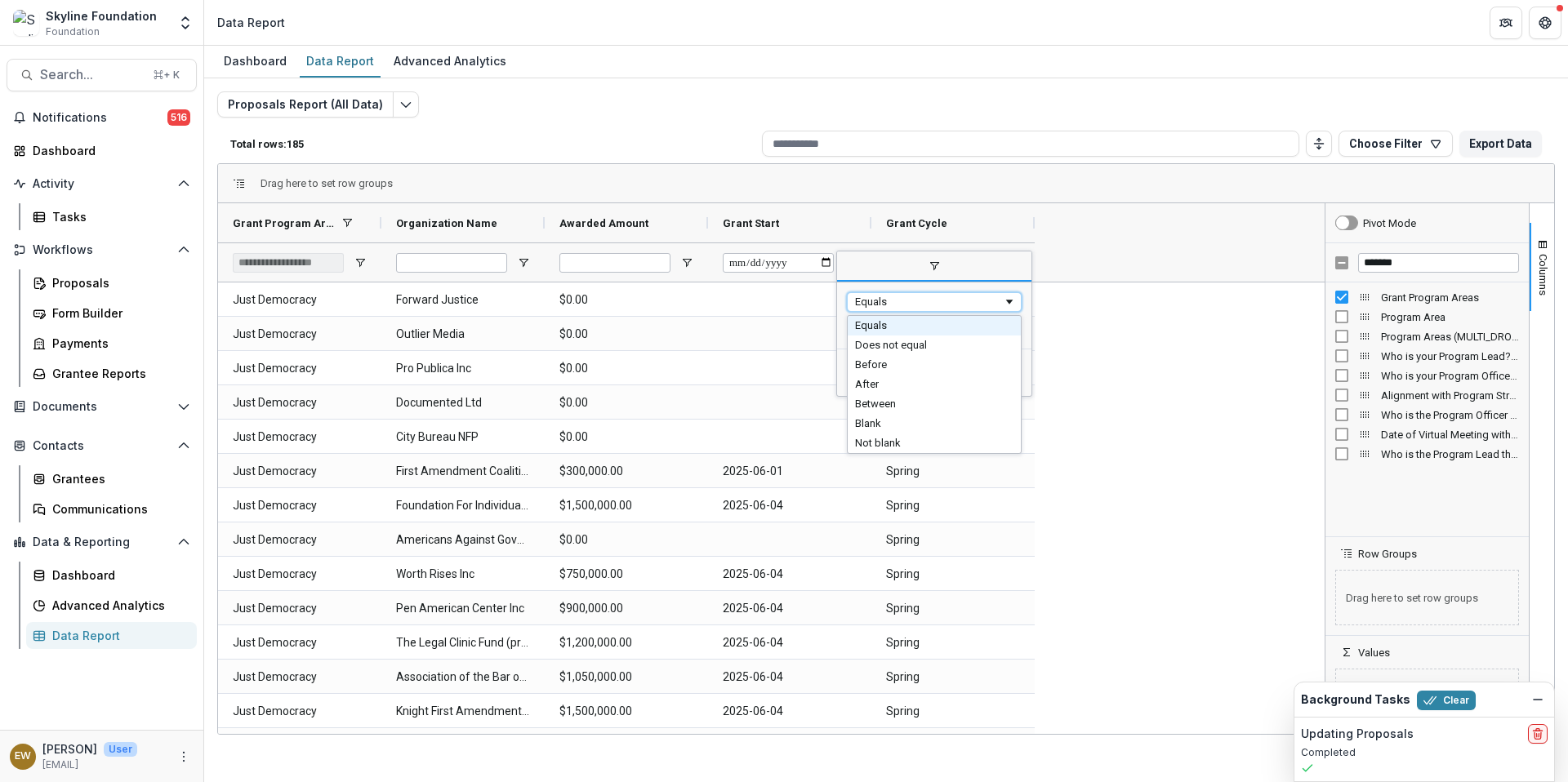 click on "Equals" at bounding box center (929, 301) 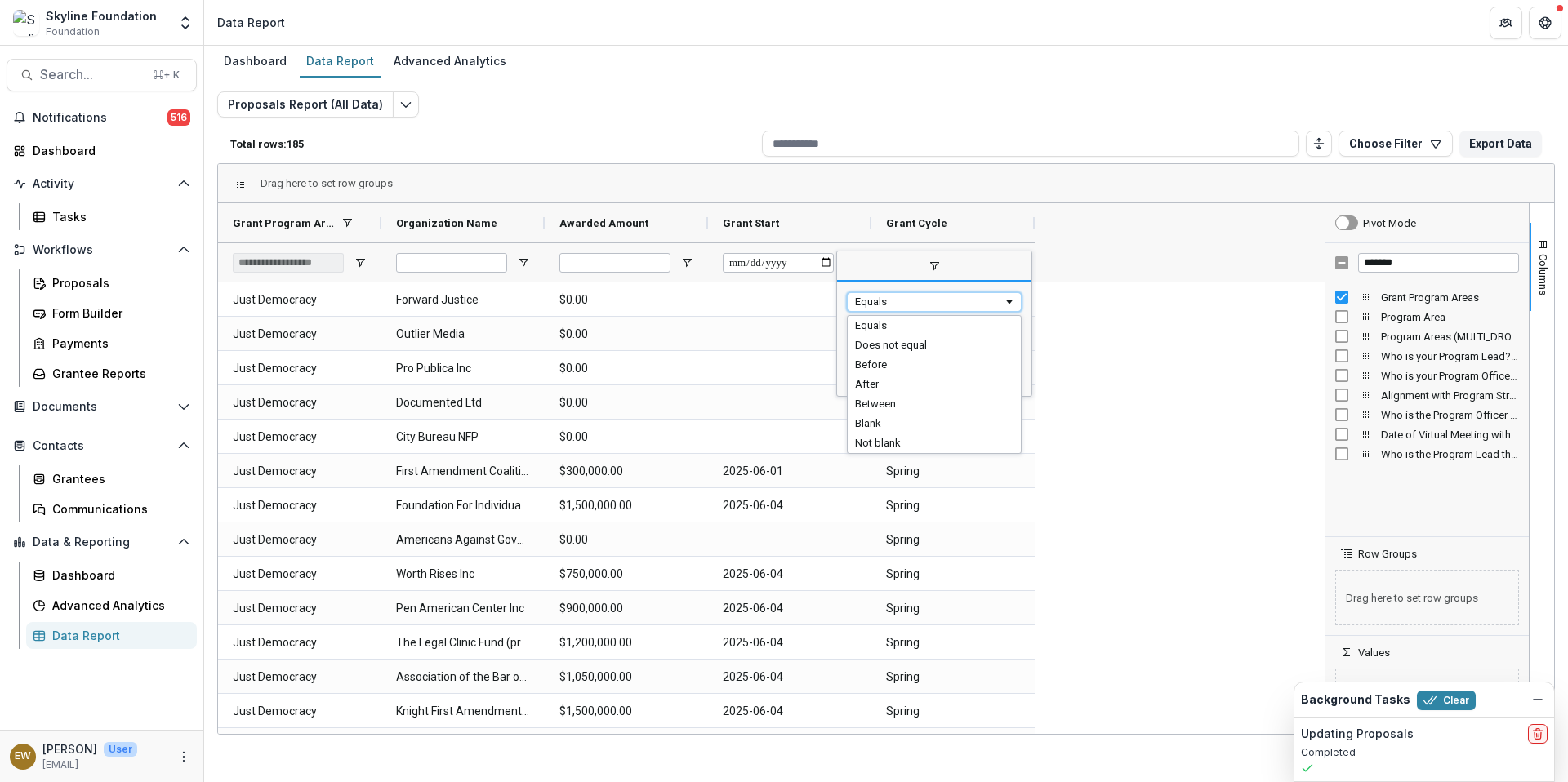 click on "Drag here to set row groups" at bounding box center [886, 184] 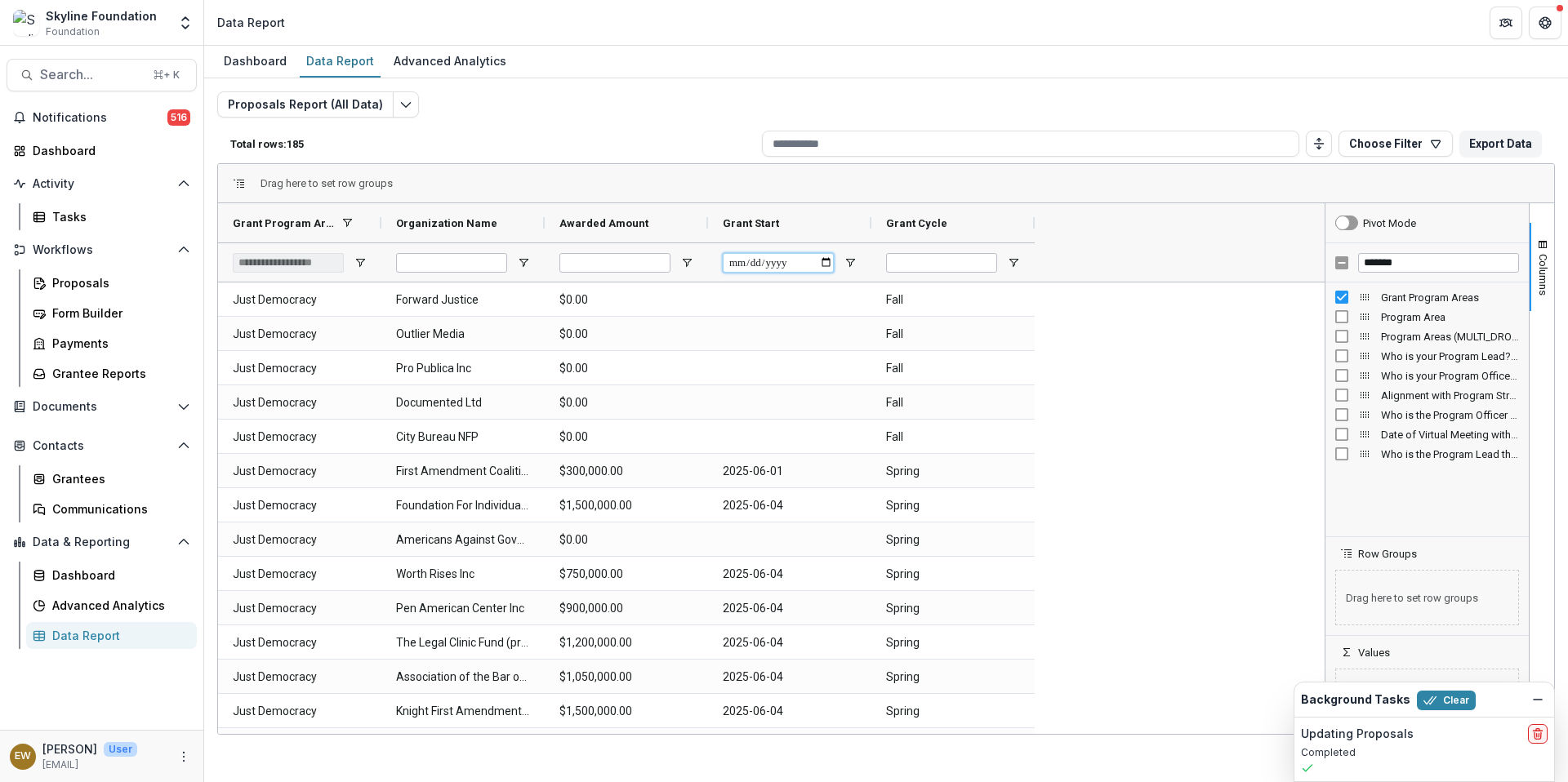 click at bounding box center (778, 263) 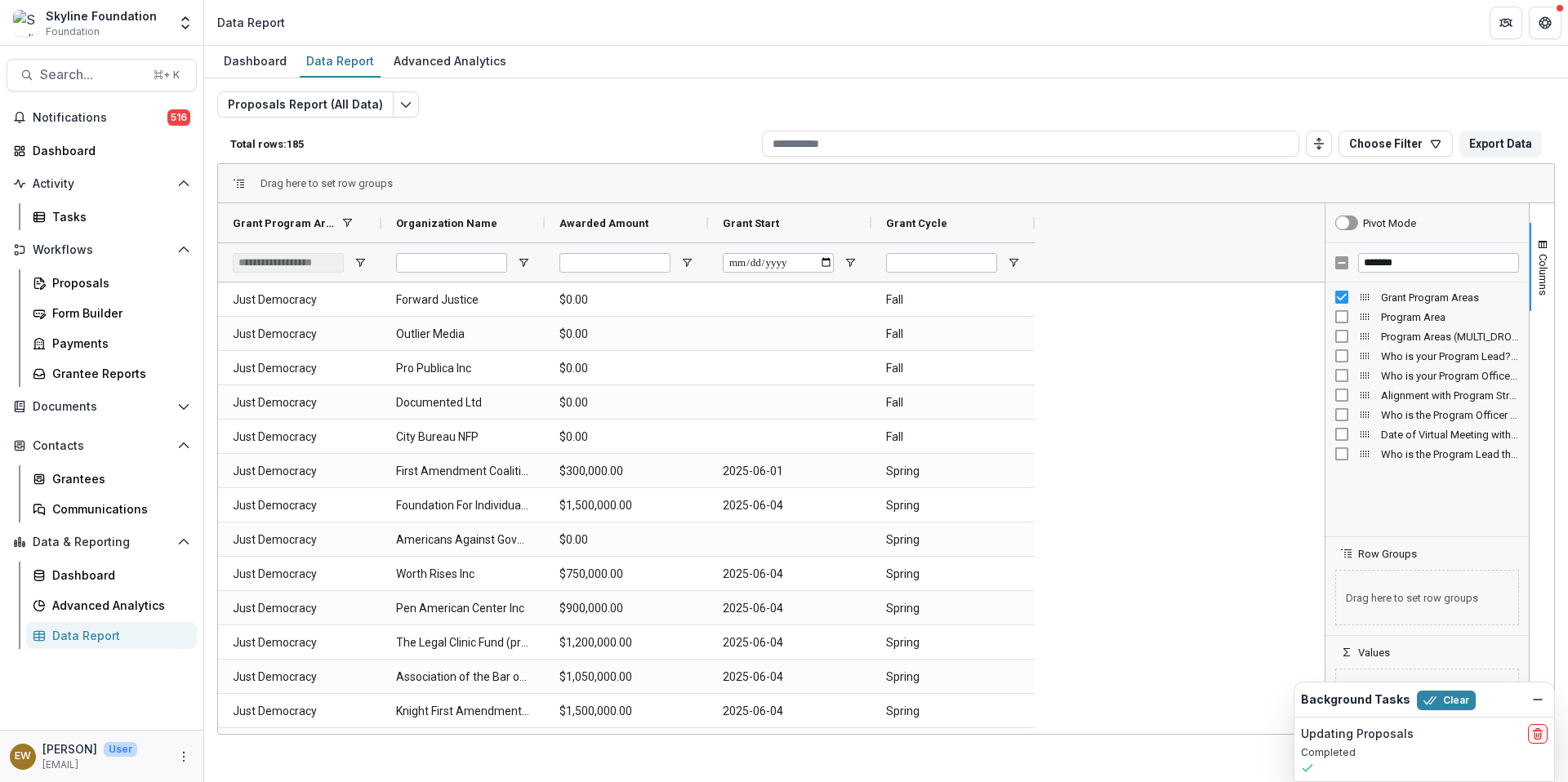 click at bounding box center [790, 262] 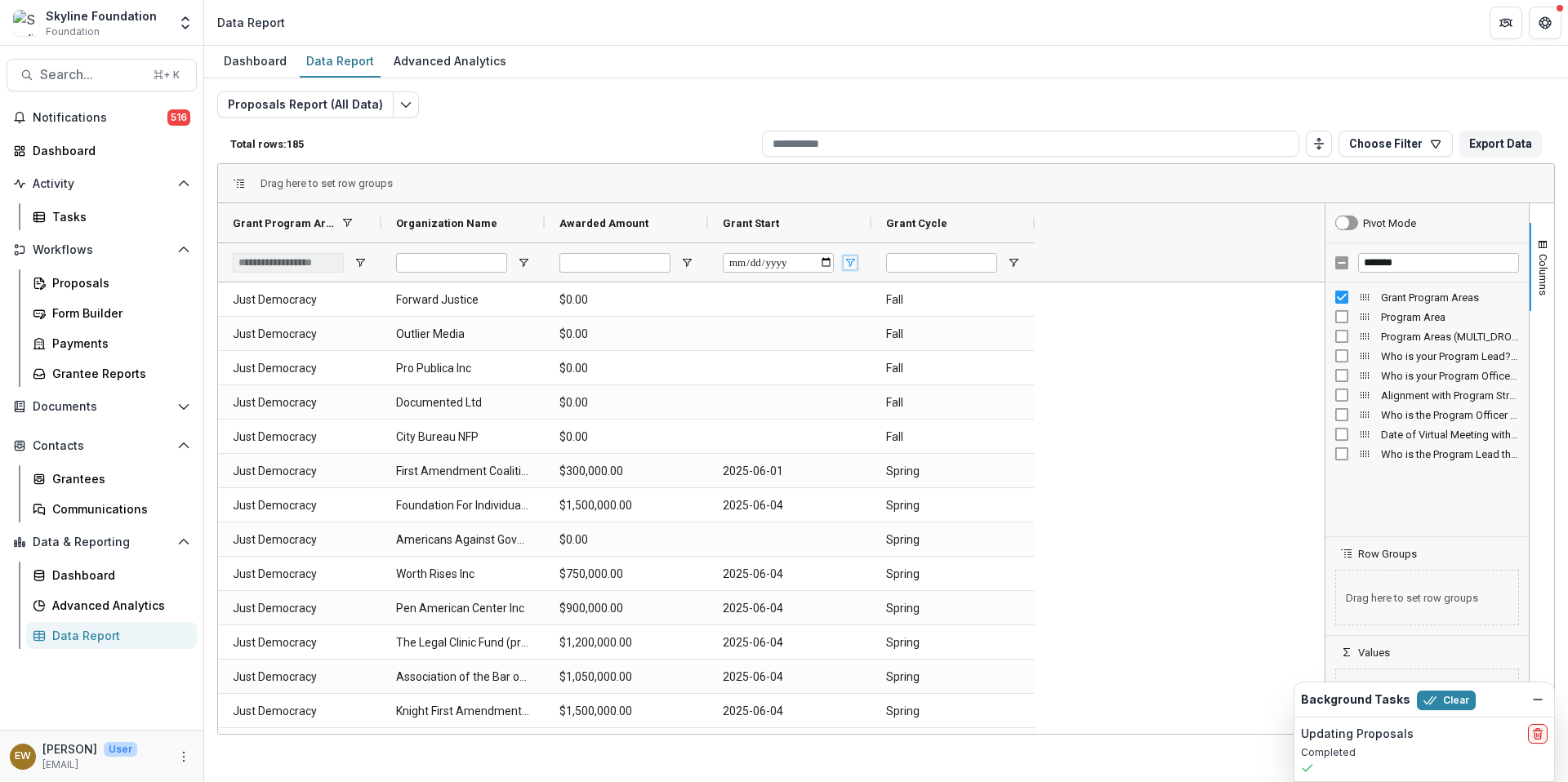 click at bounding box center (850, 263) 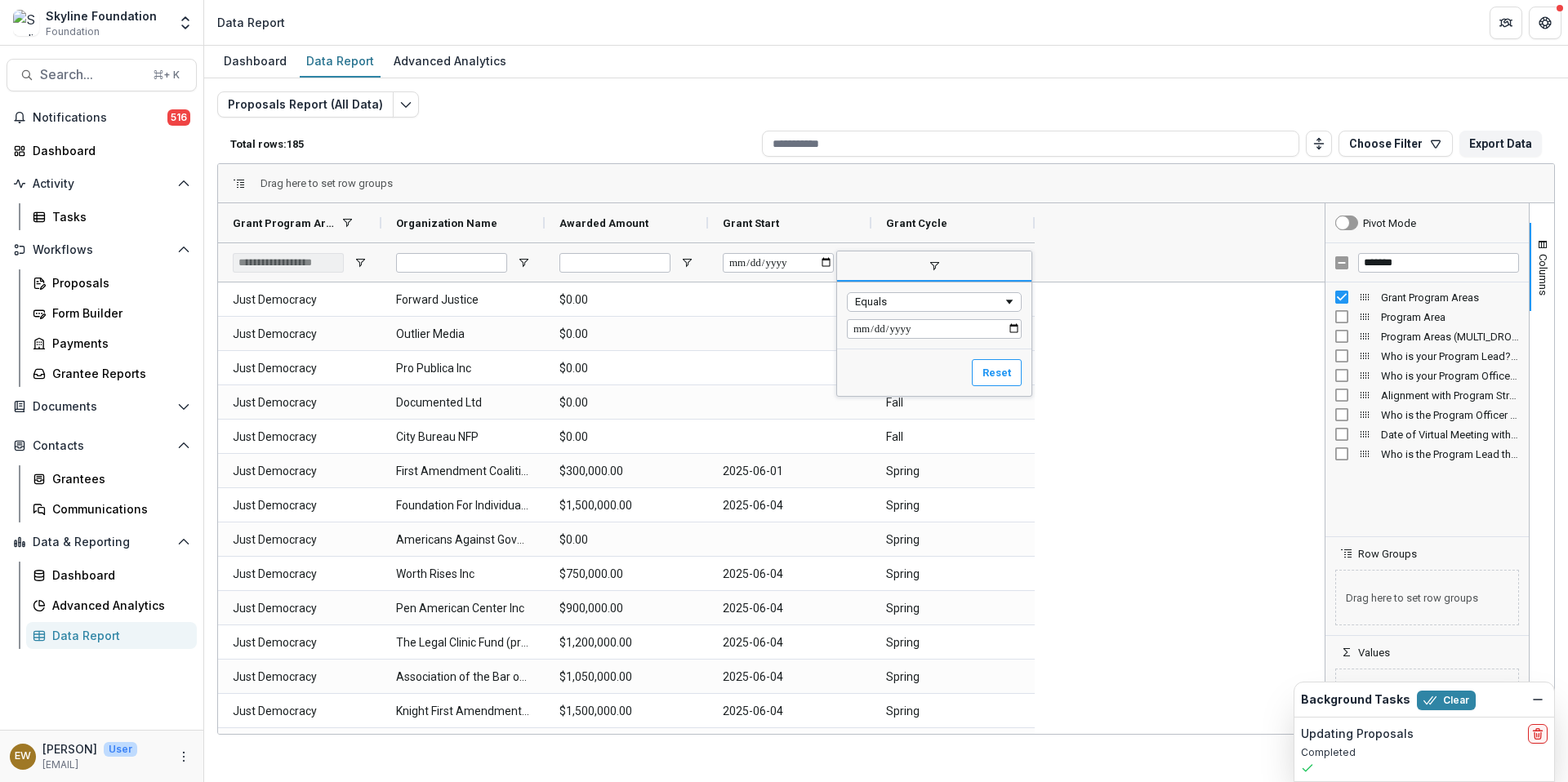 click at bounding box center (934, 329) 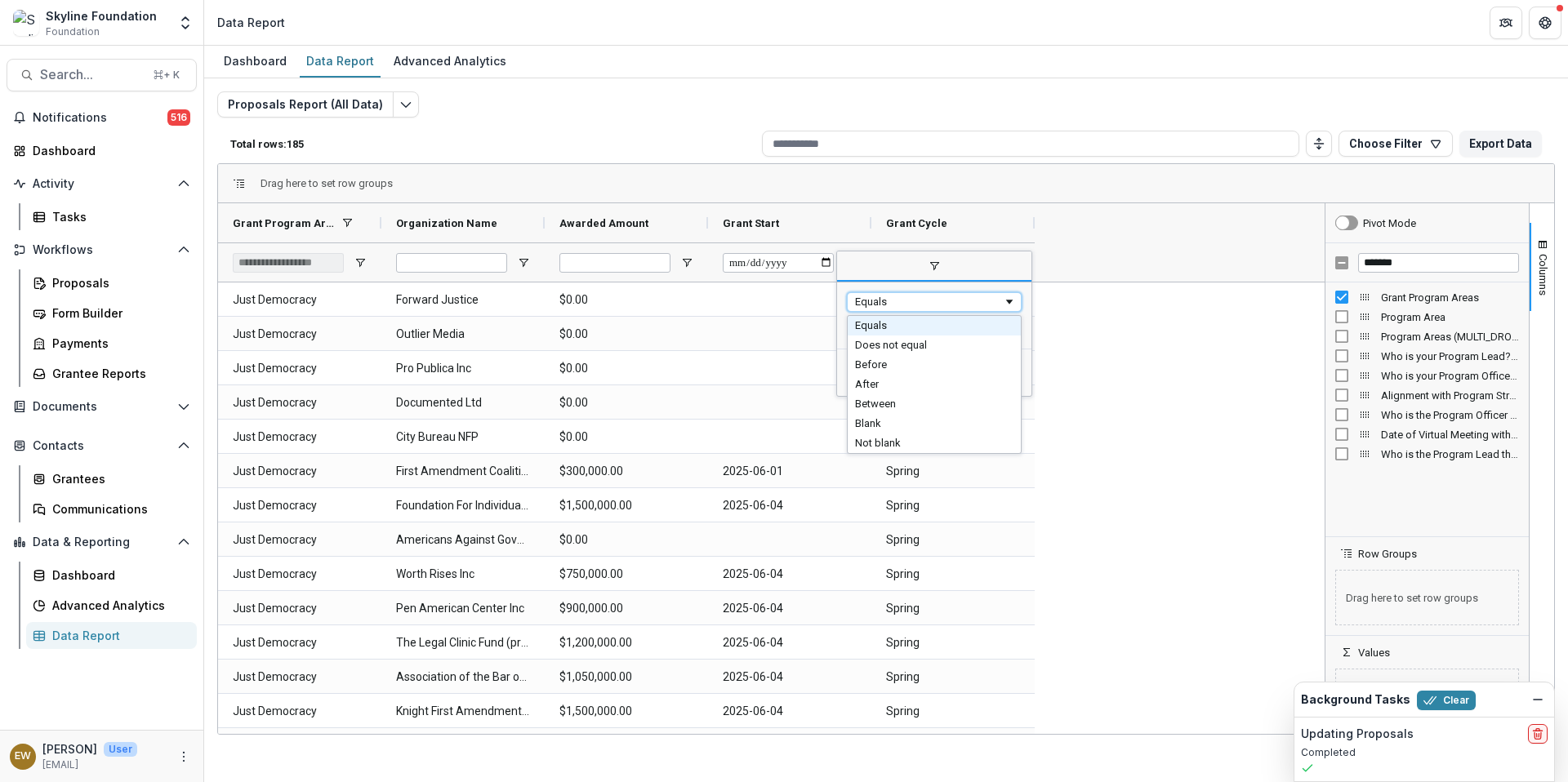 click on "Equals" at bounding box center [934, 302] 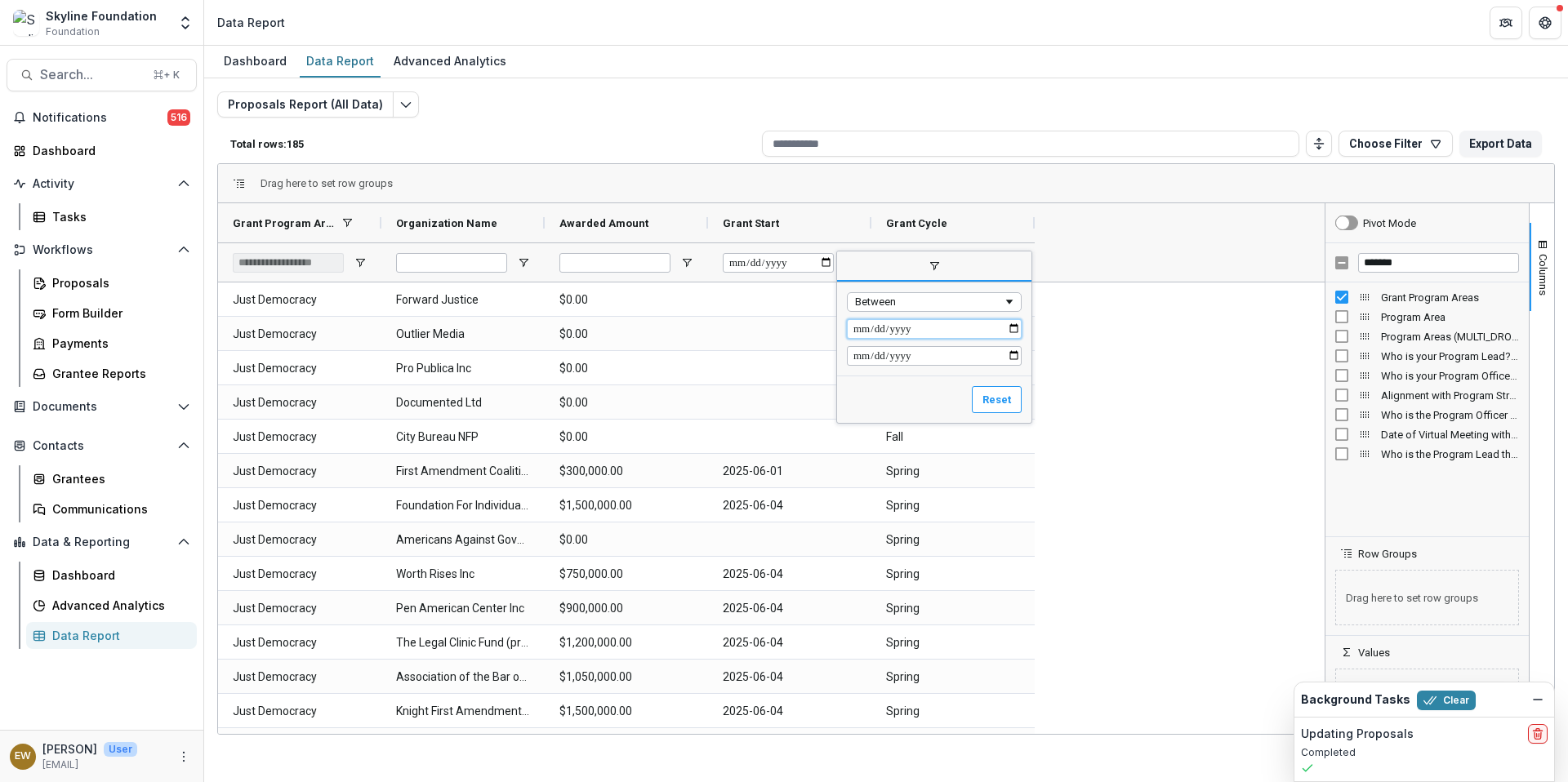 click at bounding box center (934, 329) 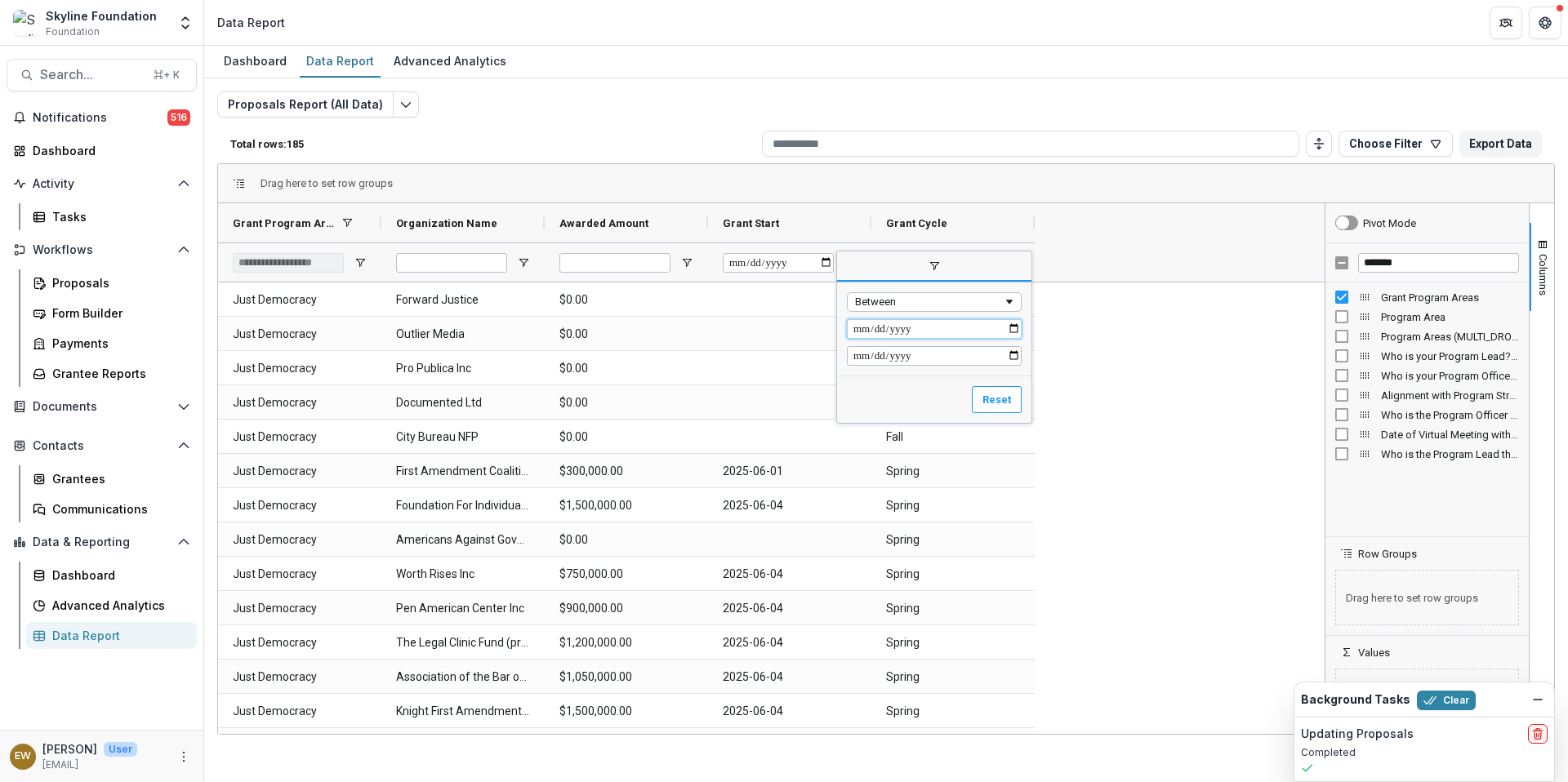 type on "**********" 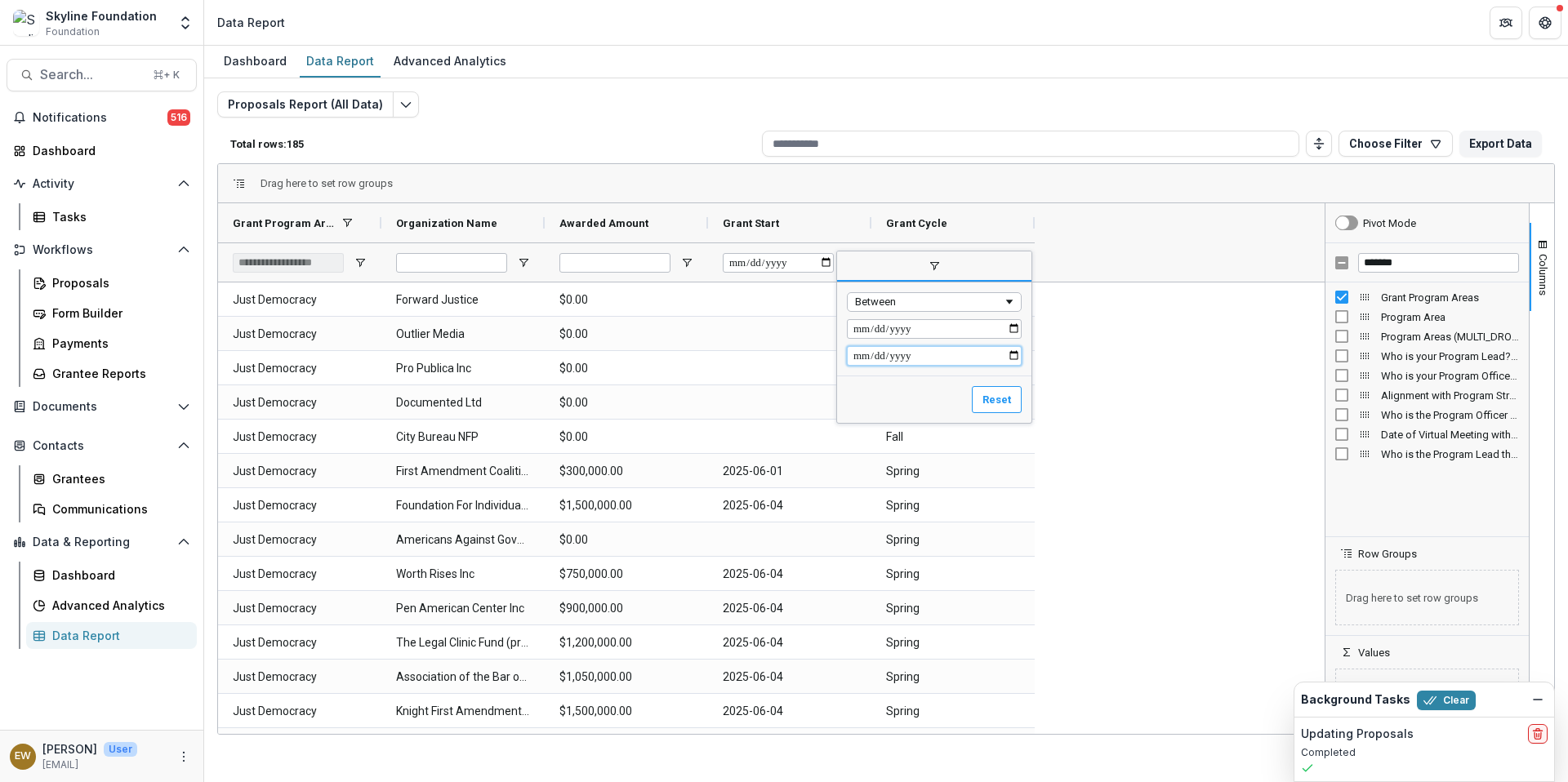 click at bounding box center [934, 356] 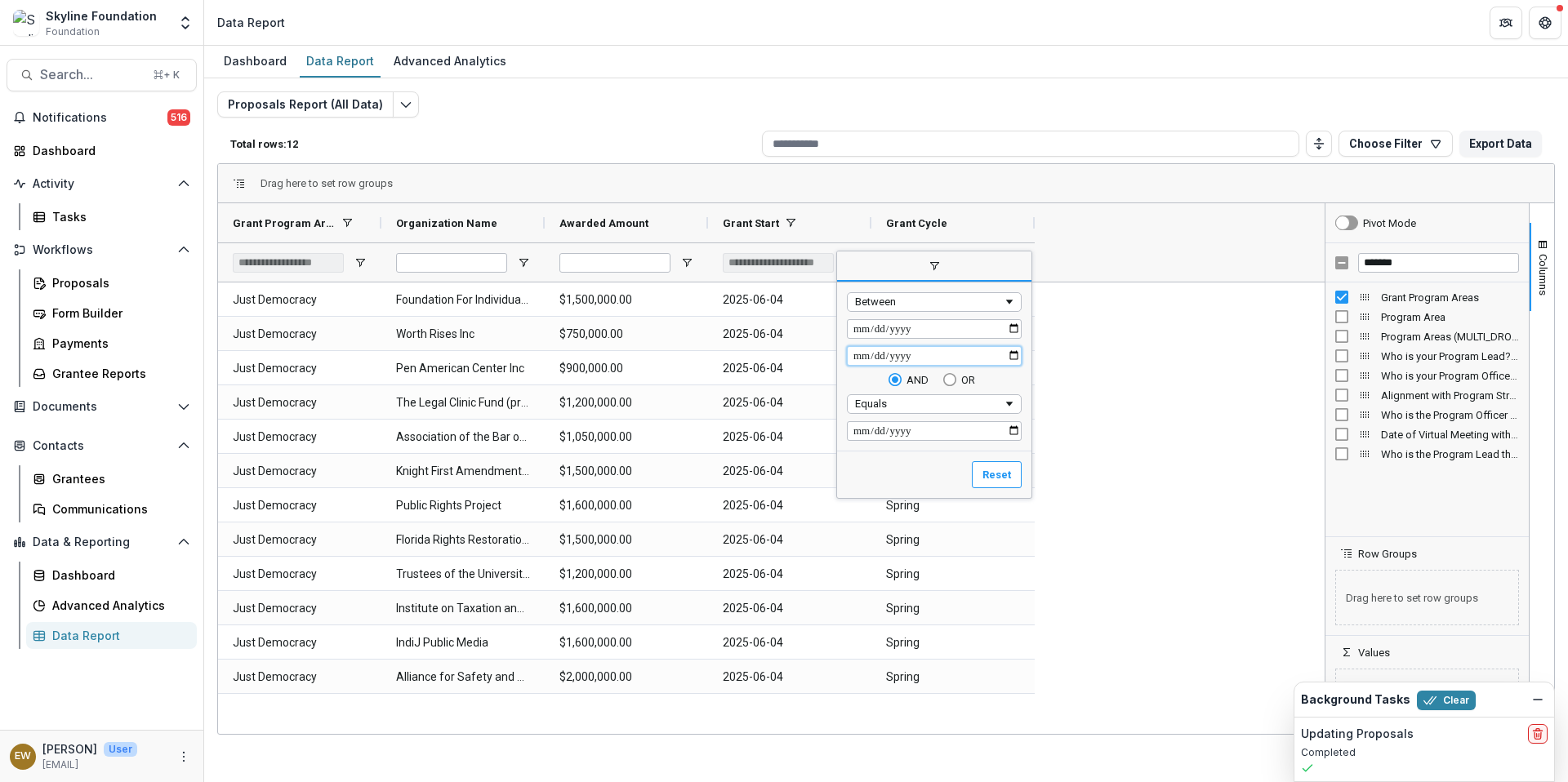 type on "**********" 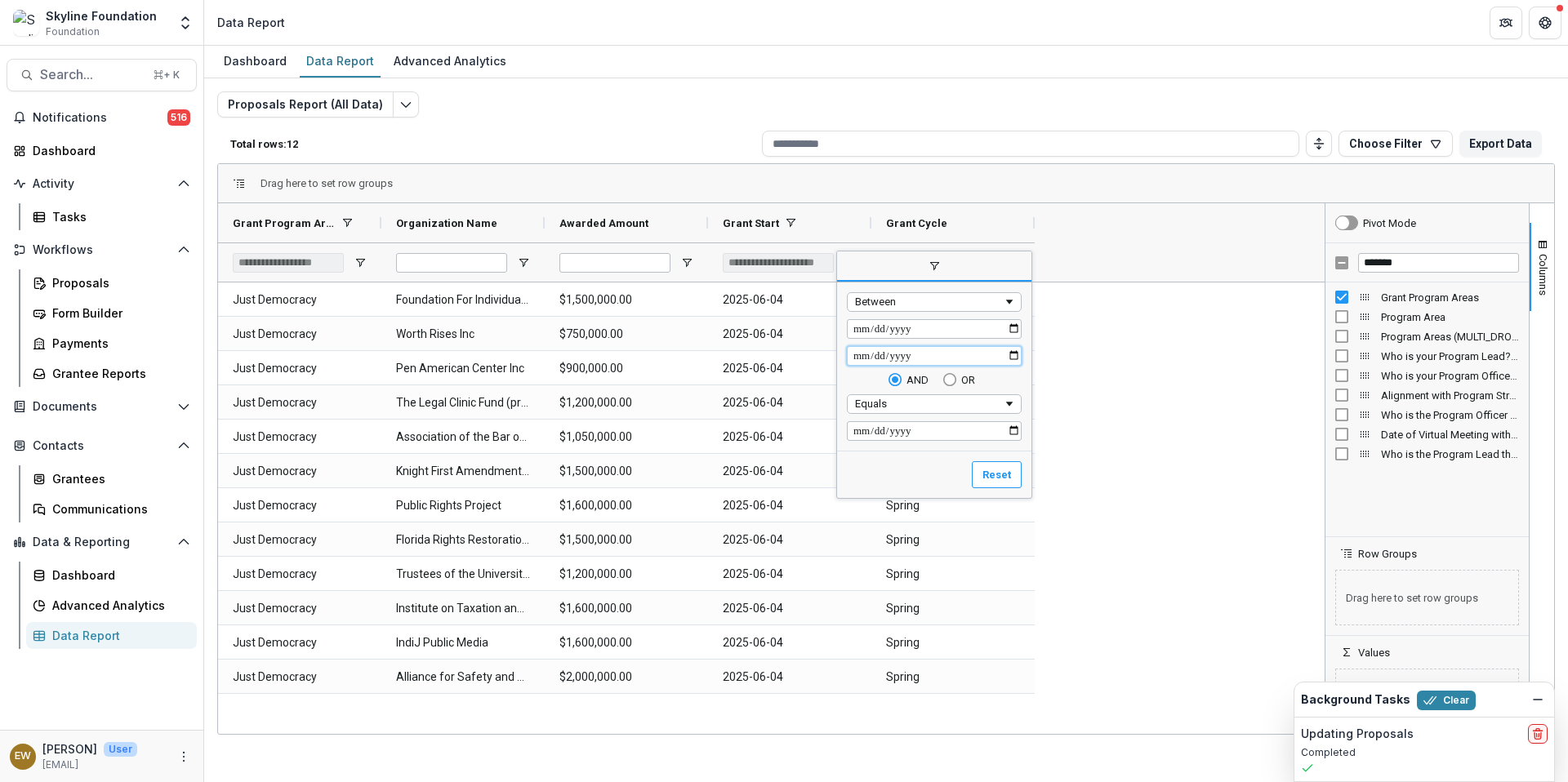 type on "**********" 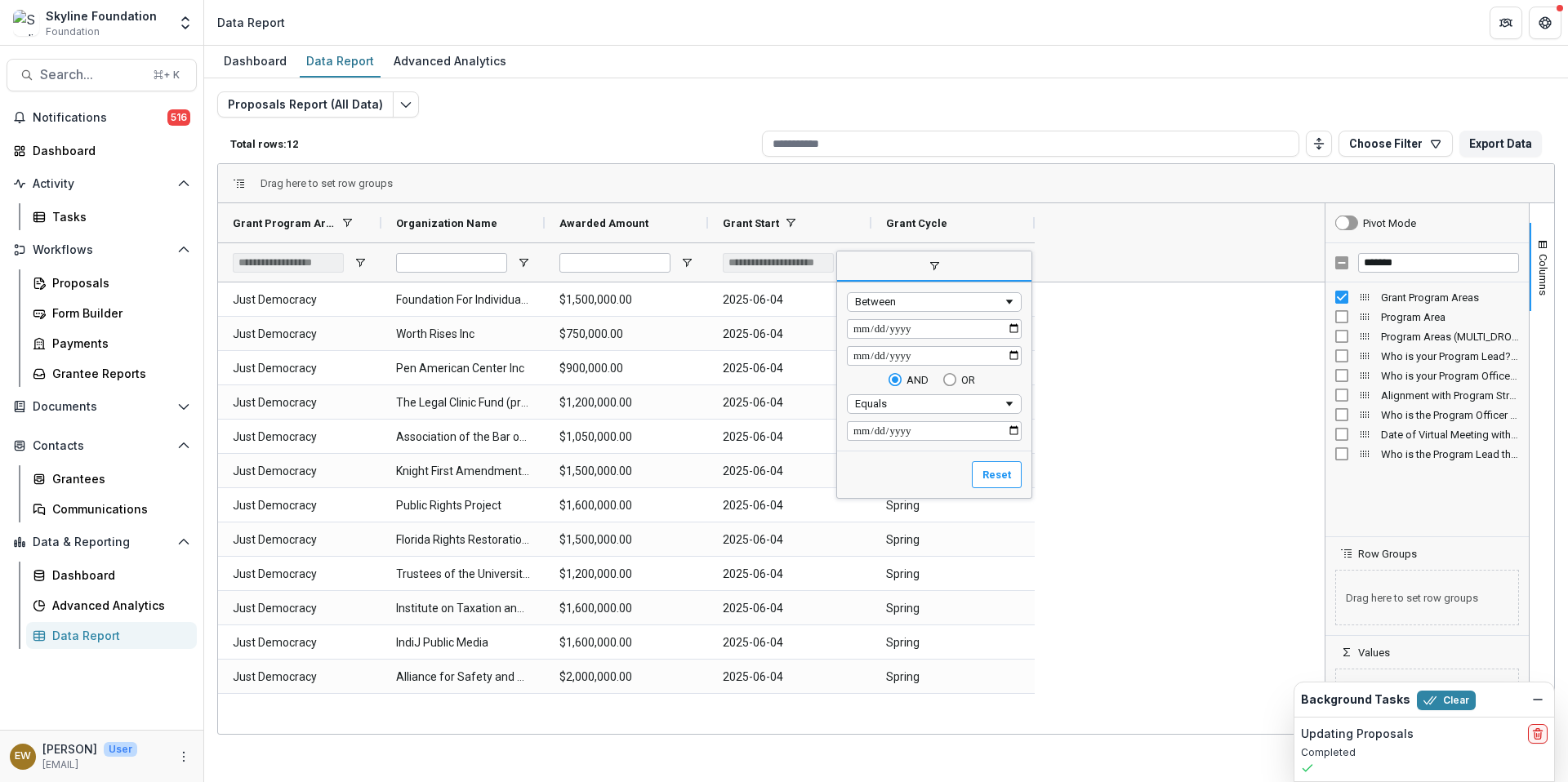 click on "Just Democracy Foundation For Individual Rights And Expression Inc $1,500,000.00 2025-06-04 Spring Just Democracy Worth Rises Inc $750,000.00 2025-06-04 Spring Just Democracy Pen American Center Inc $900,000.00 2025-06-04 Spring Just Democracy The Legal Clinic Fund (project of The Miami Foundation) $1,200,000.00 2025-06-04 Spring Just Democracy Association of the Bar of the City of New York Fund Inc $1,050,000.00 2025-06-04 Spring Just Democracy Knight First Amendment Institute At Columbia University $1,500,000.00 2025-06-04 Spring Just Democracy Public Rights Project $1,600,000.00 2025-06-04 Spring Just Democracy Florida Rights Restoration Coalition, Inc $1,500,000.00 2025-06-04 Spring Just Democracy Trustees of the University of Pennsylvania $1,200,000.00 2025-06-04 Spring Just Democracy Institute on Taxation and Economic Policy $1,600,000.00 2025-06-04 Spring Just Democracy IndiJ Public Media $1,600,000.00 2025-06-04 Spring Just Democracy Alliance for Safety and Justice $2,000,000.00 2025-06-04 Spring" at bounding box center [771, 508] 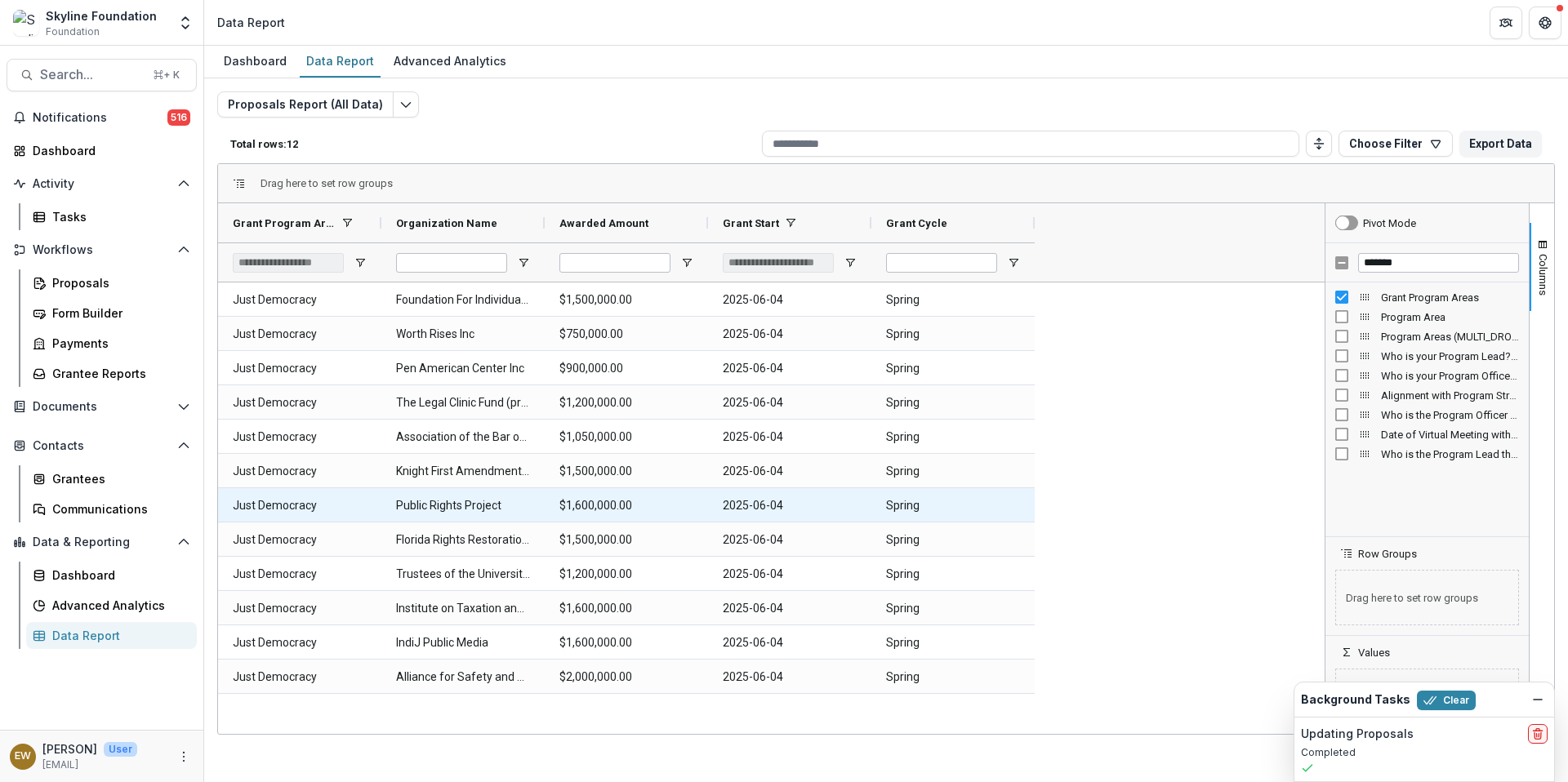 drag, startPoint x: 416, startPoint y: 281, endPoint x: 1013, endPoint y: 495, distance: 634.19634 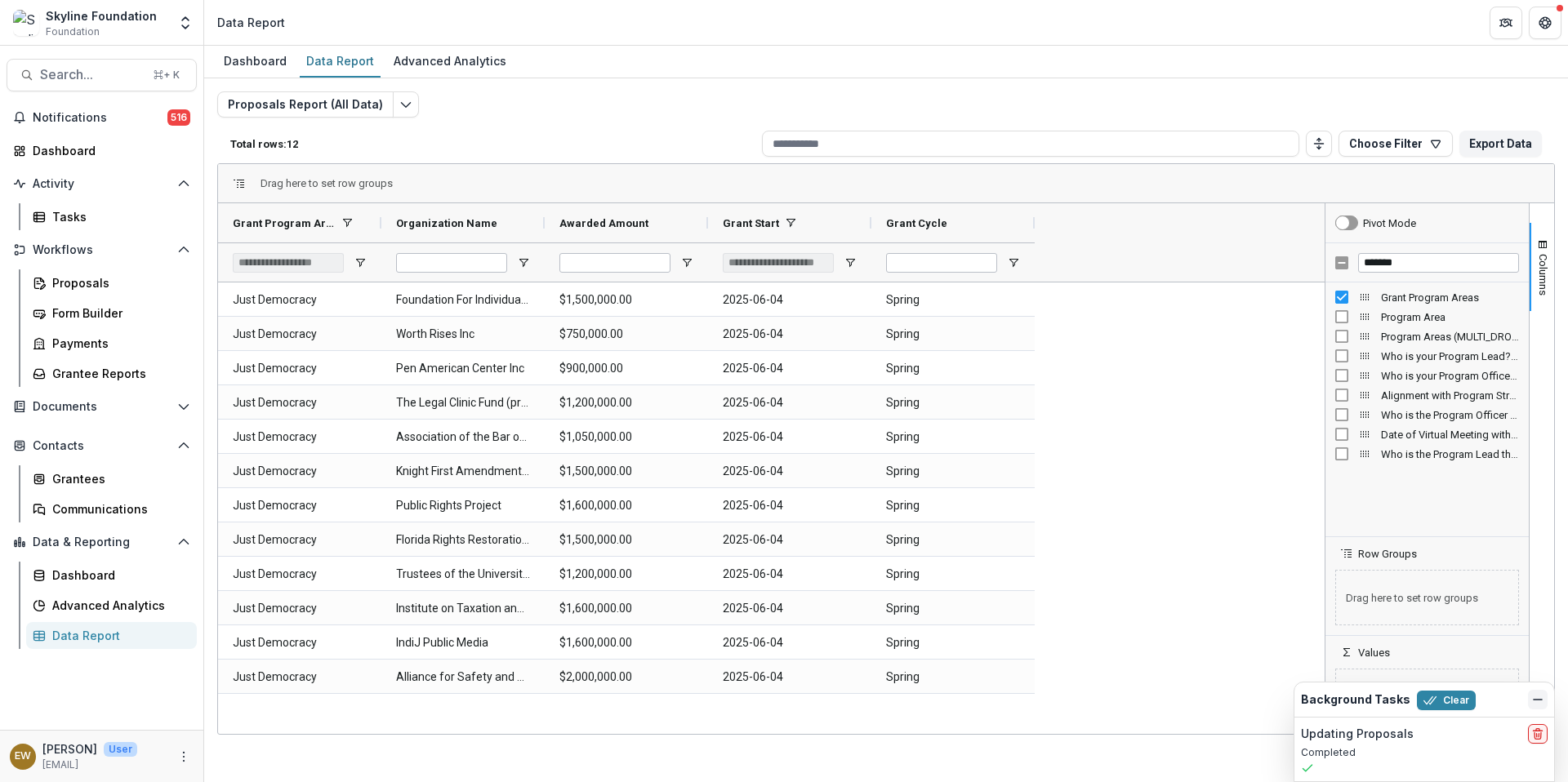 click at bounding box center (1538, 700) 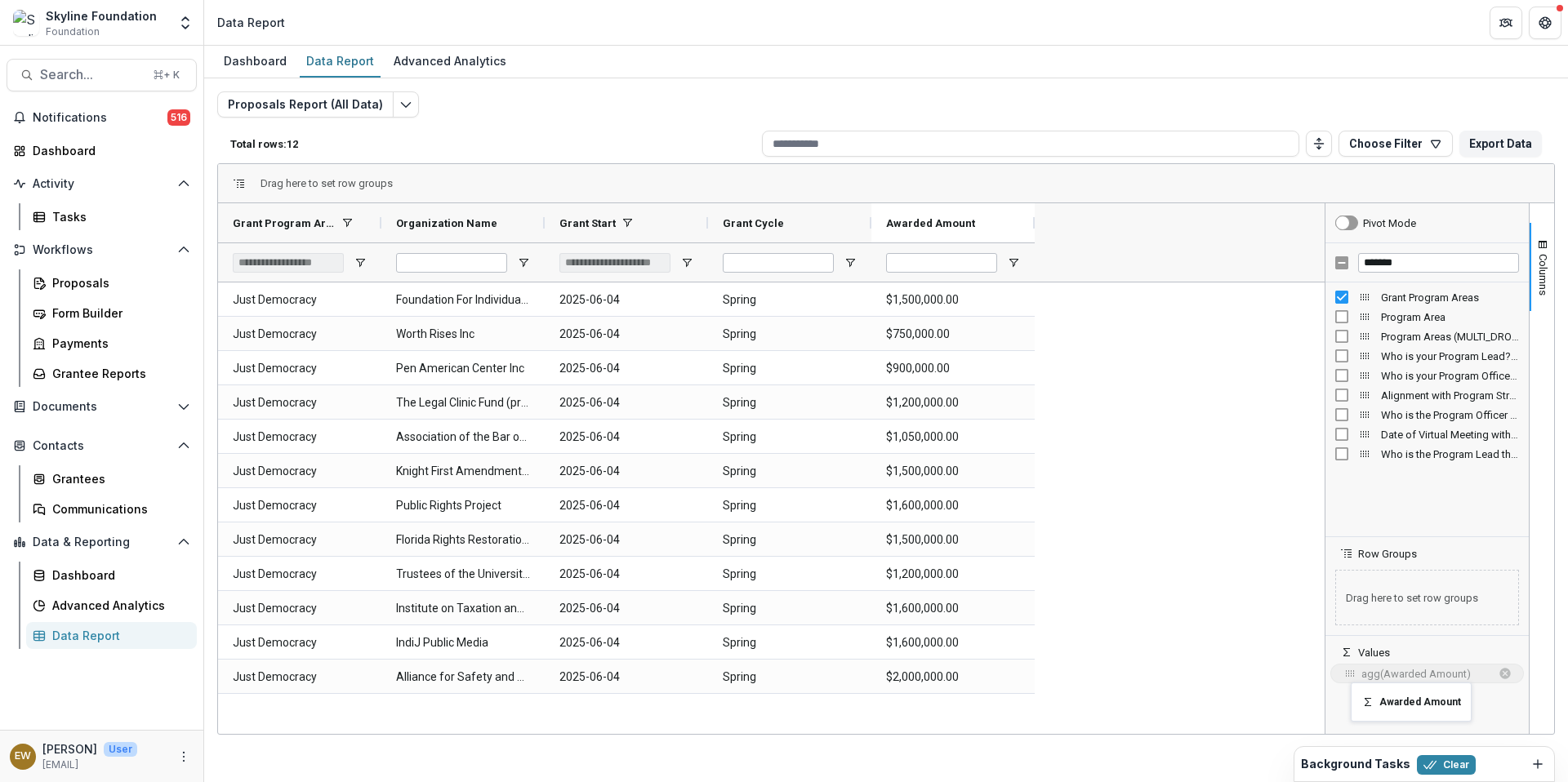 drag, startPoint x: 630, startPoint y: 226, endPoint x: 1359, endPoint y: 692, distance: 865.215 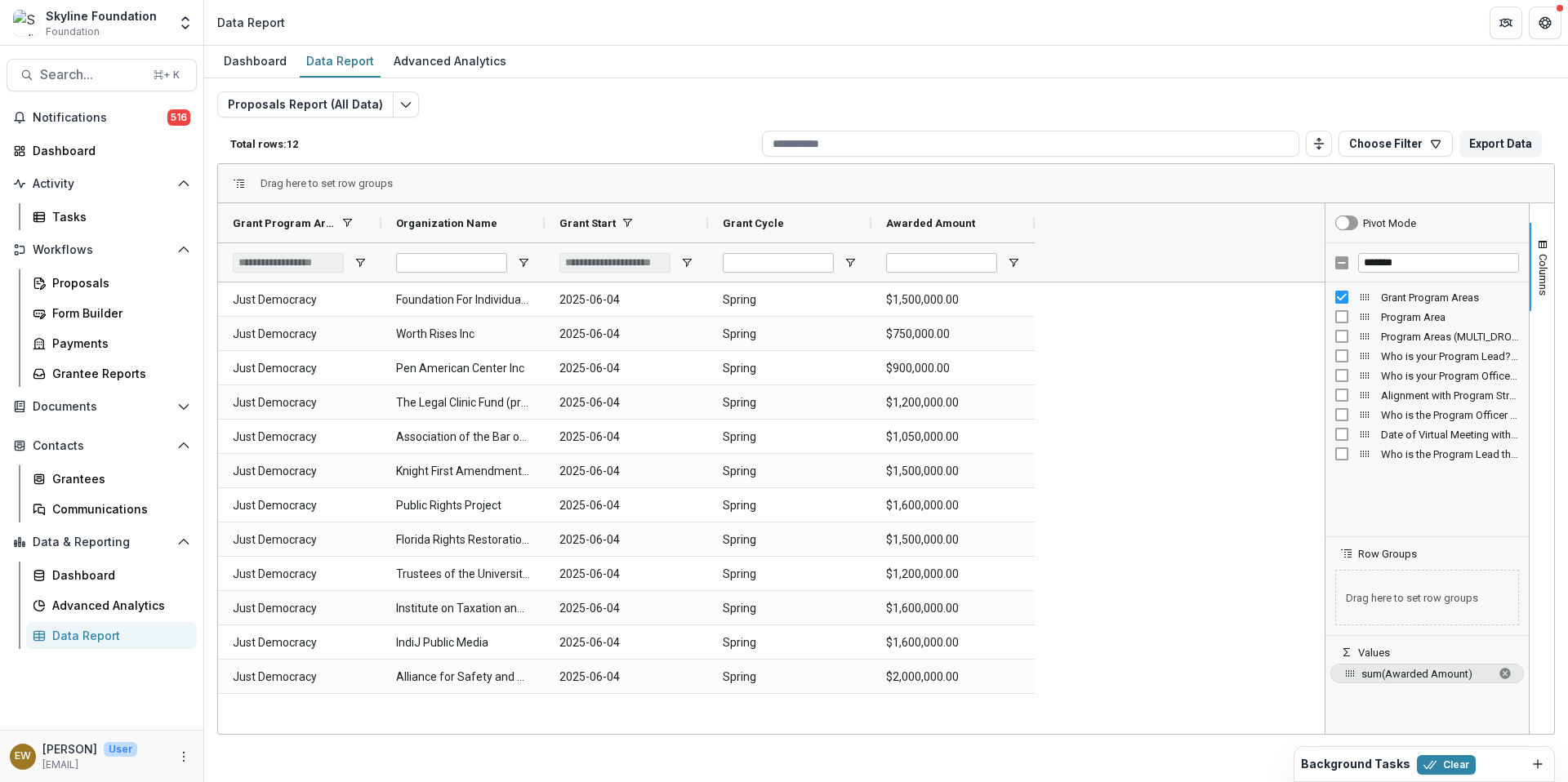 click on "sum(Awarded Amount)" at bounding box center (1426, 673) 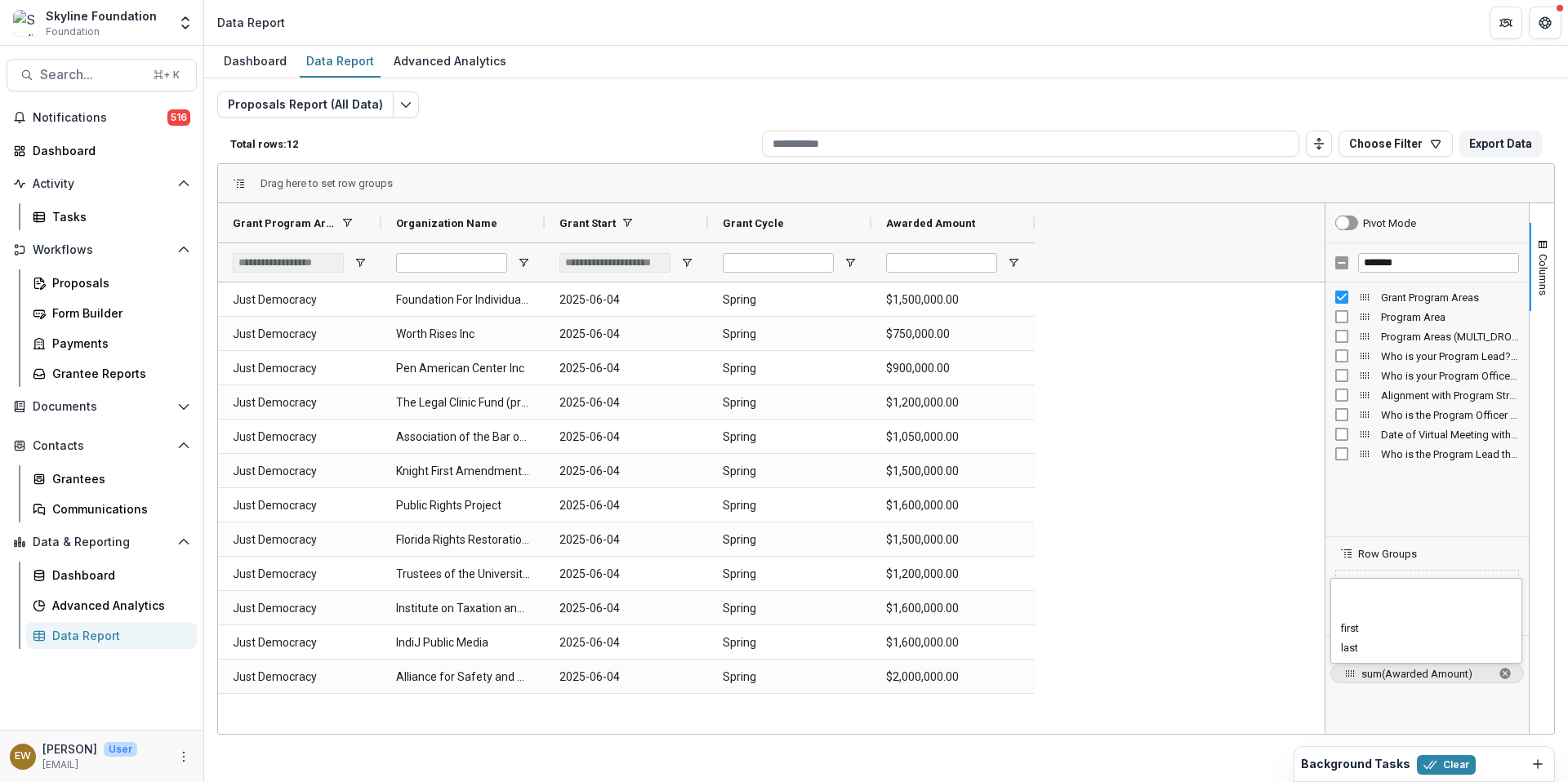 scroll, scrollTop: 53, scrollLeft: 0, axis: vertical 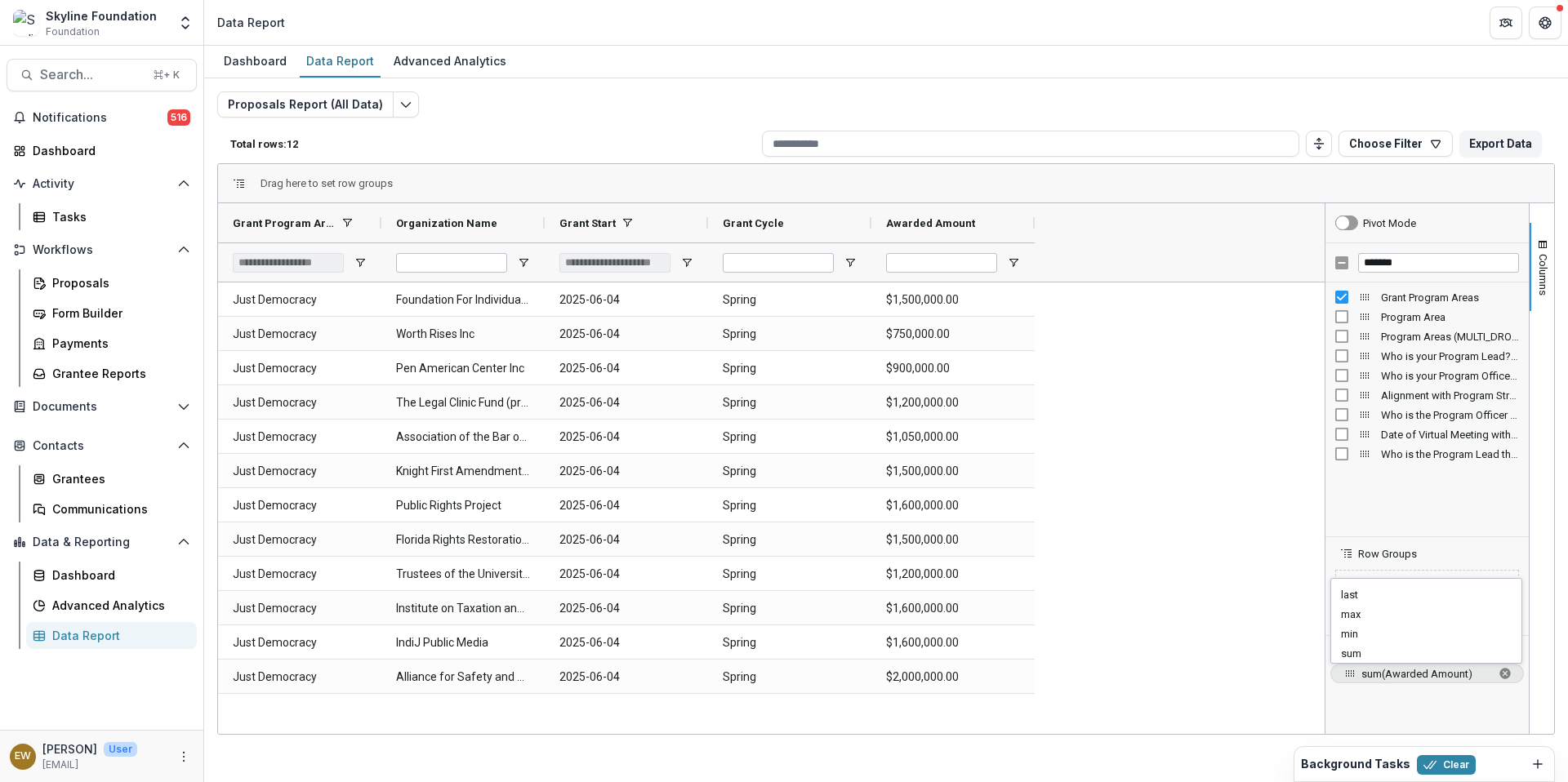 click on "sum(Awarded Amount)" at bounding box center (1427, 696) 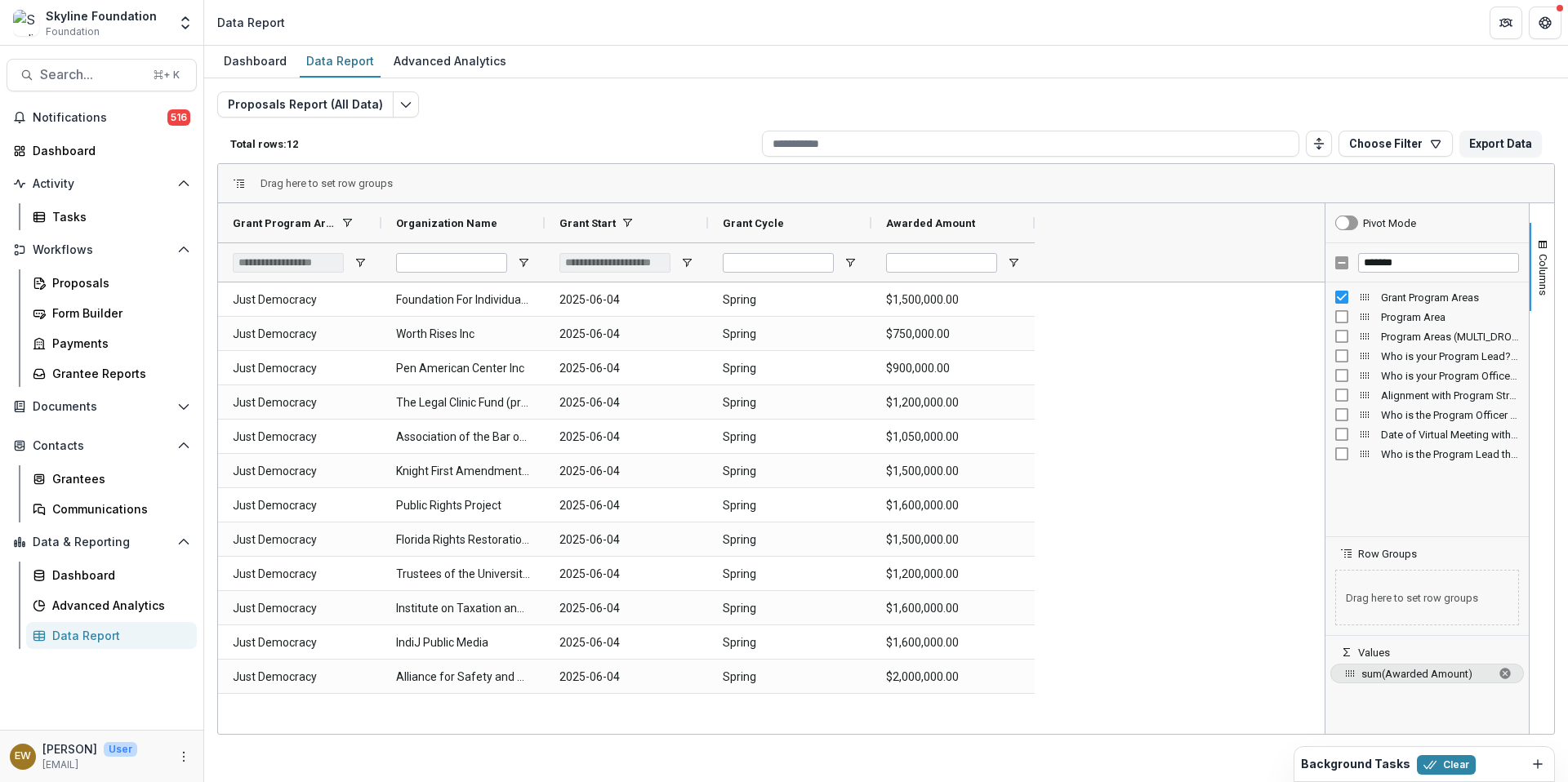 click on "sum(Awarded Amount)" at bounding box center [1426, 673] 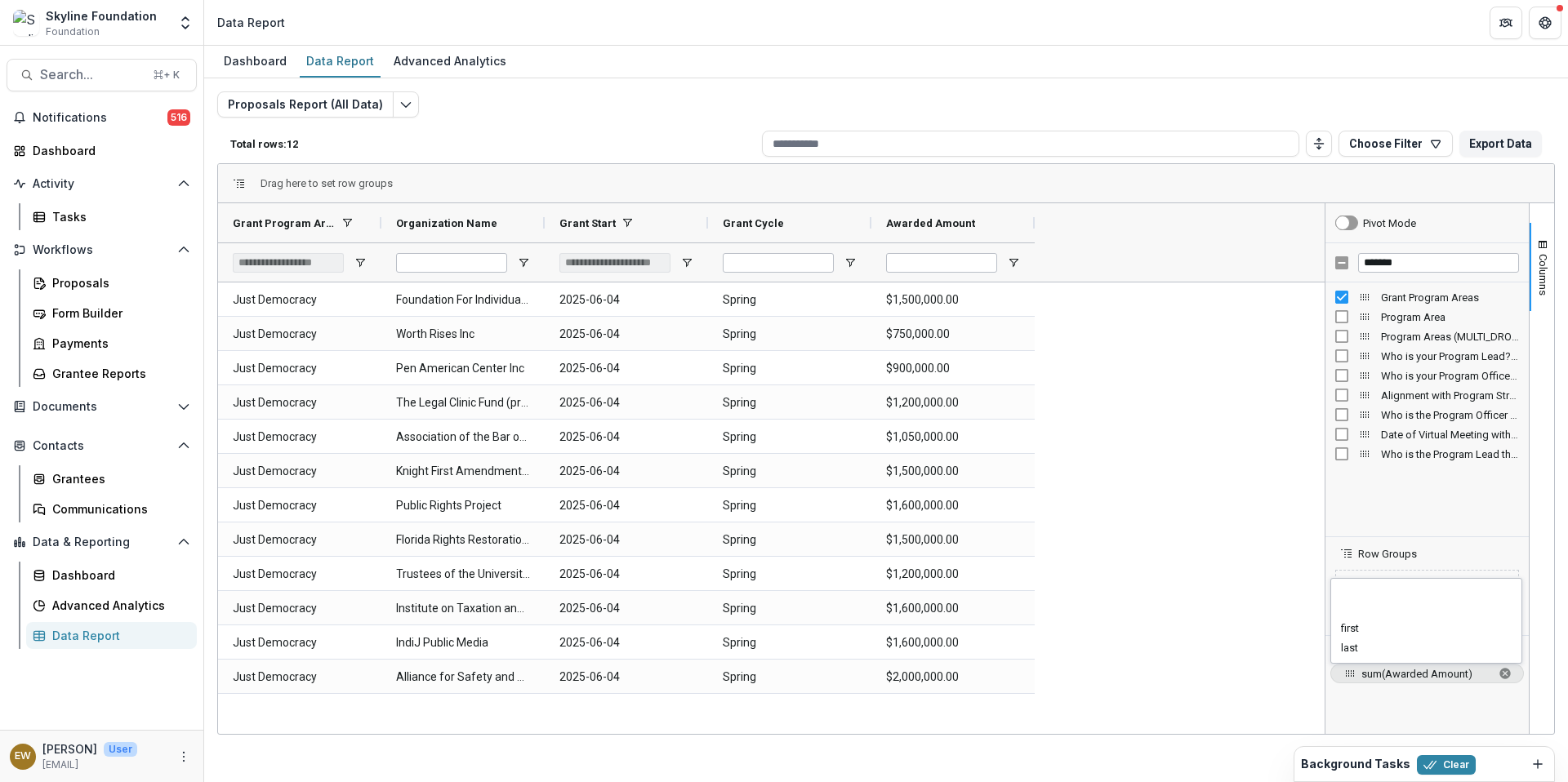 scroll, scrollTop: 0, scrollLeft: 0, axis: both 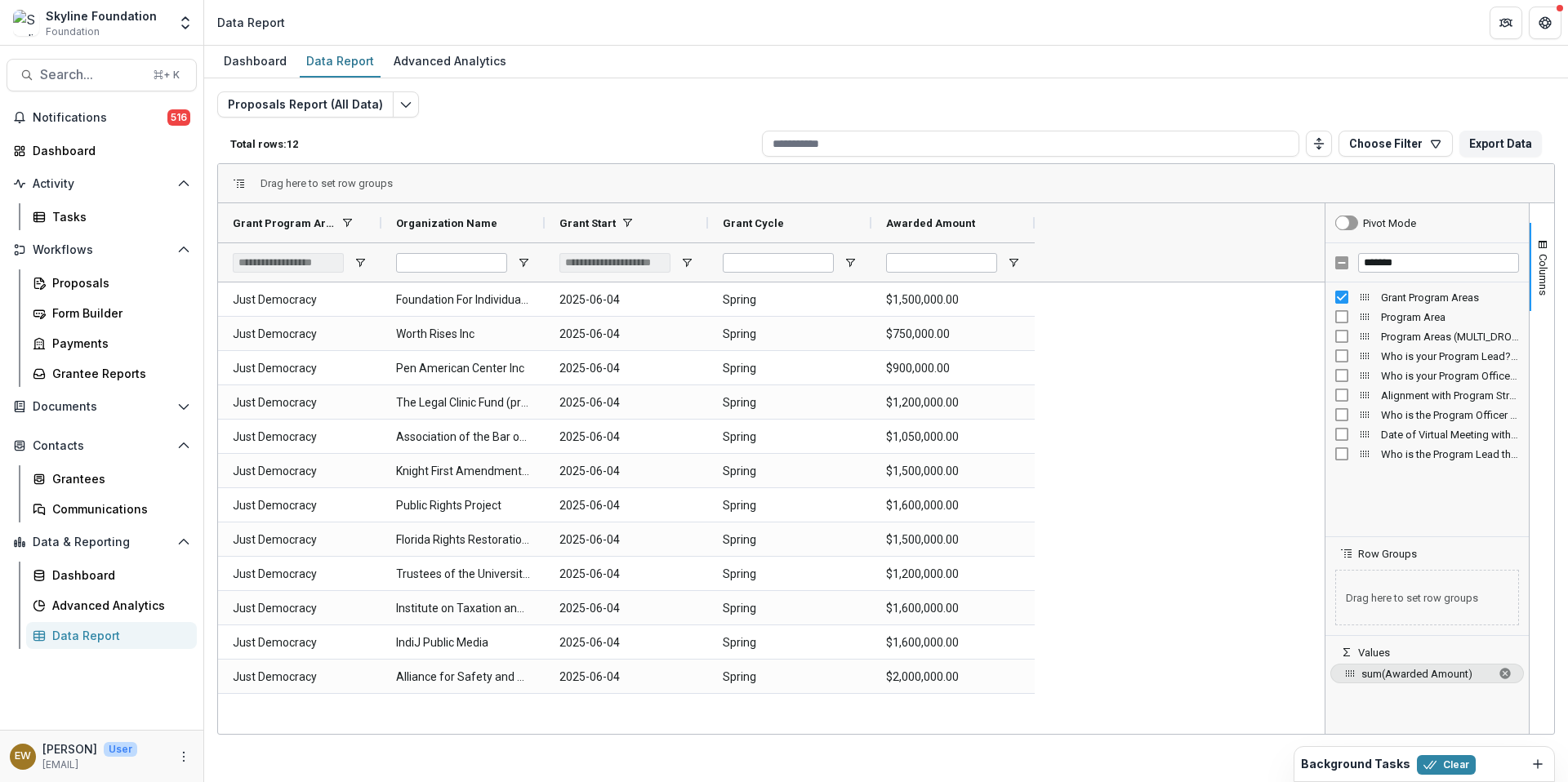 click on "sum(Awarded Amount)" at bounding box center [1426, 673] 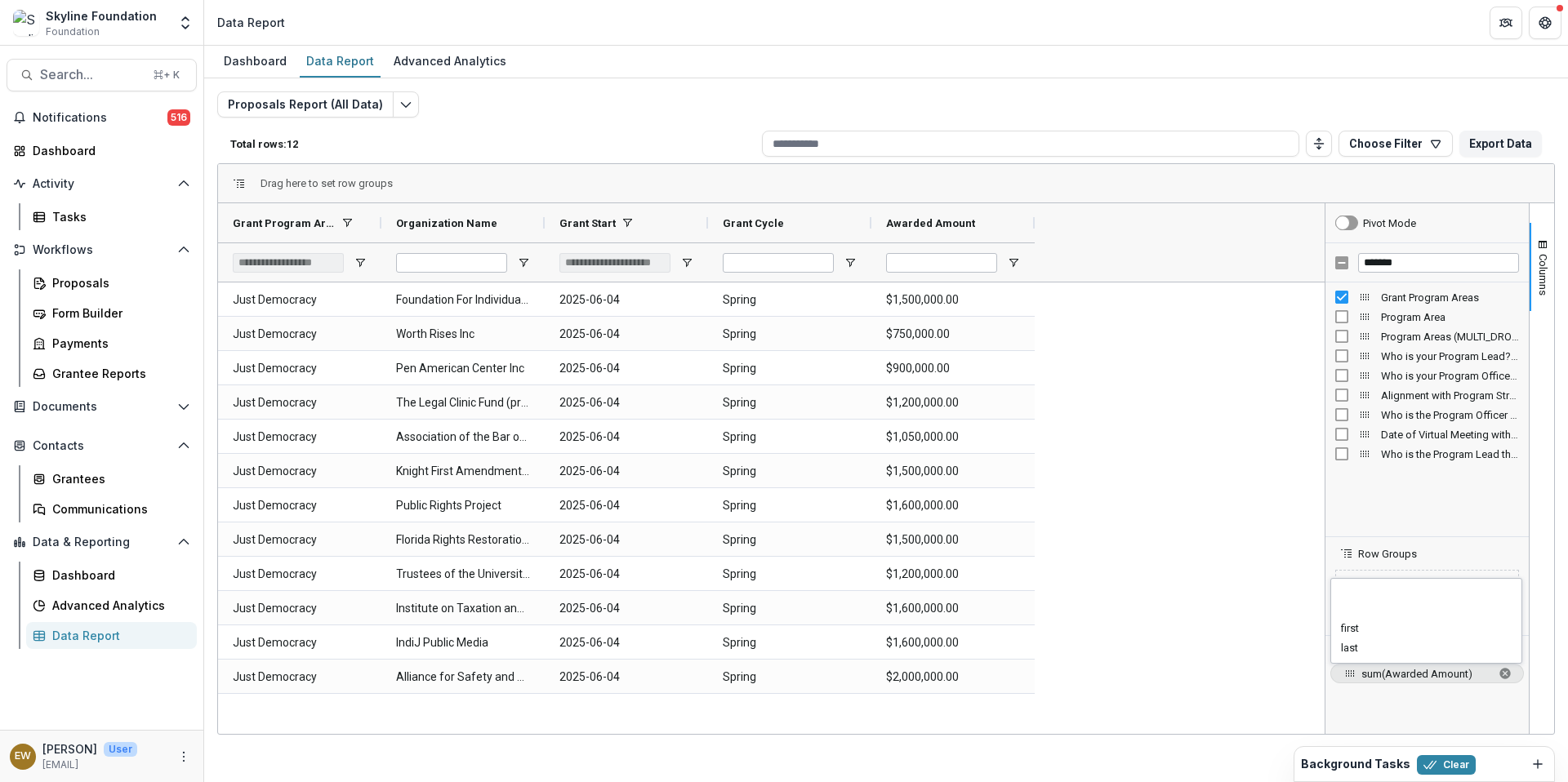 scroll, scrollTop: 53, scrollLeft: 0, axis: vertical 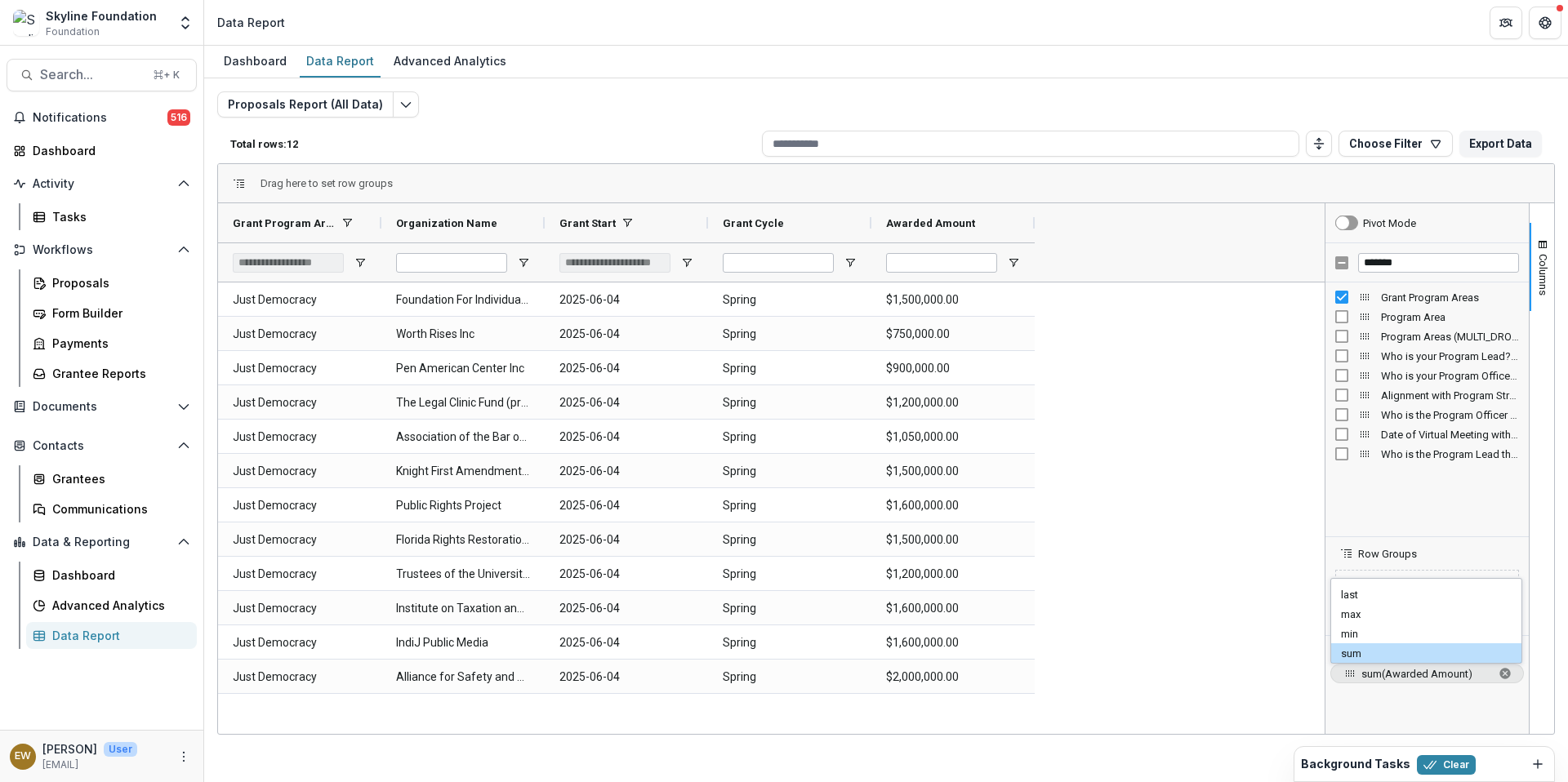 click on "sum" at bounding box center [1431, 653] 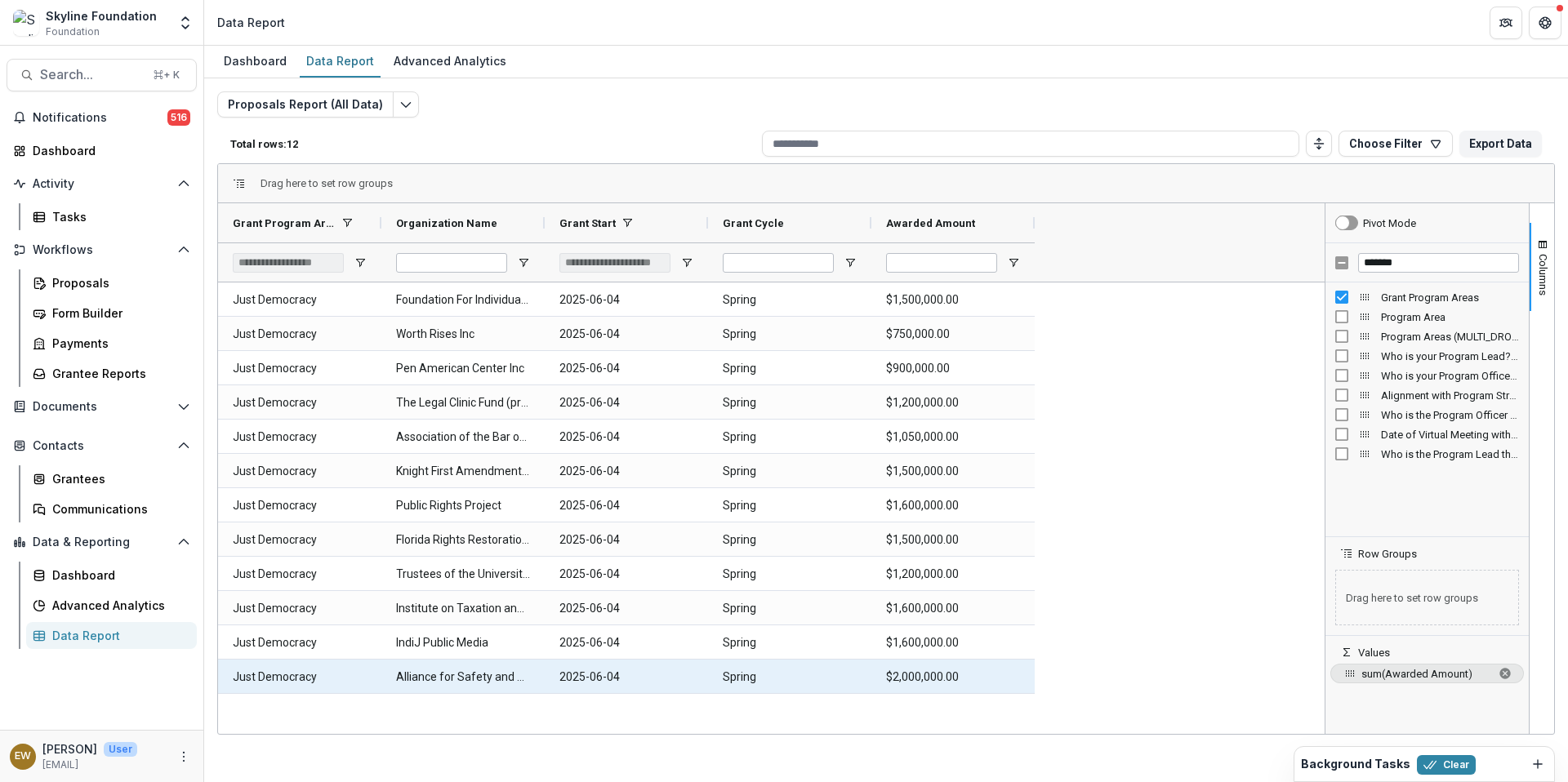 click on "2025-06-04" at bounding box center (626, 677) 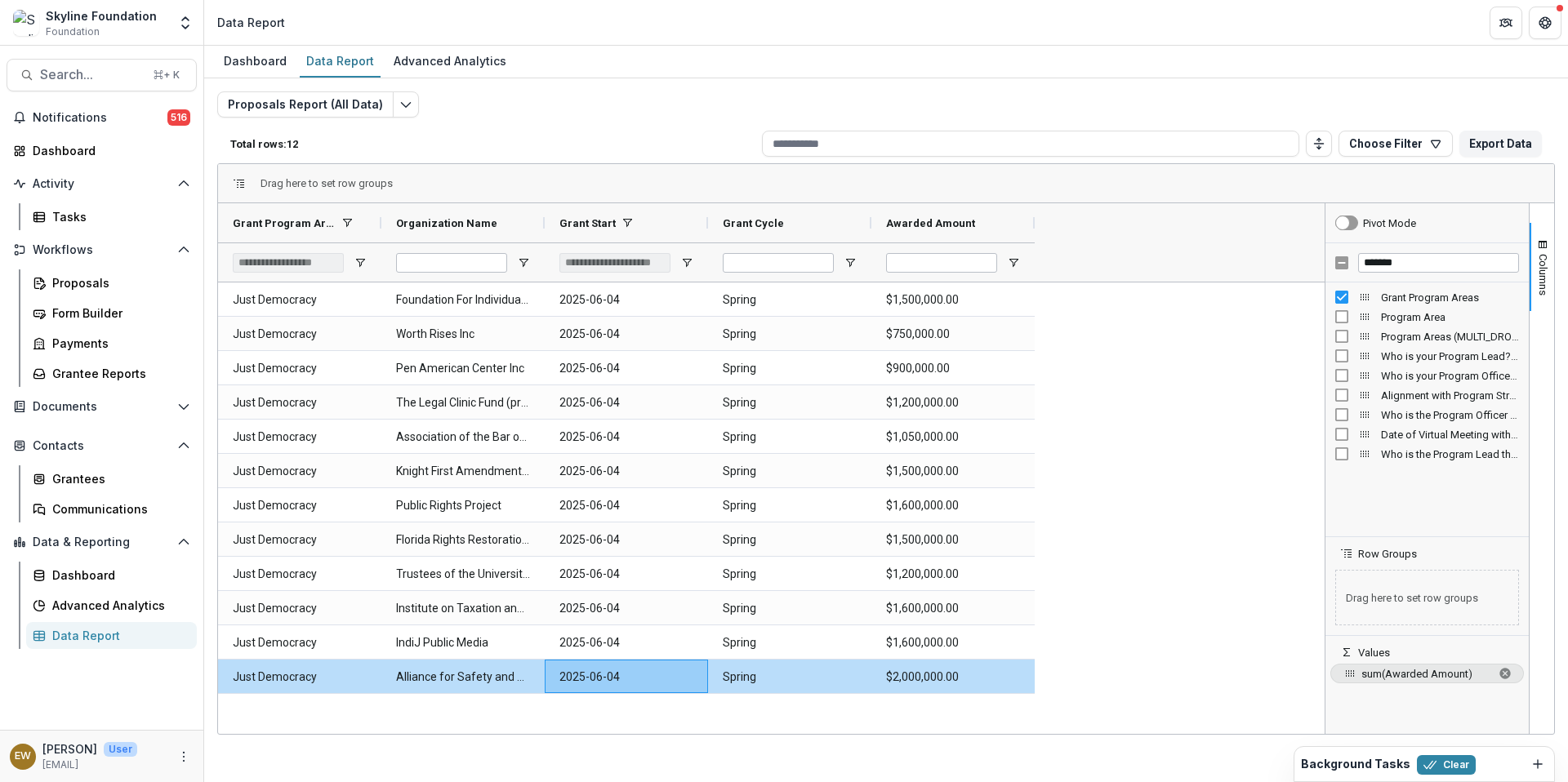 click on "sum(Awarded Amount)" at bounding box center [1427, 696] 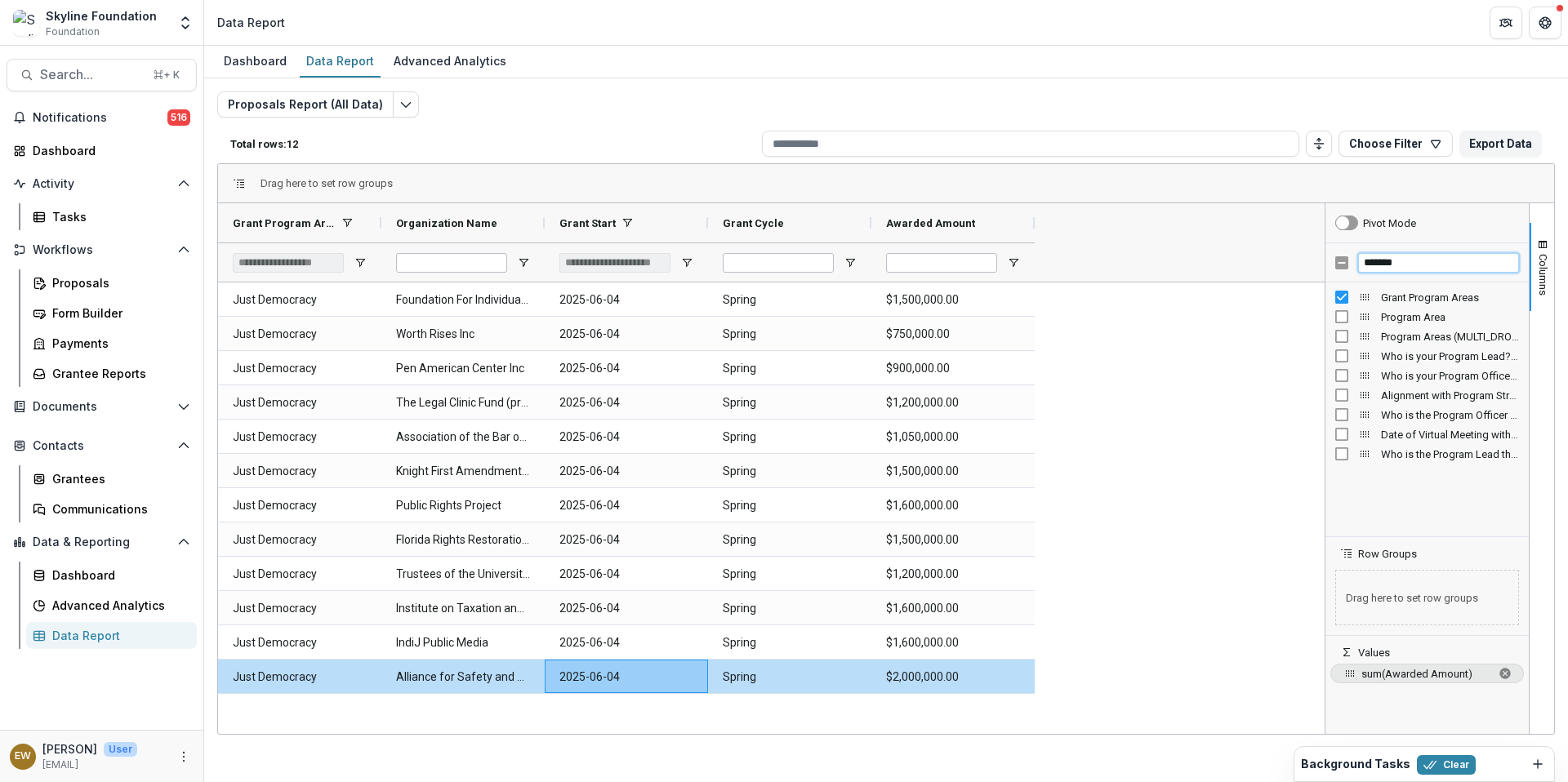 click on "*******" at bounding box center (1438, 263) 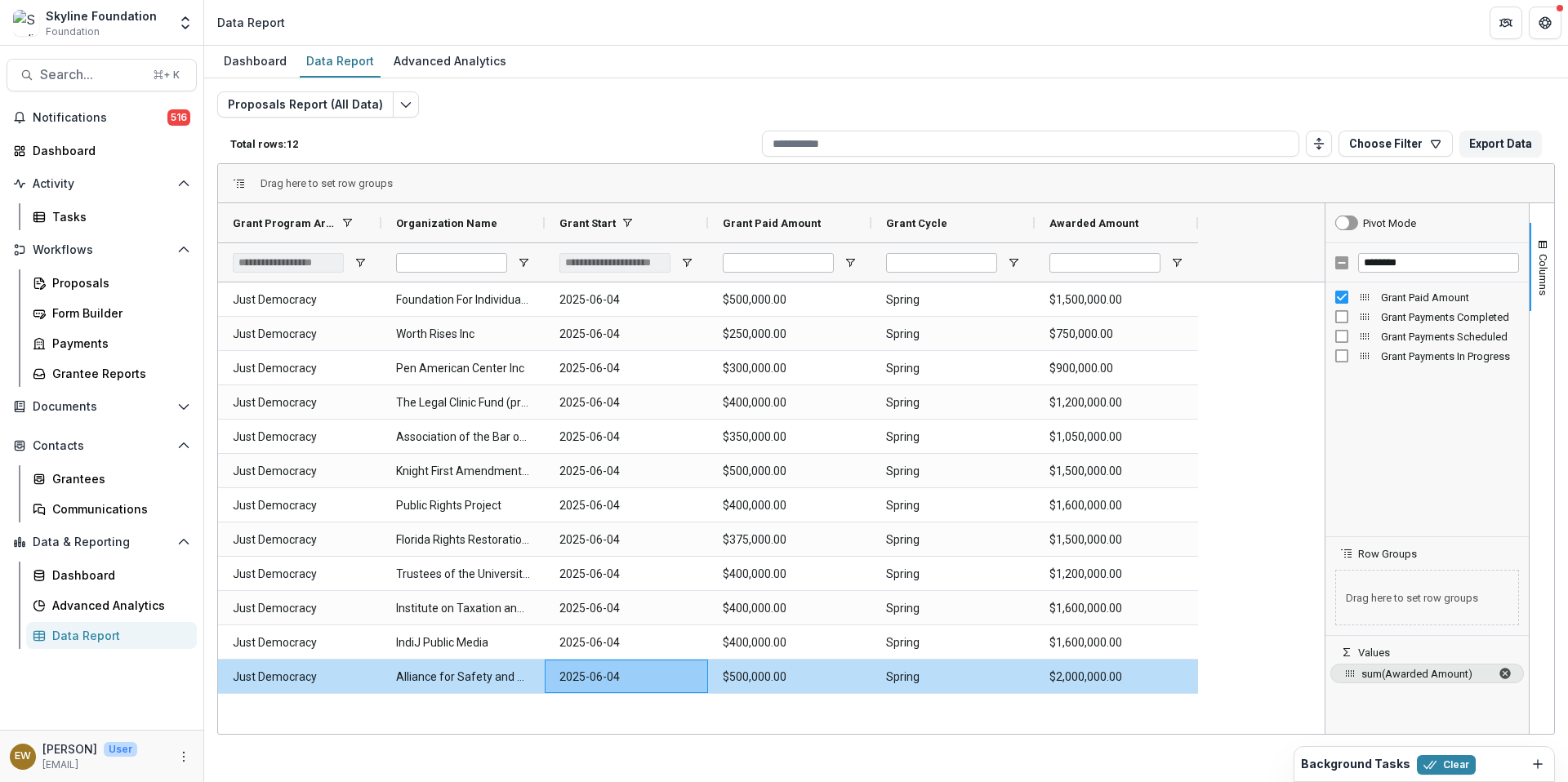 click at bounding box center [1505, 673] 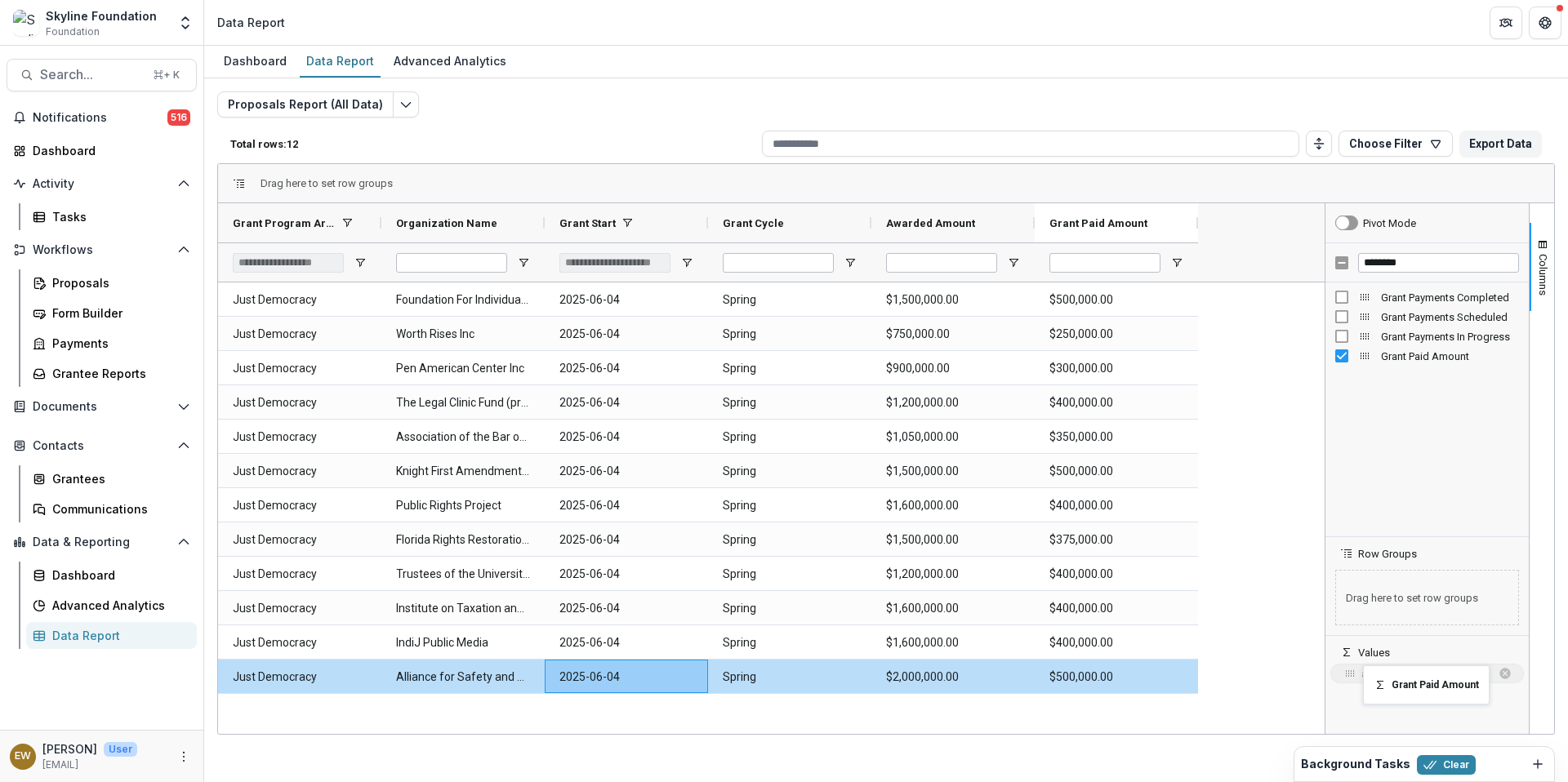 drag, startPoint x: 784, startPoint y: 217, endPoint x: 1371, endPoint y: 675, distance: 744.535 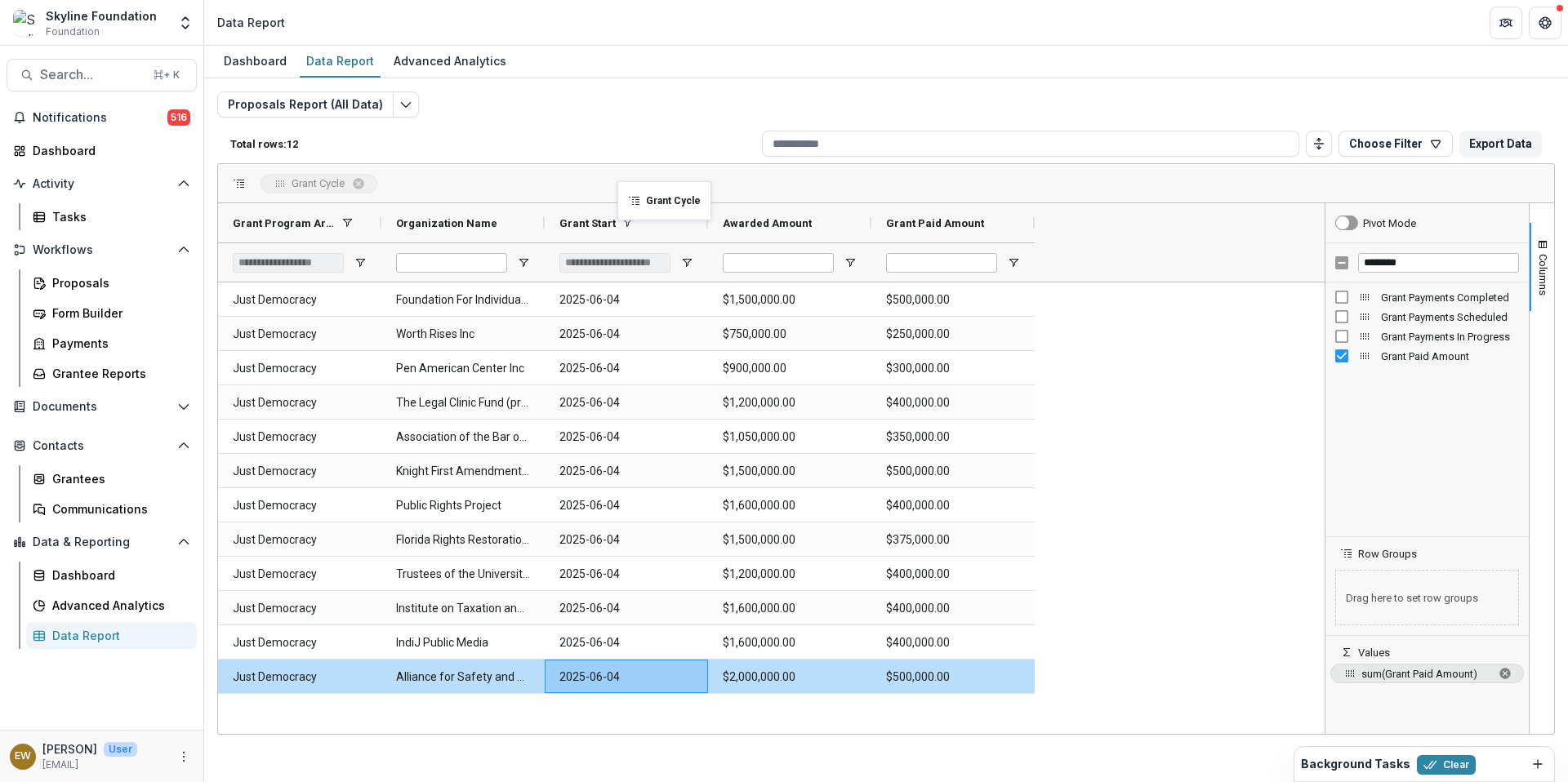 drag, startPoint x: 768, startPoint y: 230, endPoint x: 626, endPoint y: 191, distance: 147.25828 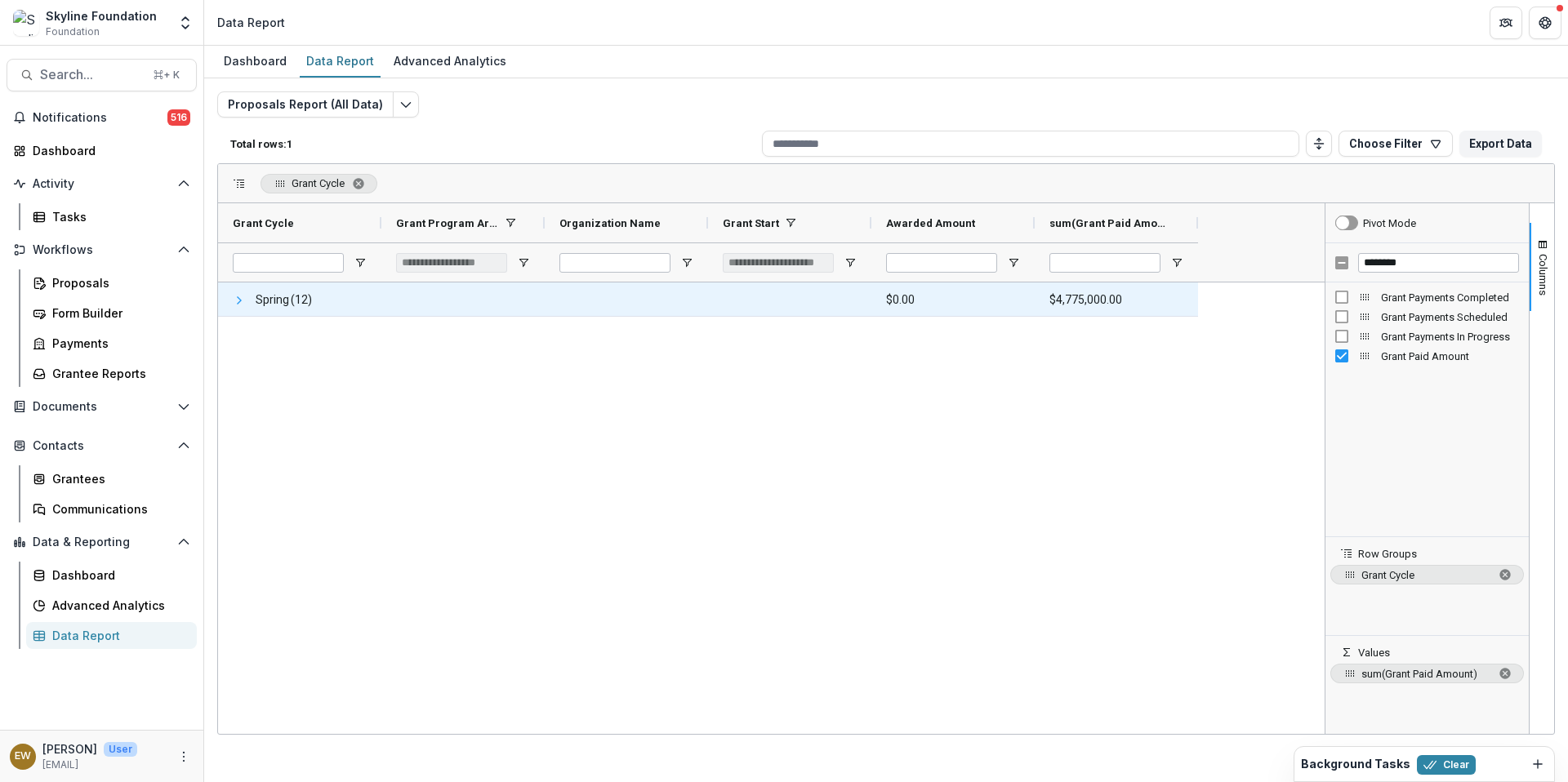 click at bounding box center (239, 300) 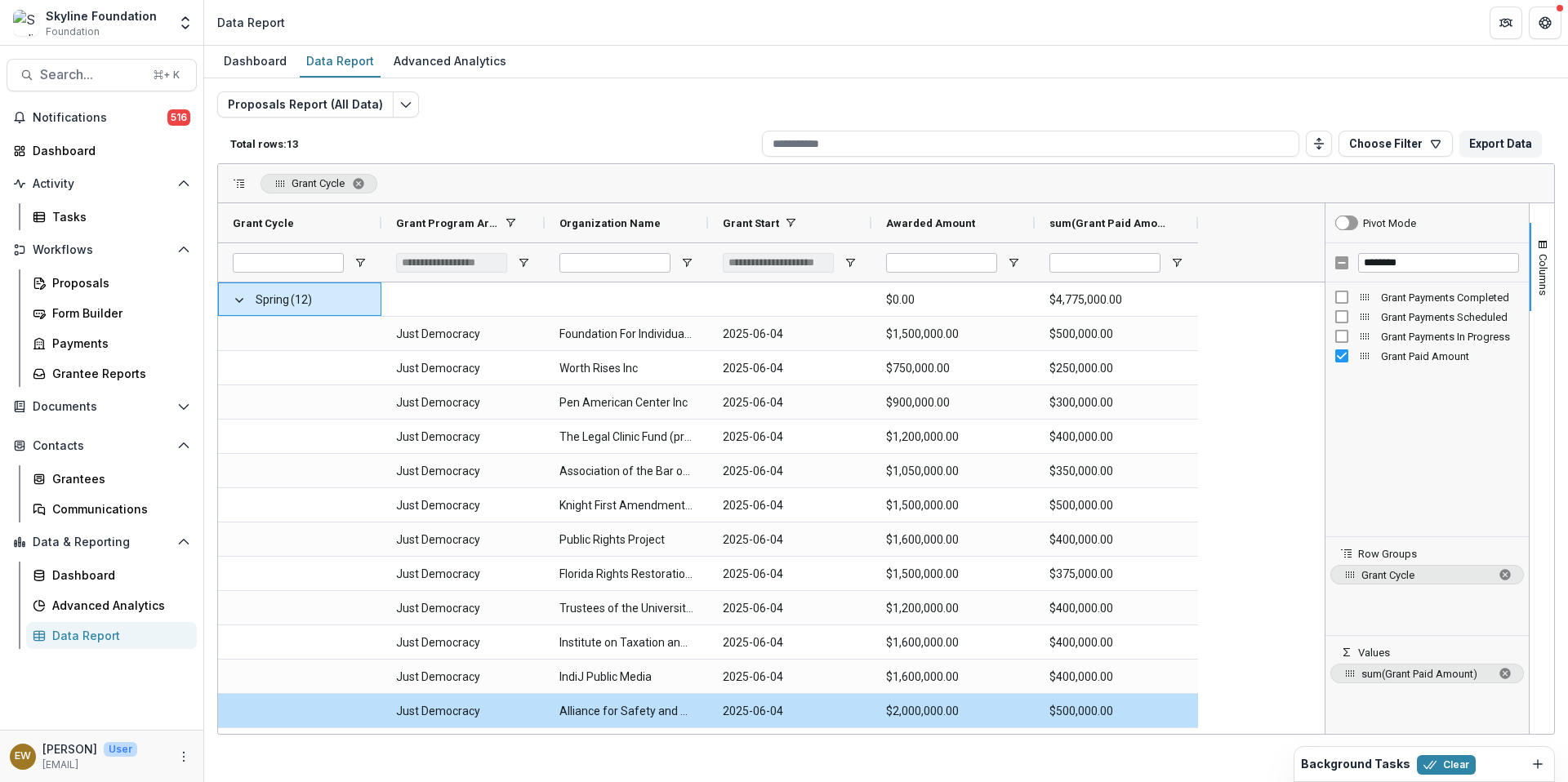 click on "********" at bounding box center [1427, 263] 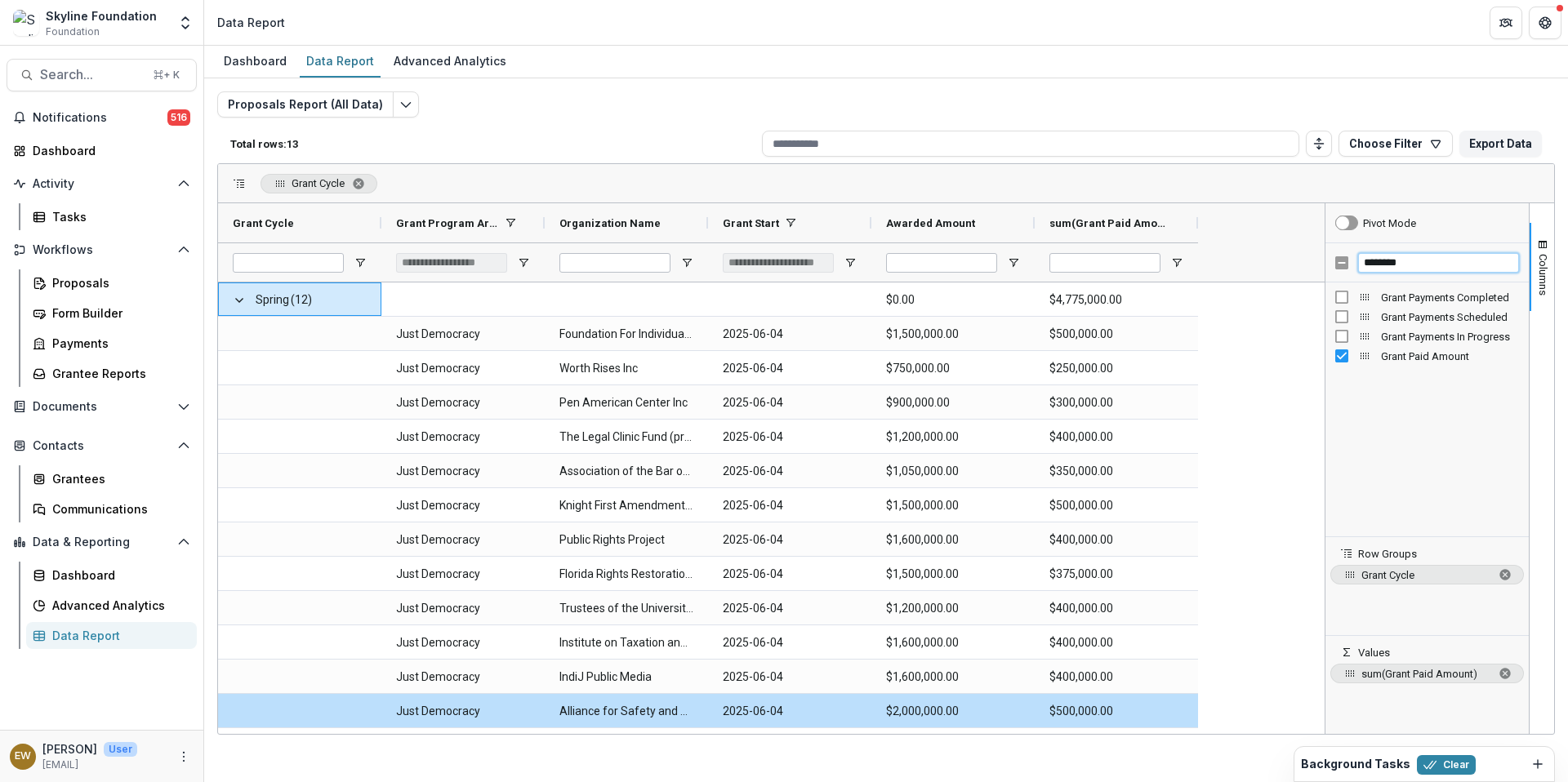 click on "********" at bounding box center [1438, 263] 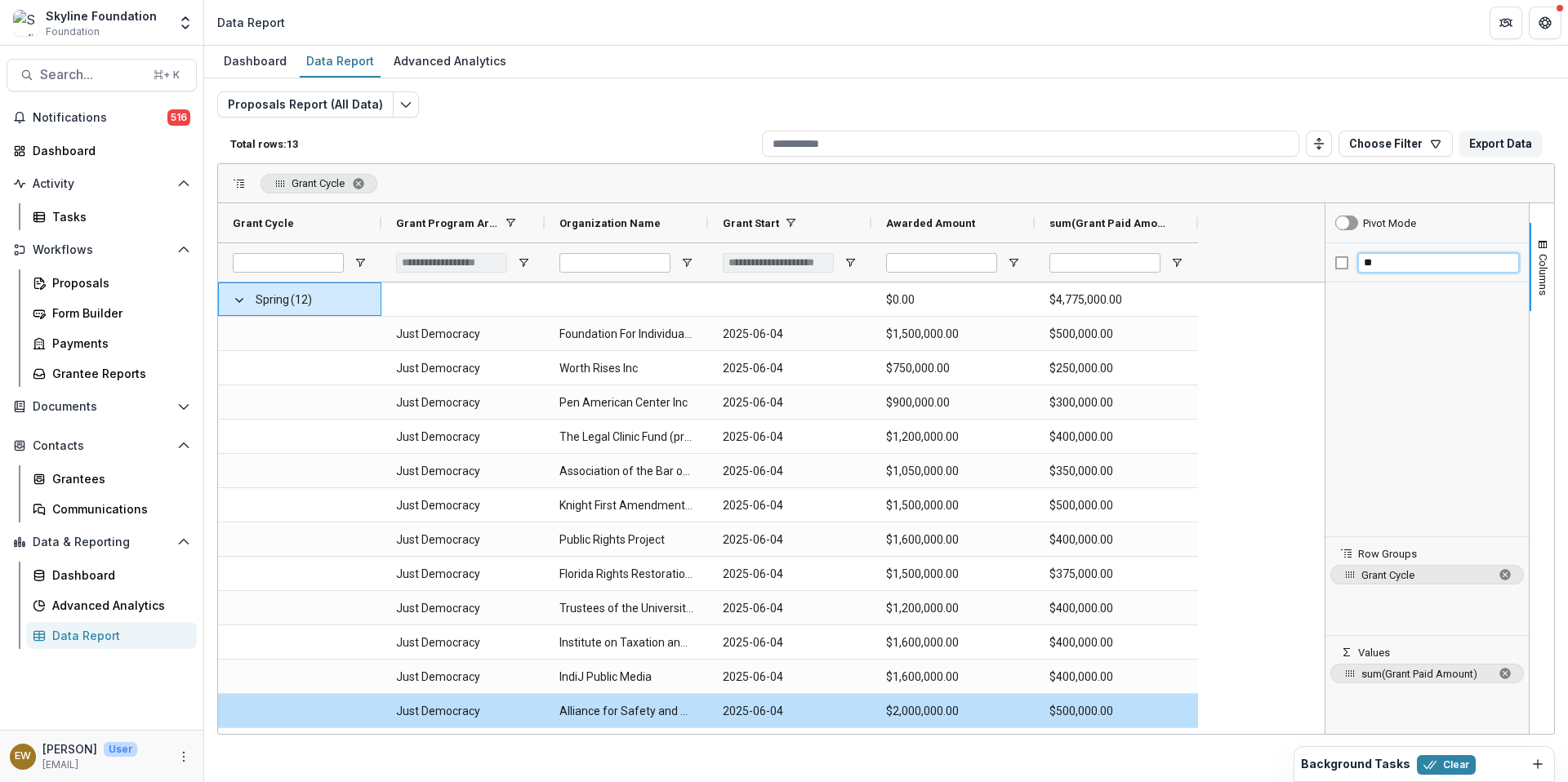 type on "*" 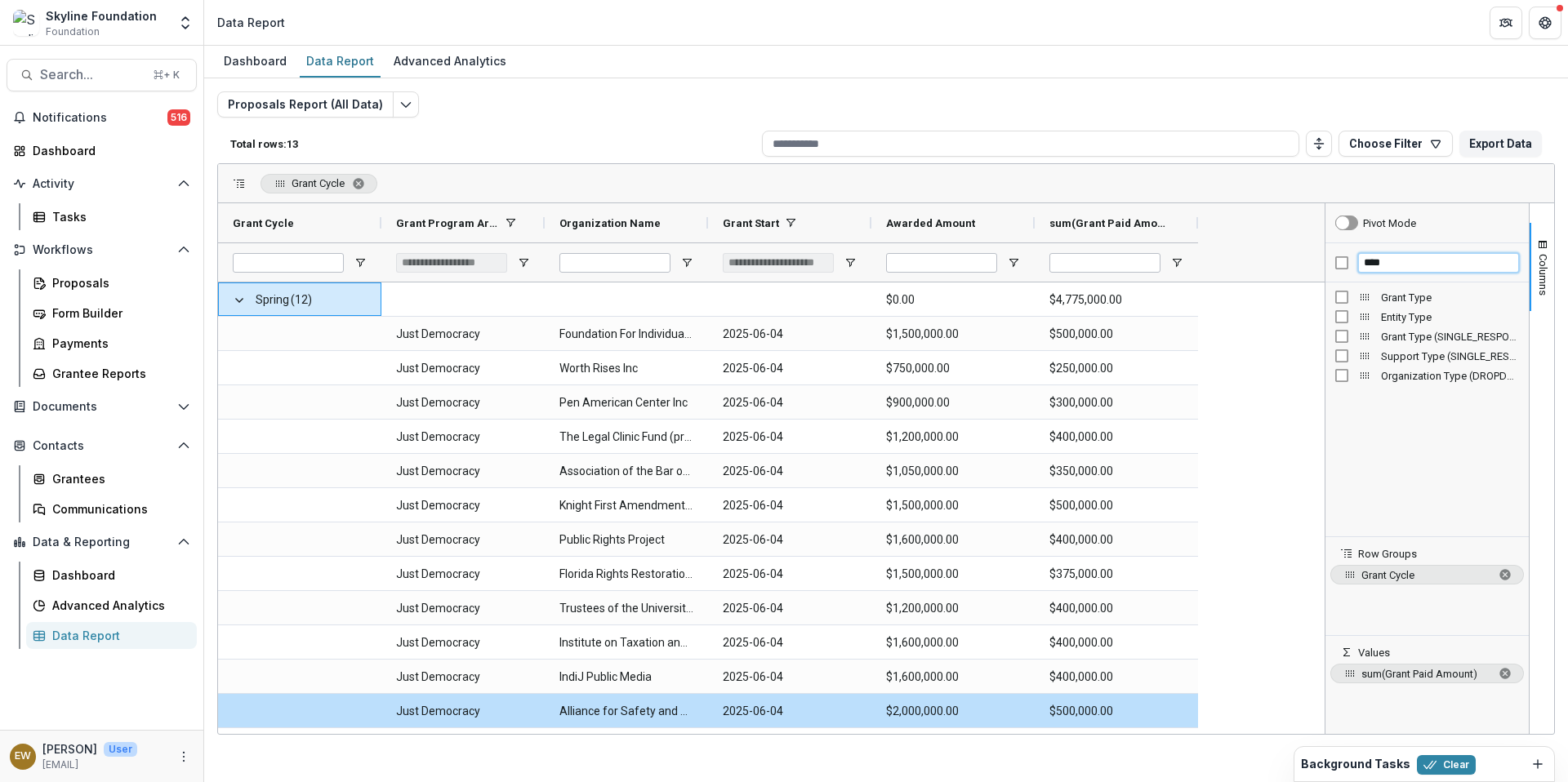 click on "****" at bounding box center (1438, 263) 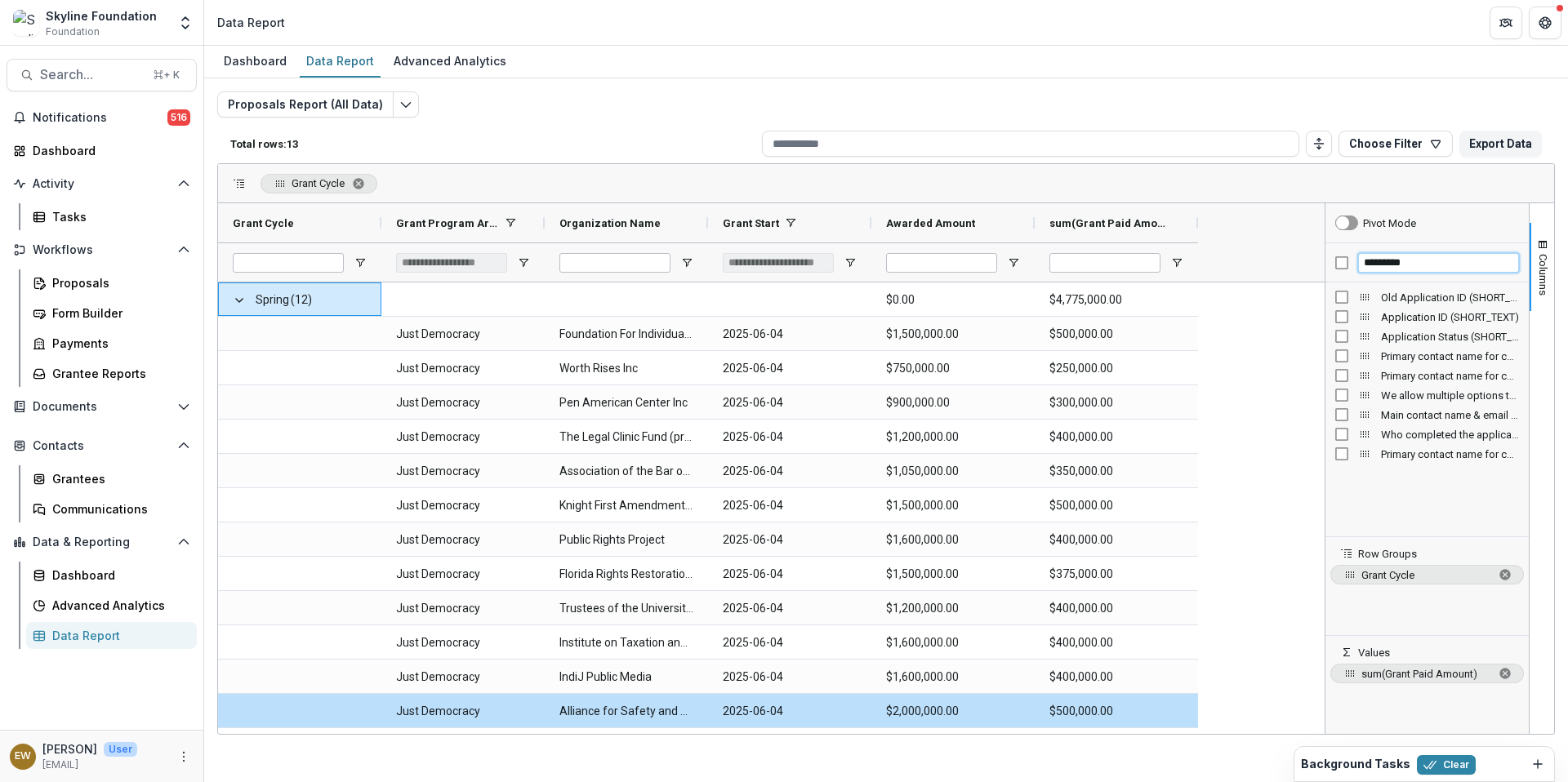 click on "*********" at bounding box center (1438, 263) 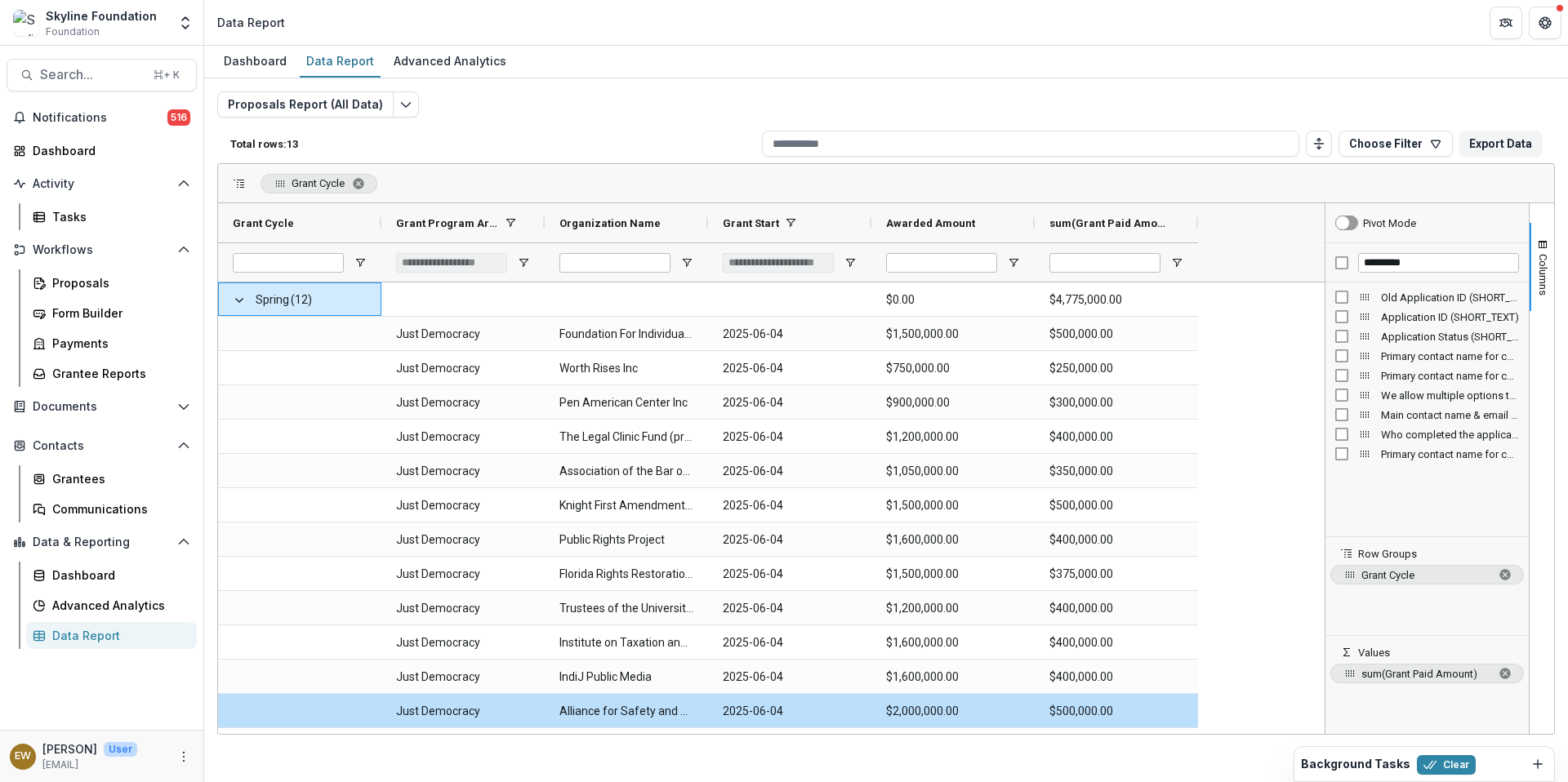 click on "Old Application ID (SHORT_TEXT)" at bounding box center [1450, 297] 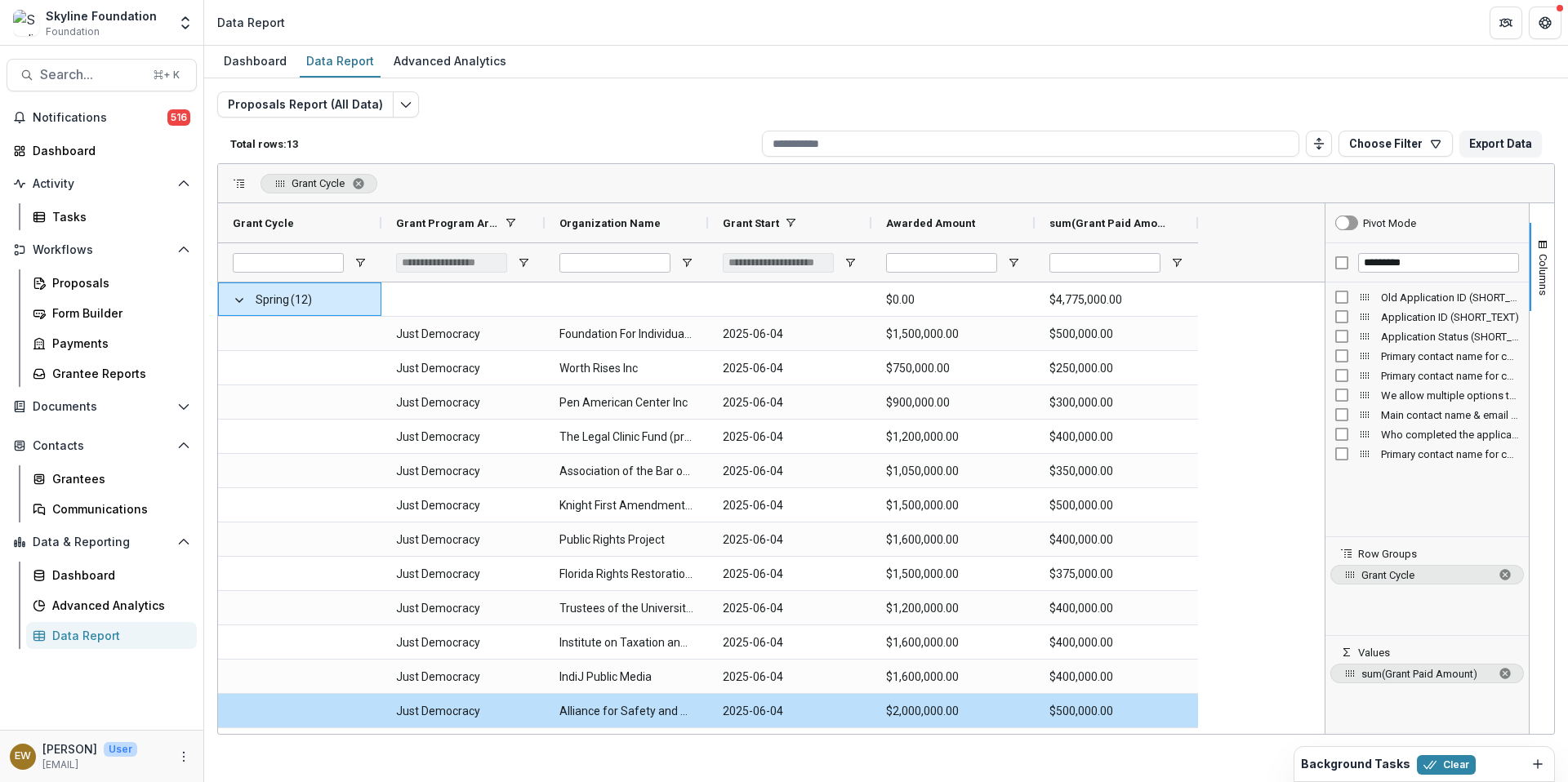 click on "Main contact name & email for communications related to this grant application: (SHORT_TEXT)" at bounding box center [1427, 415] 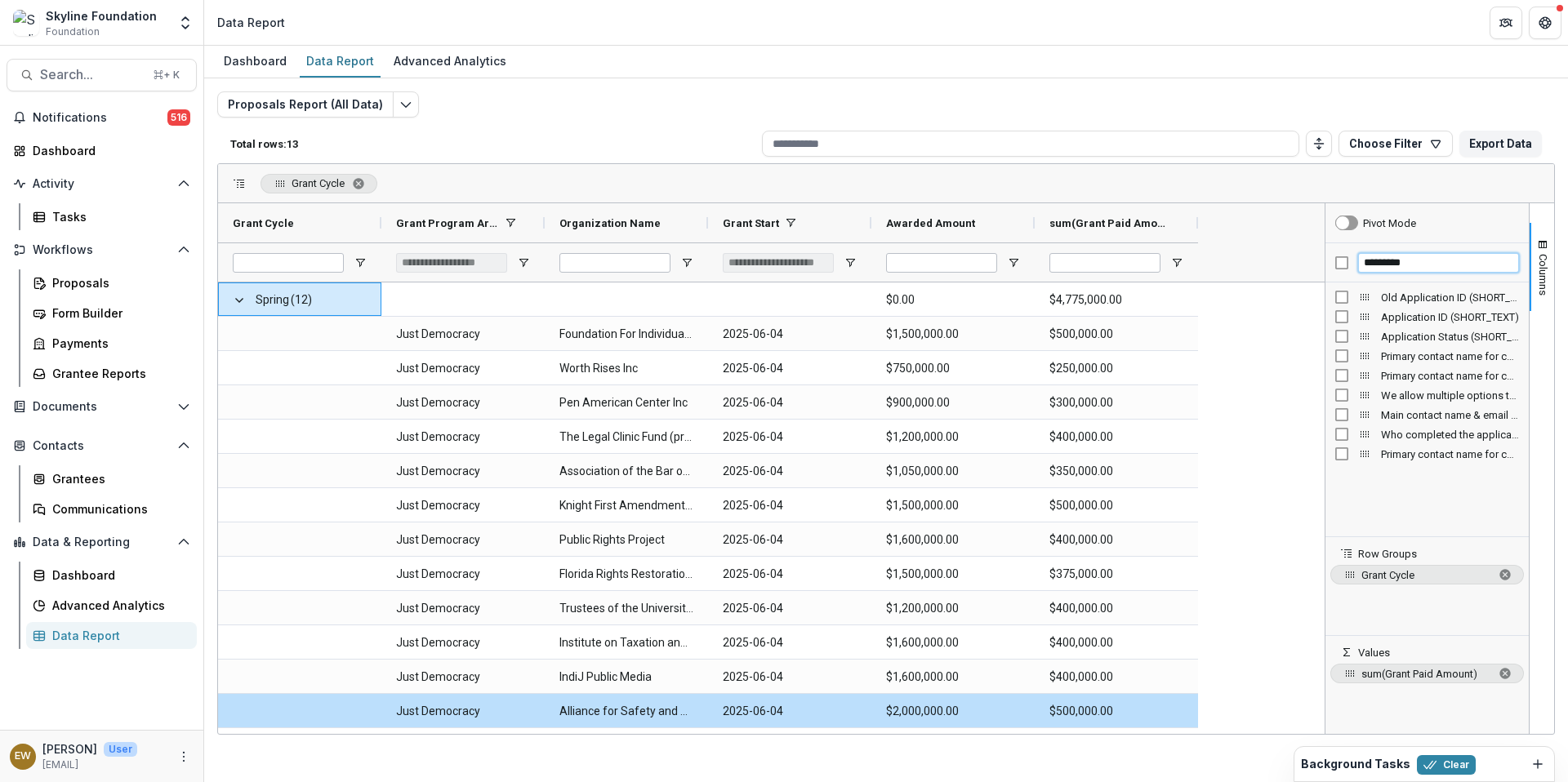 click on "*********" at bounding box center [1438, 263] 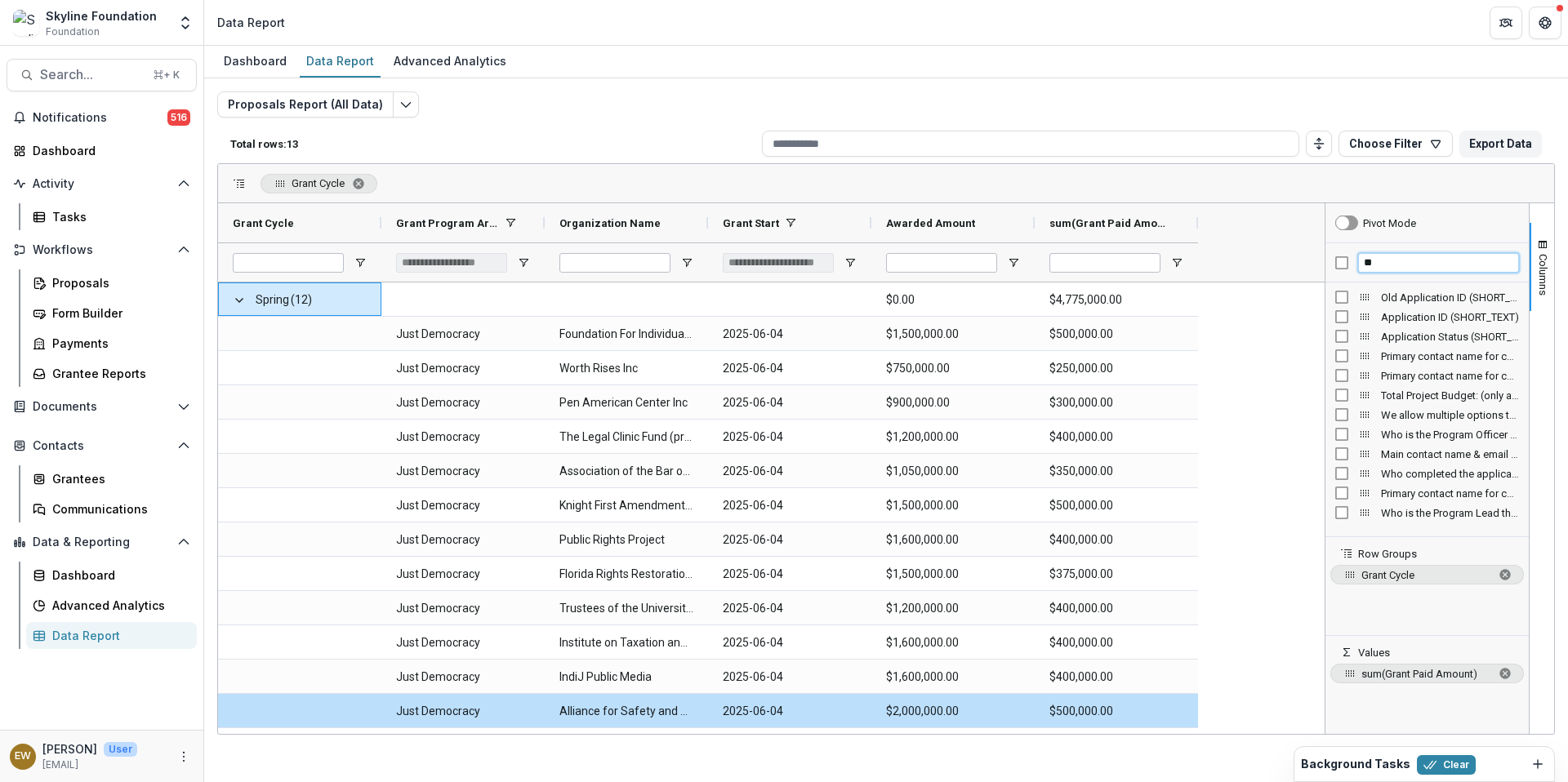 type on "*" 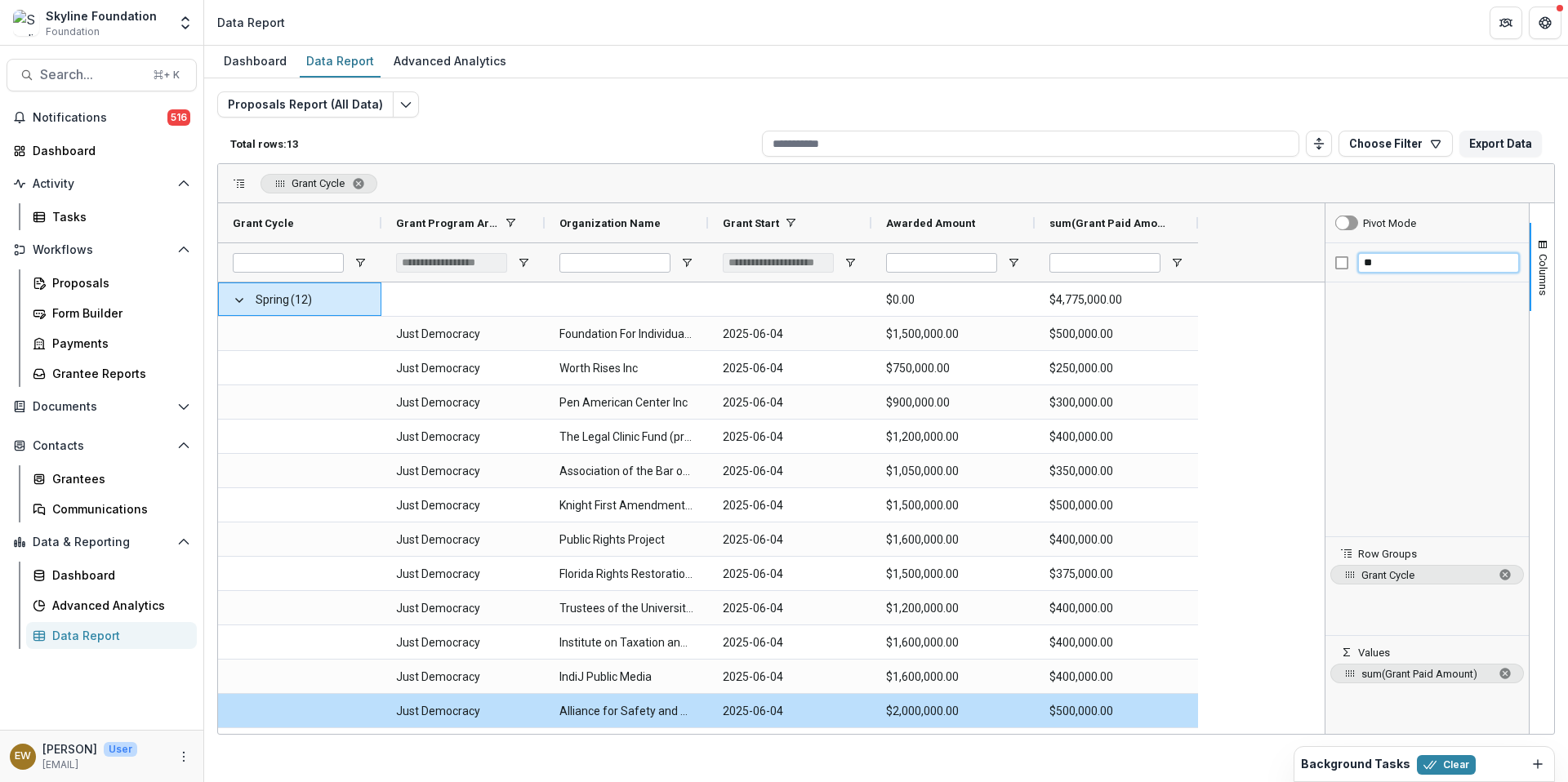 type on "*" 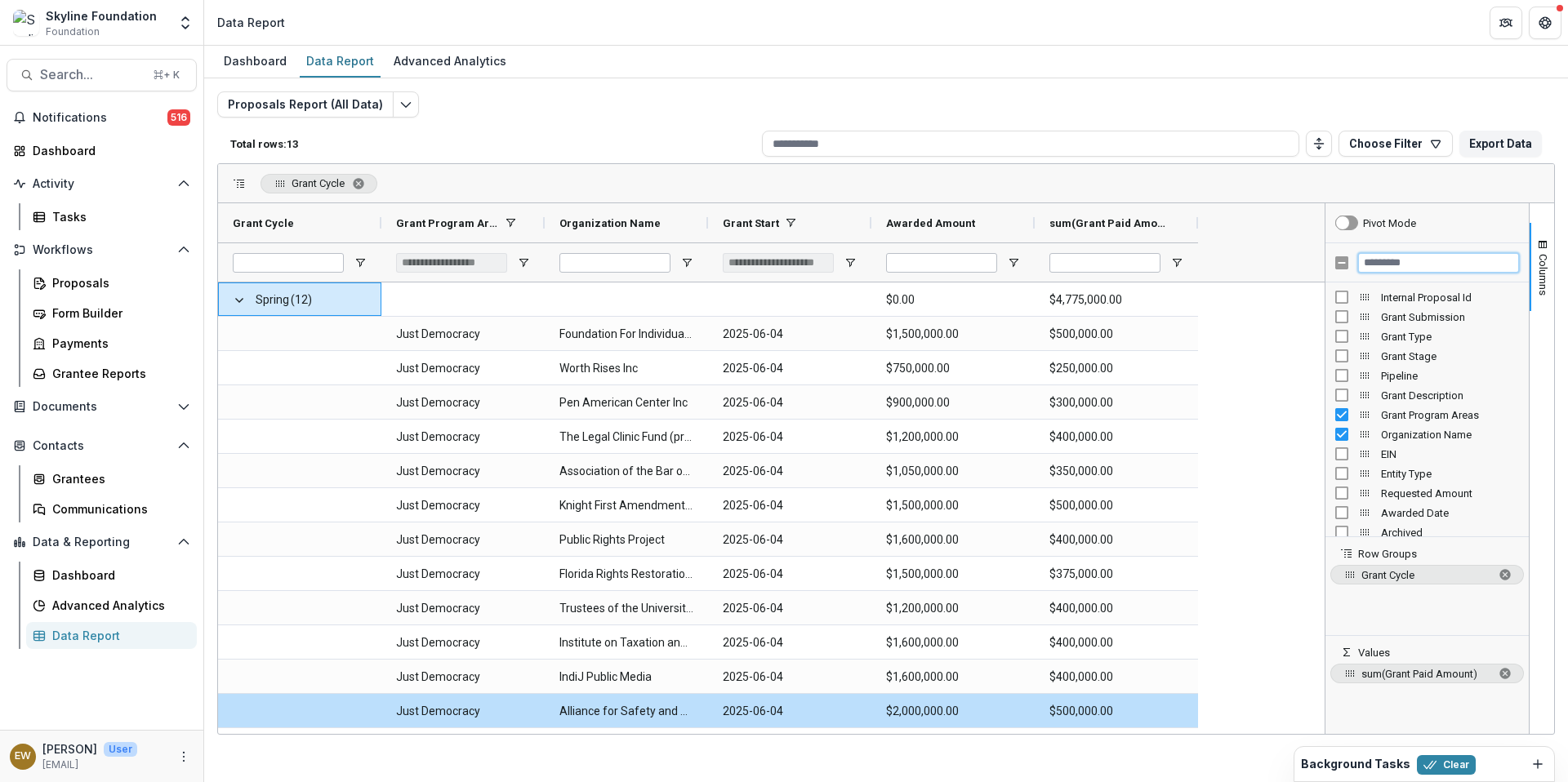 type 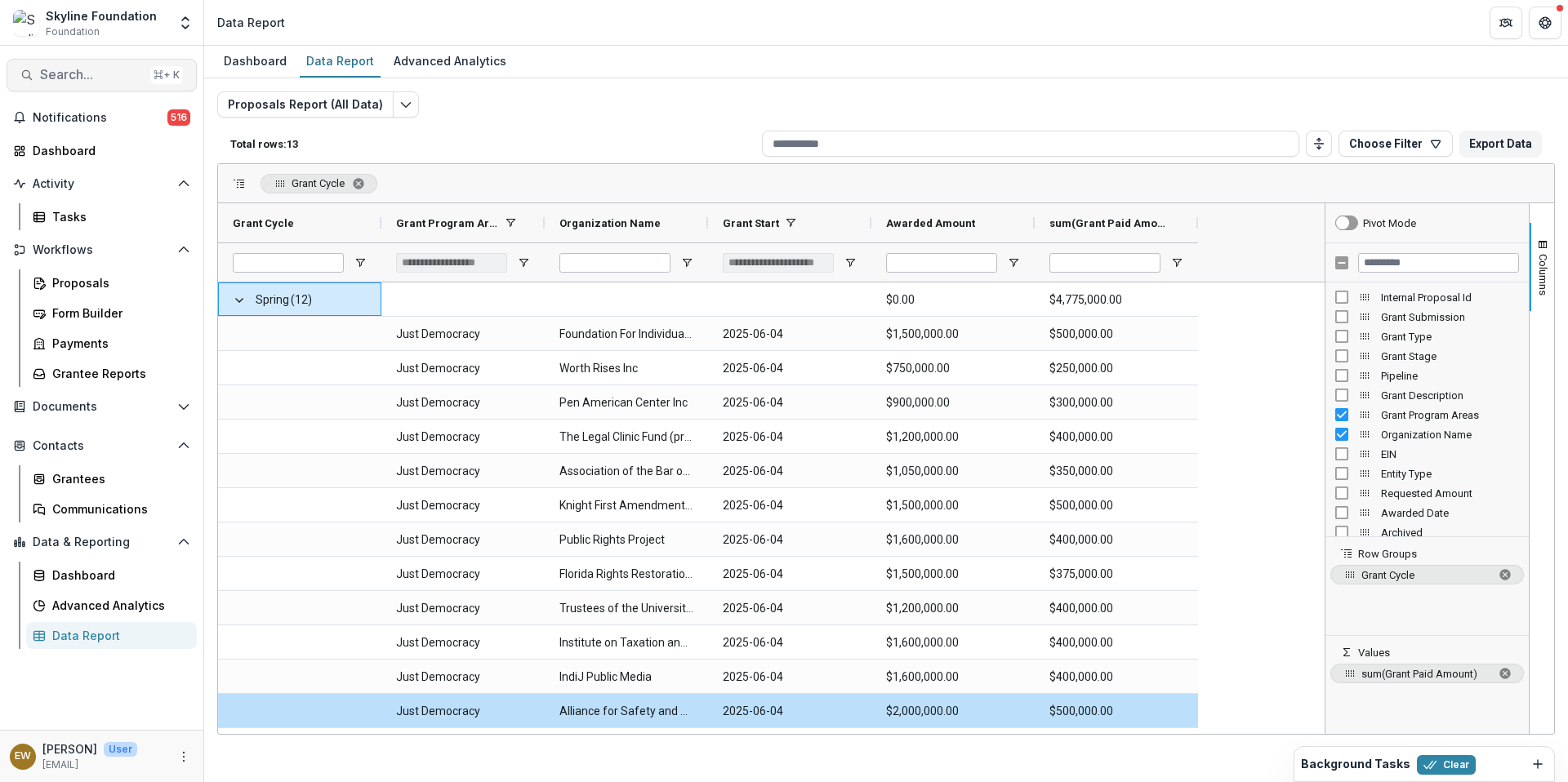 click on "Search... ⌘  + K" at bounding box center [101, 75] 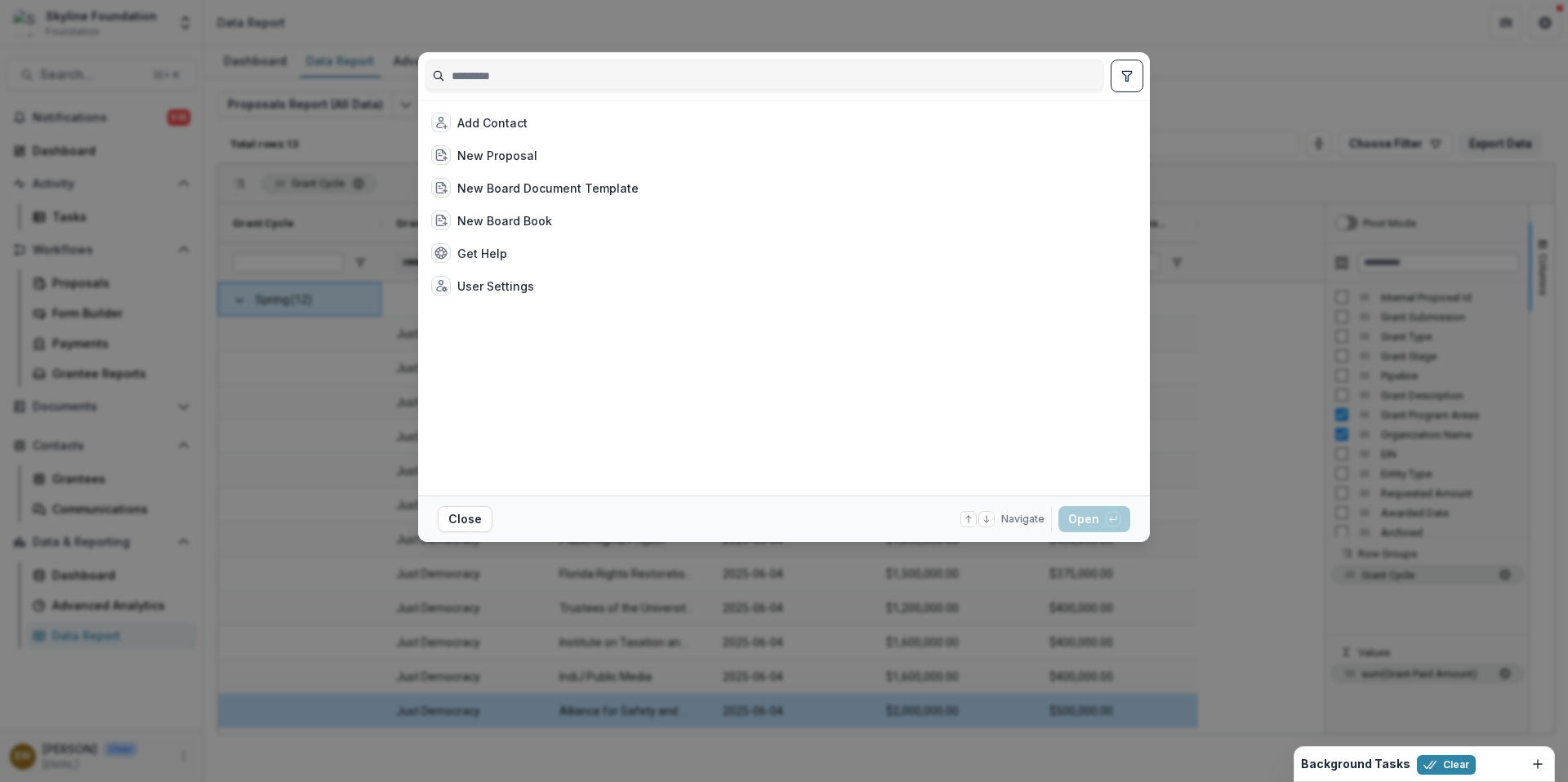 click at bounding box center [764, 76] 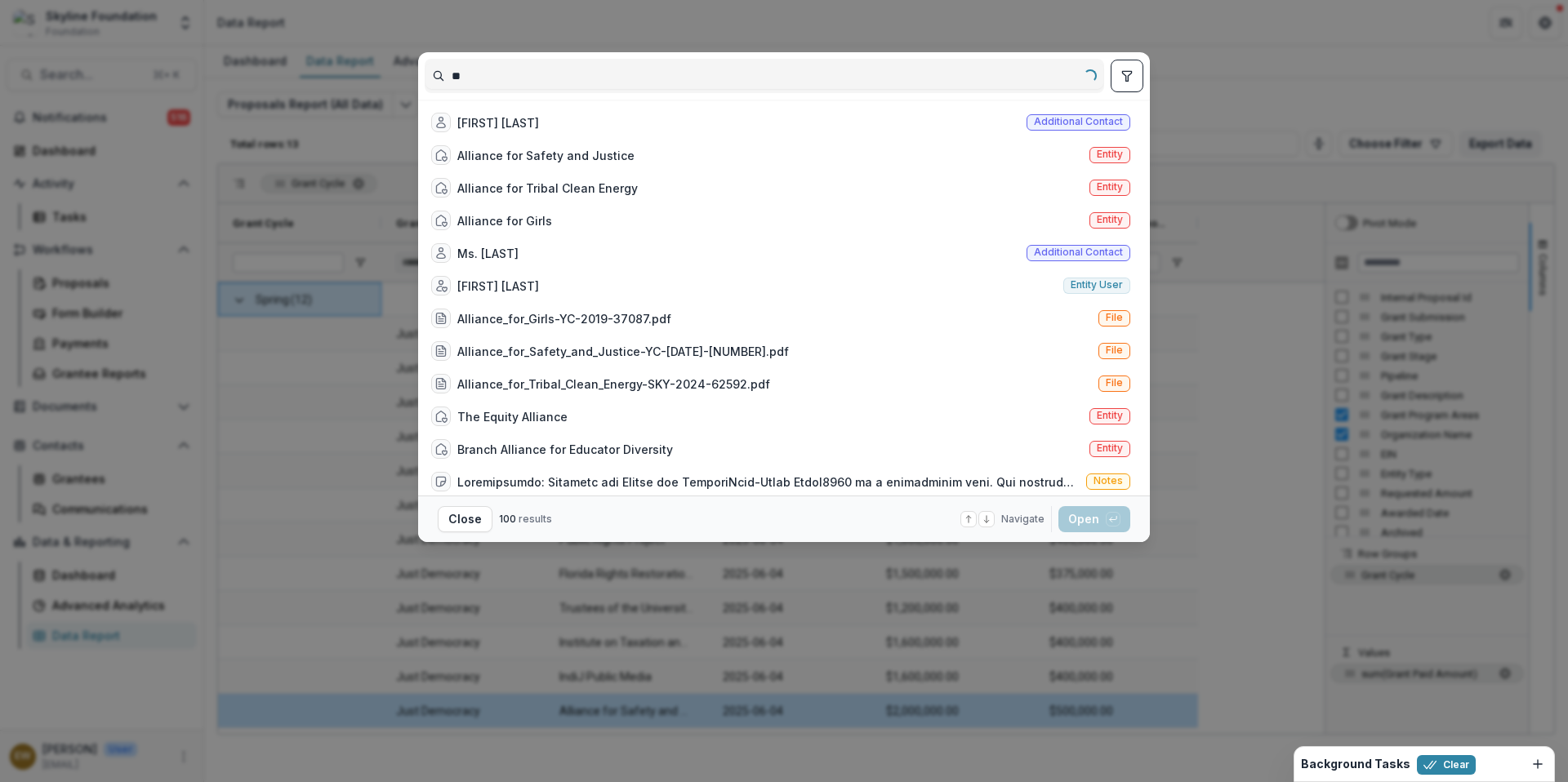 type on "*" 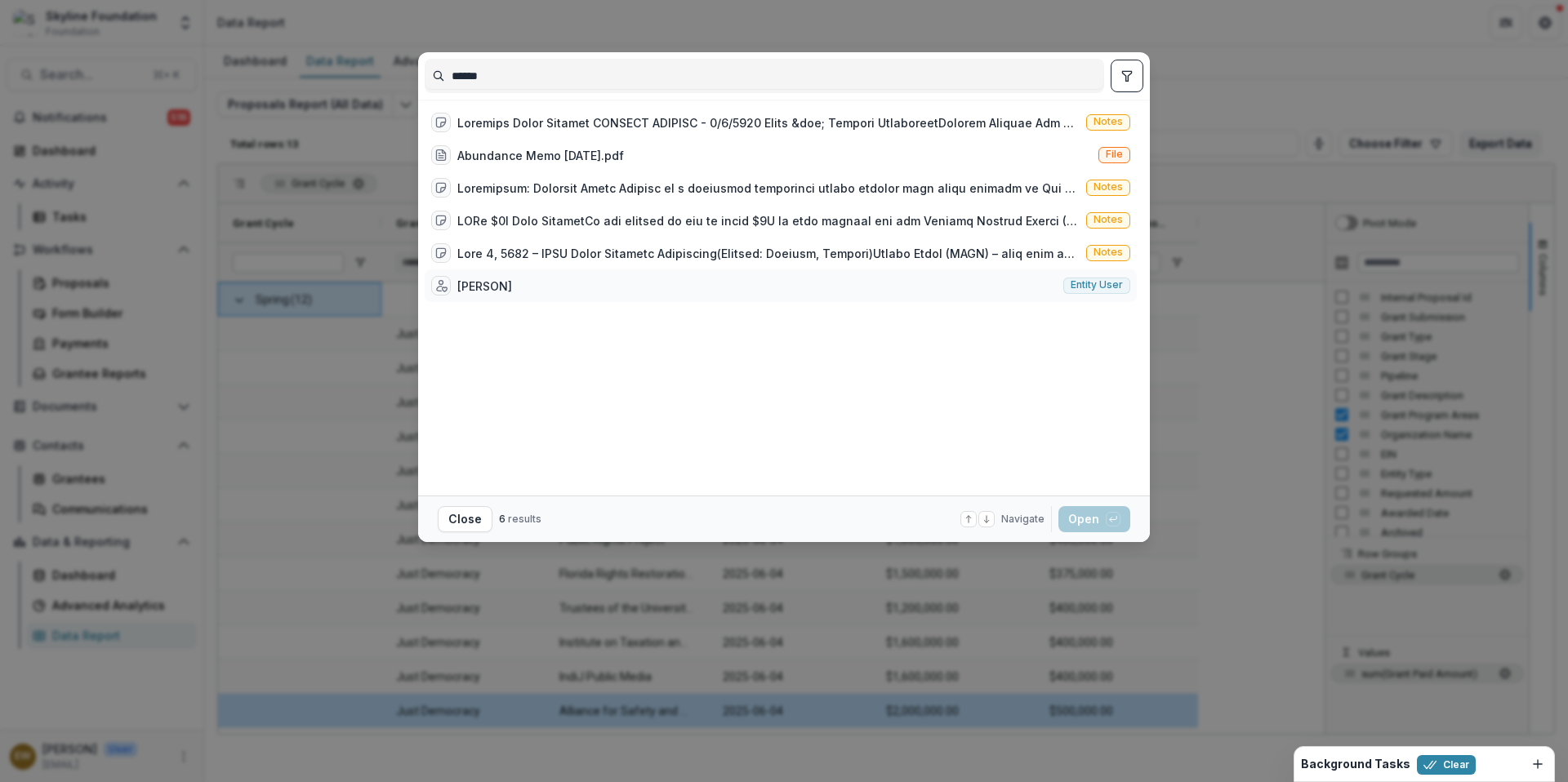 type on "******" 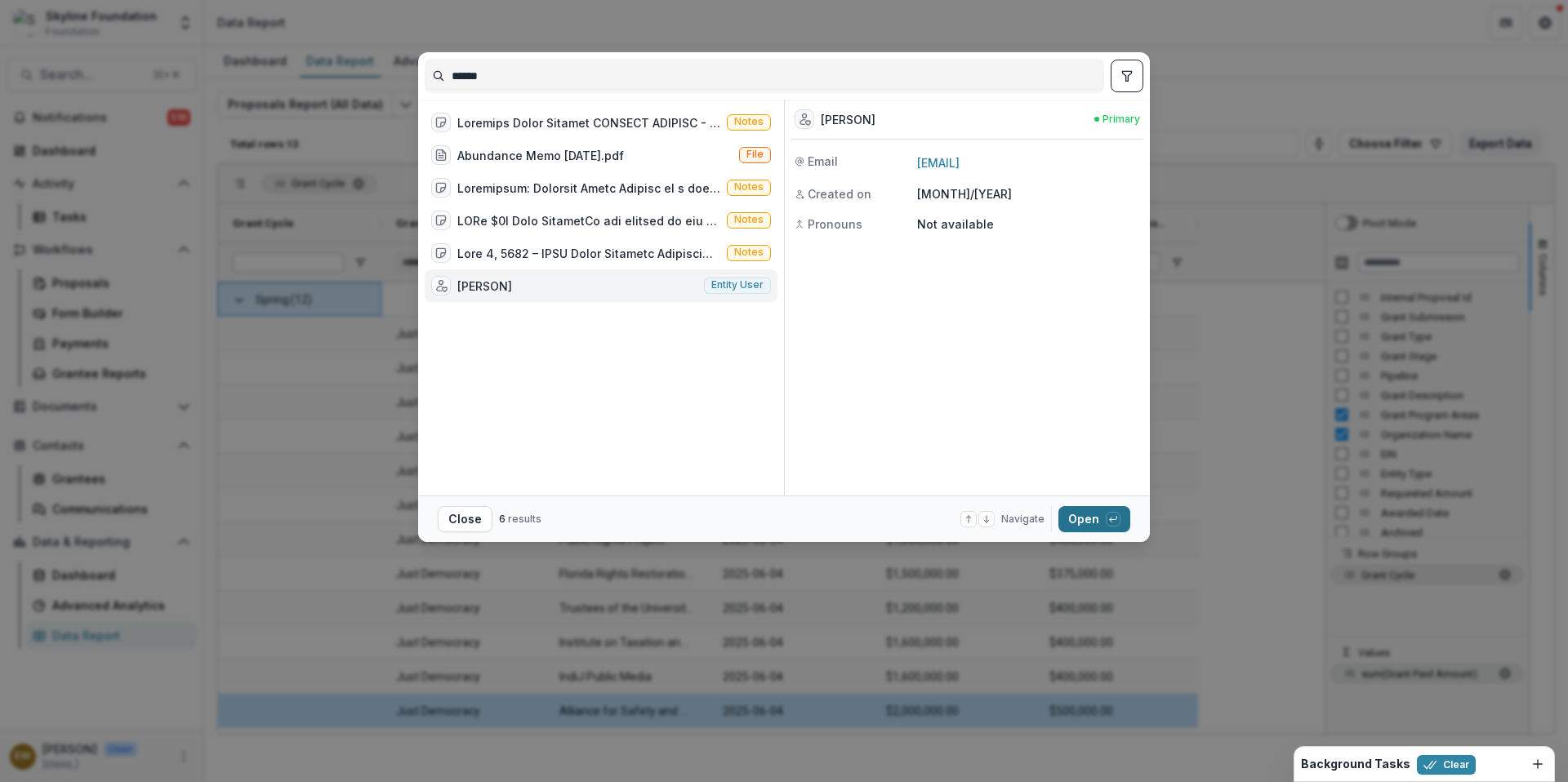 click on "Open with enter key" at bounding box center (1094, 519) 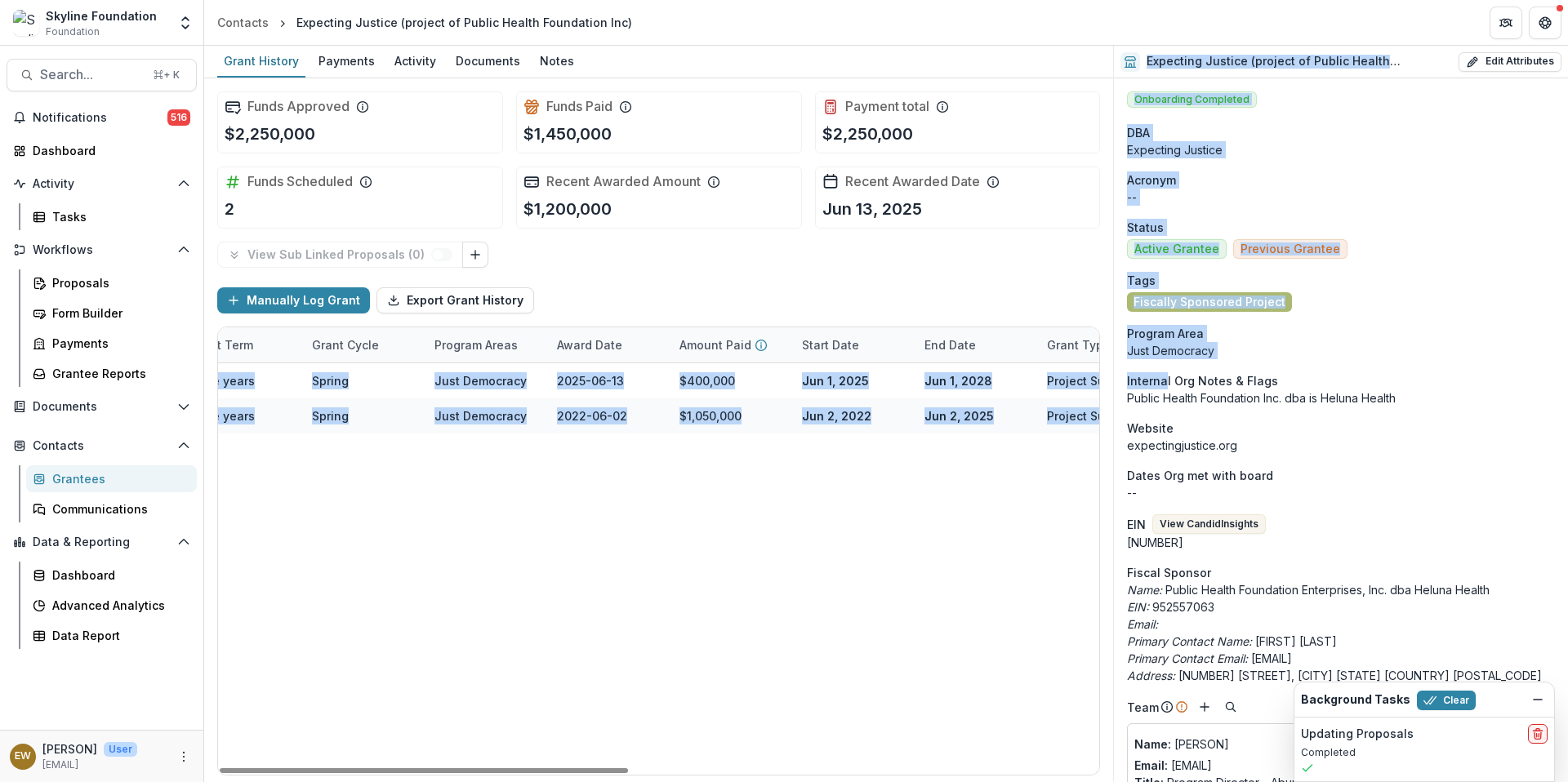 scroll, scrollTop: 0, scrollLeft: 1013, axis: horizontal 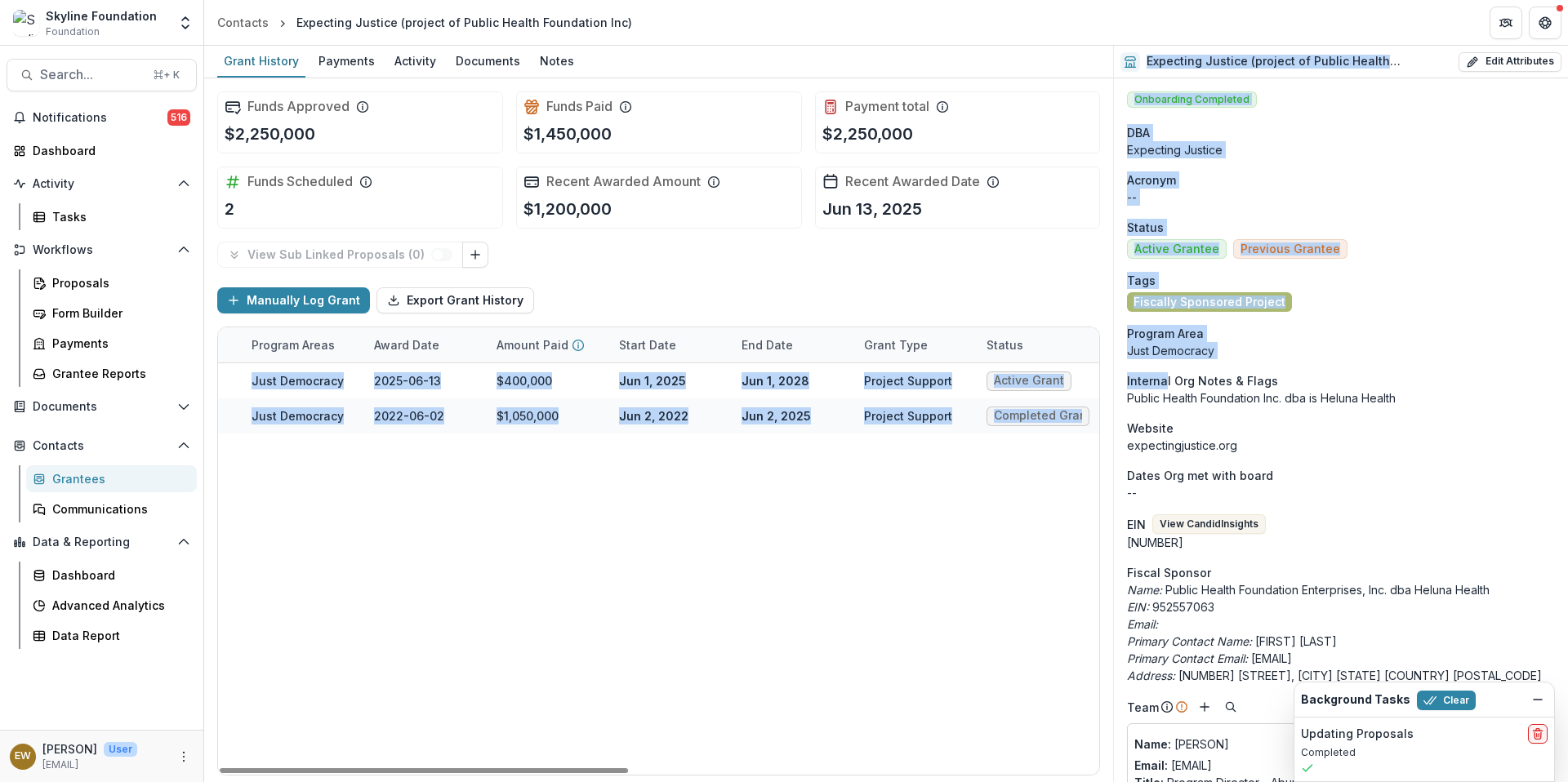 drag, startPoint x: 590, startPoint y: 380, endPoint x: 1167, endPoint y: 388, distance: 577.0555 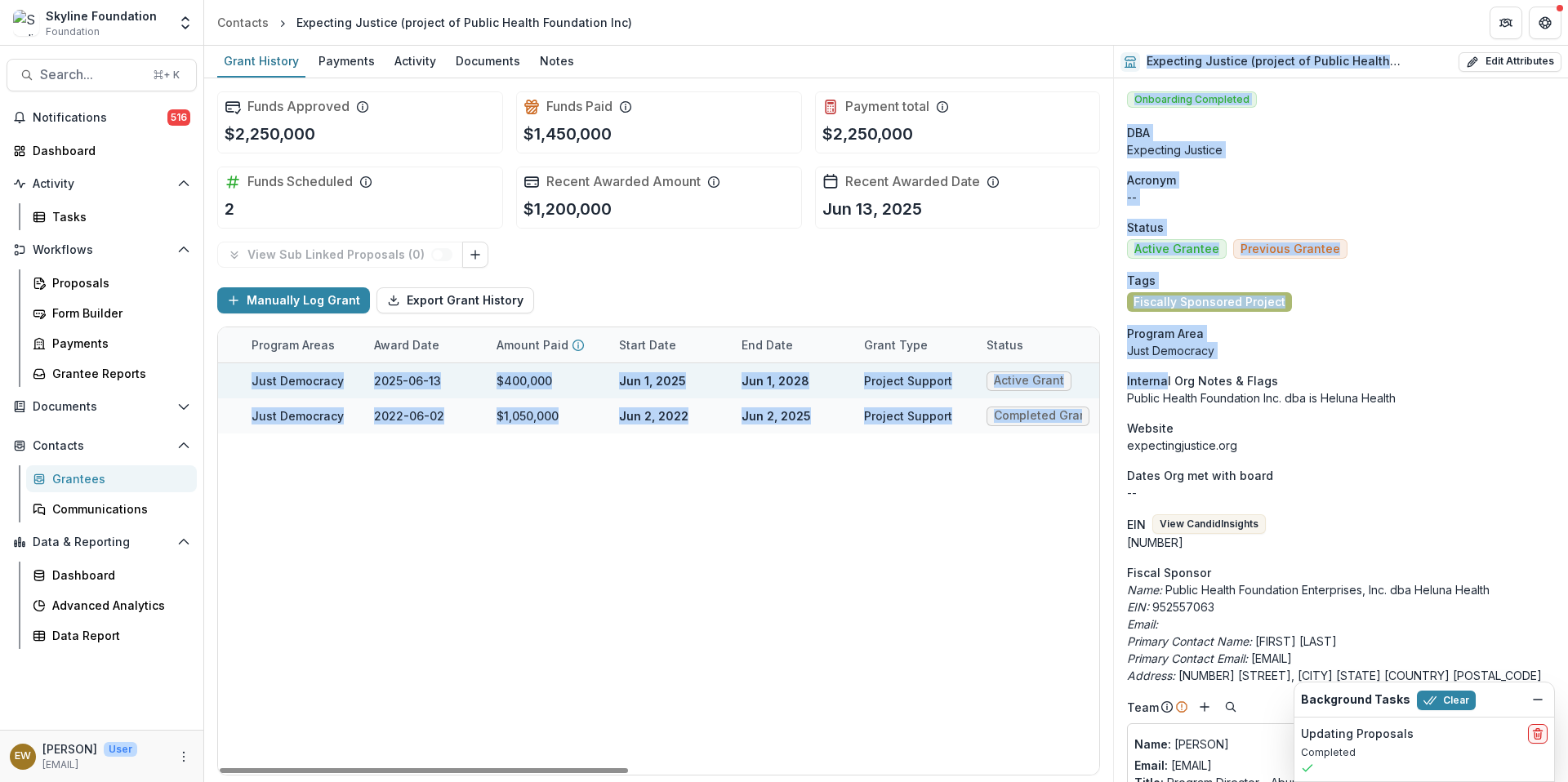 click on "Jun 1, 2028" at bounding box center [793, 380] 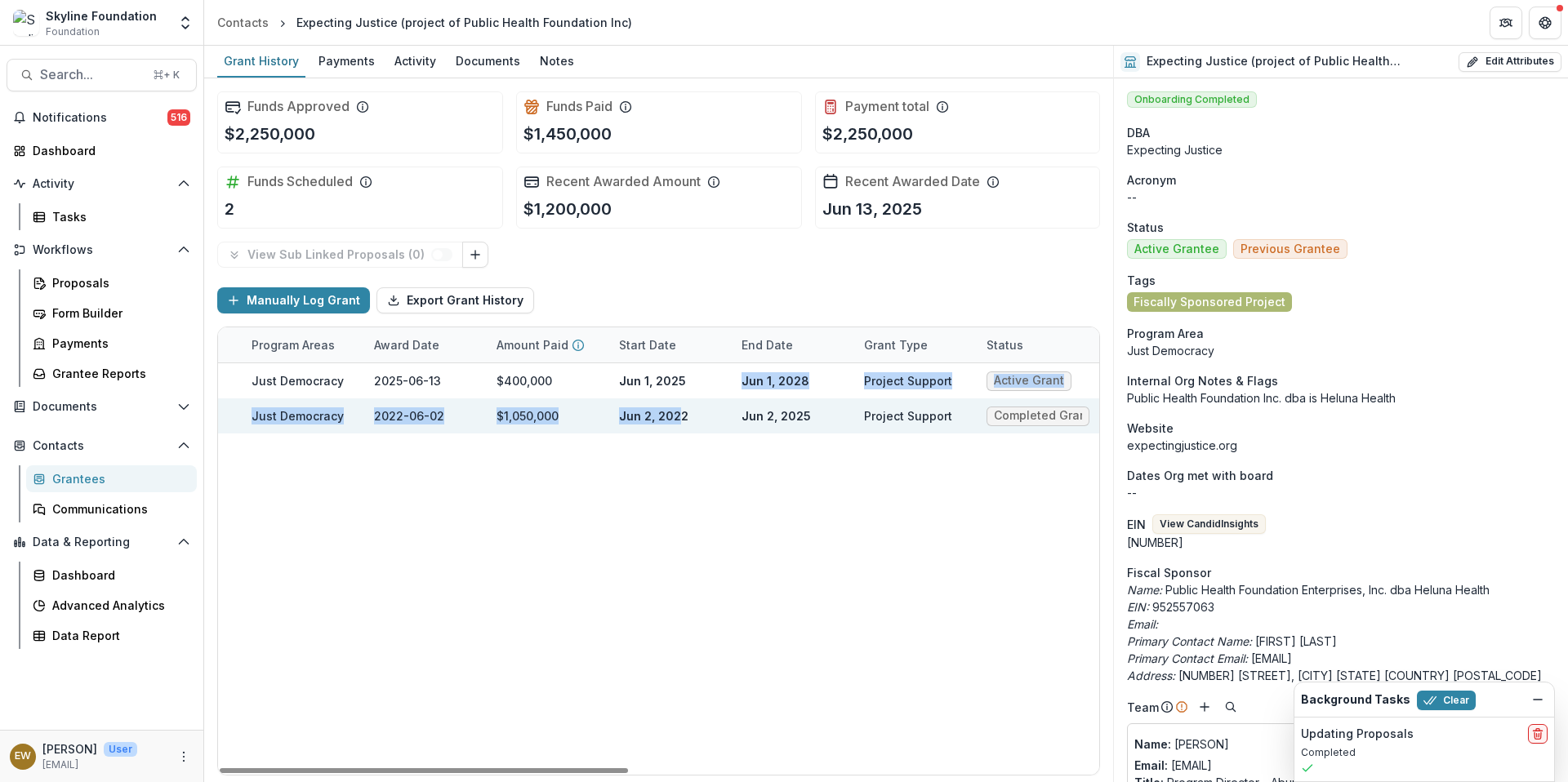drag, startPoint x: 733, startPoint y: 388, endPoint x: 681, endPoint y: 410, distance: 56.46238 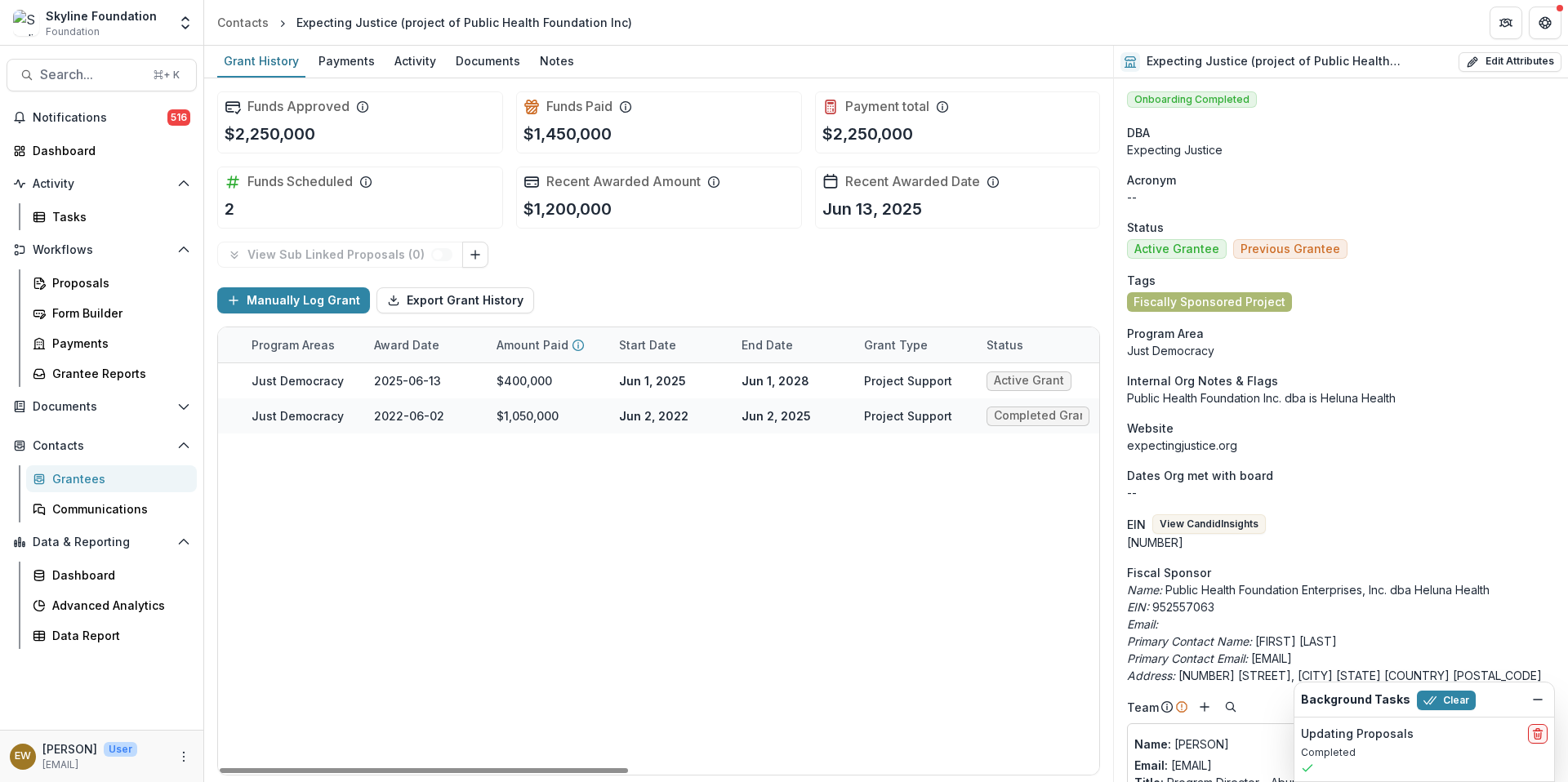 click on "Active Grant [DATE] [CURRENCY] Expecting Justice three years  Spring Just Democracy [DATE] [CURRENCY] [DATE] [DATE] Project Support Completed Grant" at bounding box center [152, 569] 